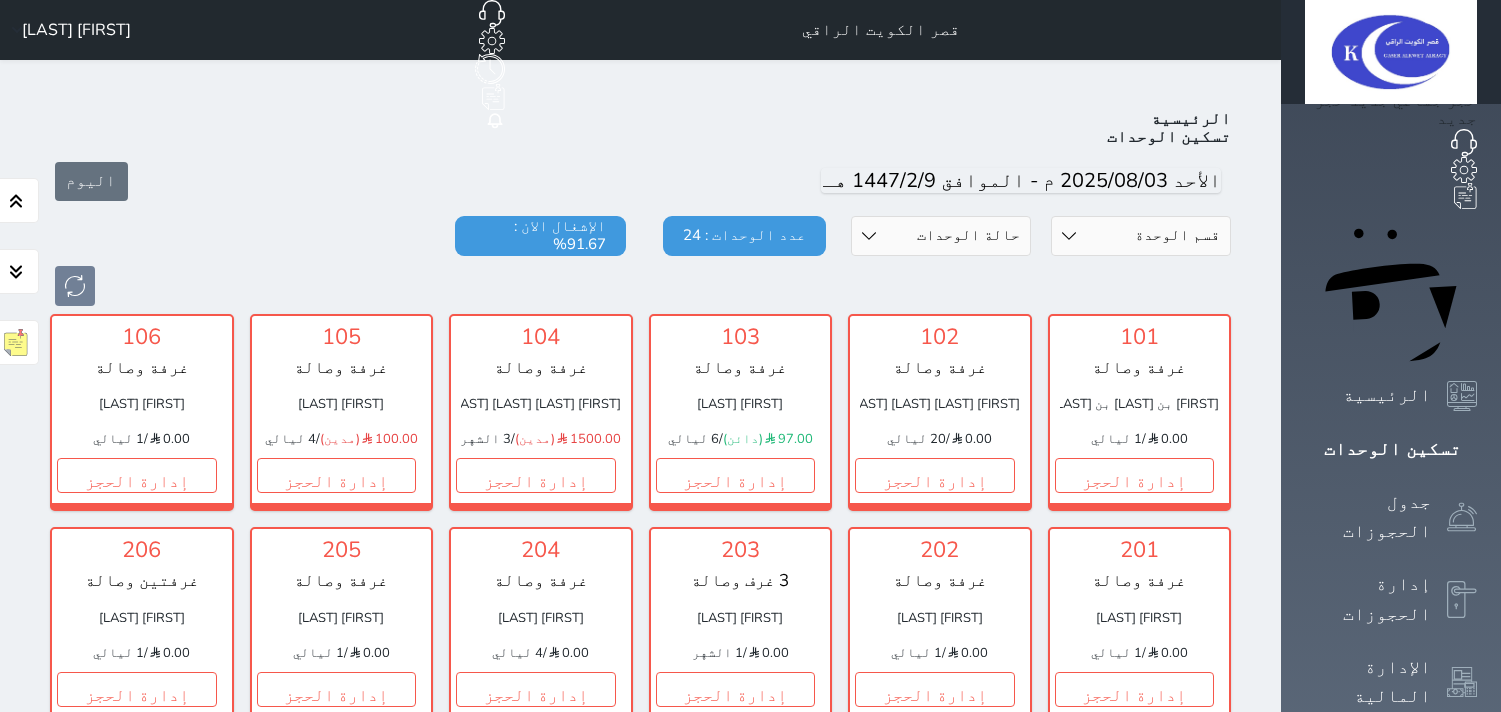 scroll, scrollTop: 0, scrollLeft: 0, axis: both 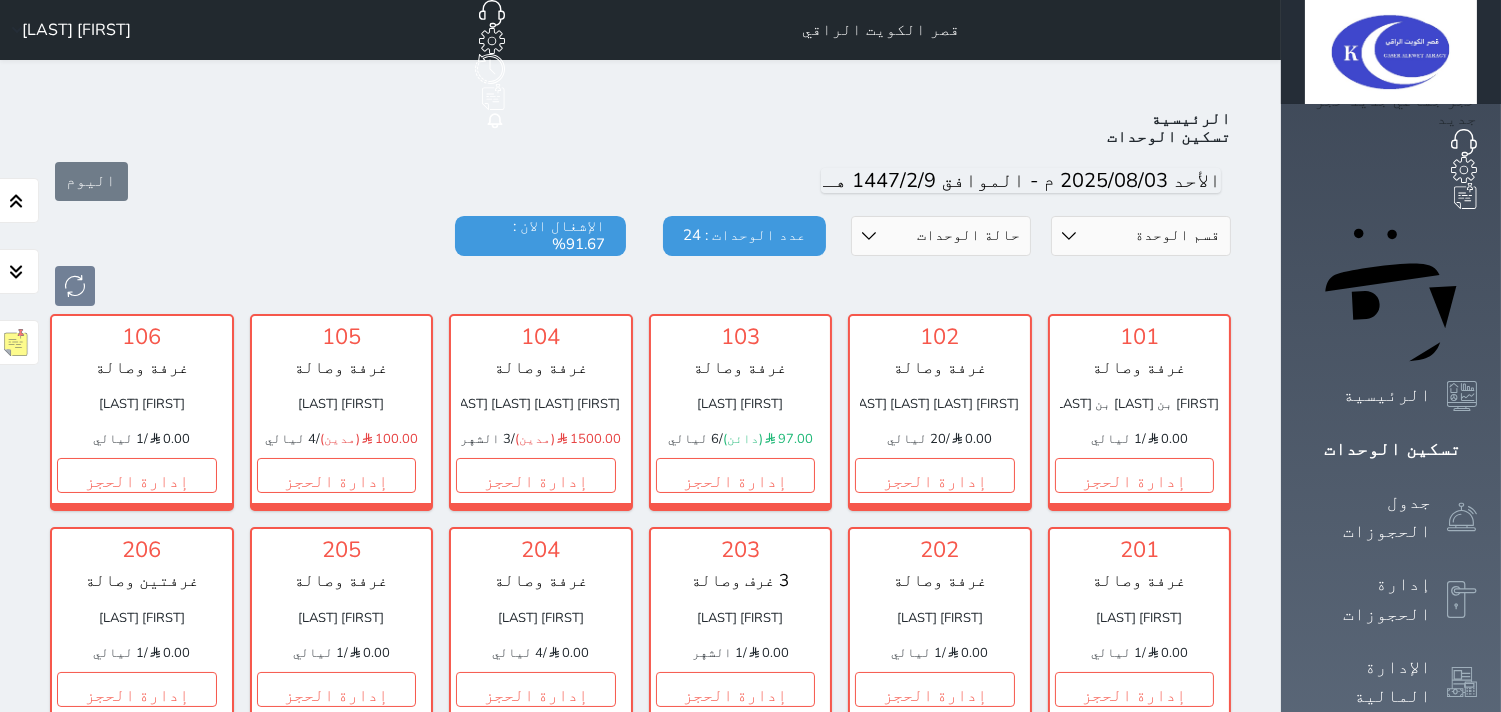click on "حالة الوحدات متاح تحت التنظيف تحت الصيانة سجل دخول  لم يتم تسجيل الدخول" at bounding box center [941, 236] 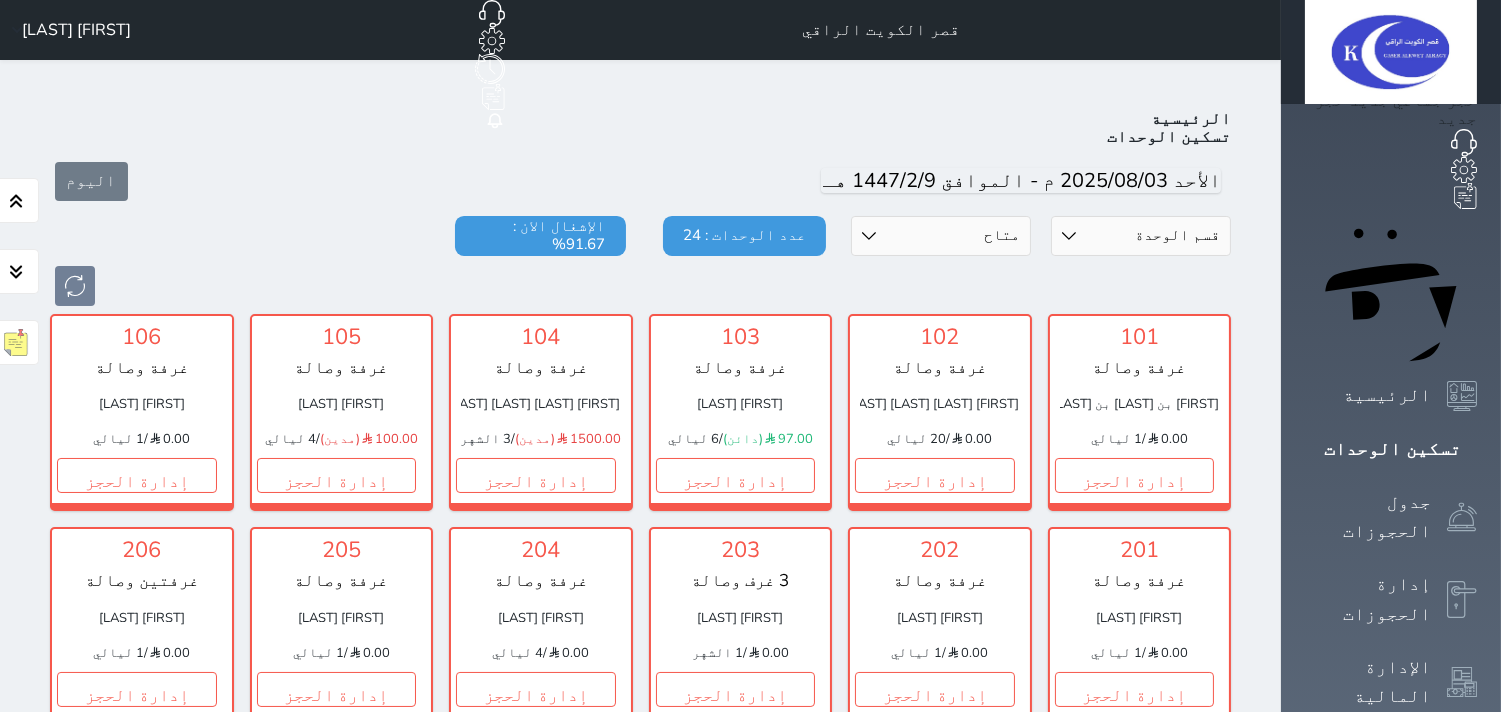 click on "حالة الوحدات متاح تحت التنظيف تحت الصيانة سجل دخول  لم يتم تسجيل الدخول" at bounding box center (941, 236) 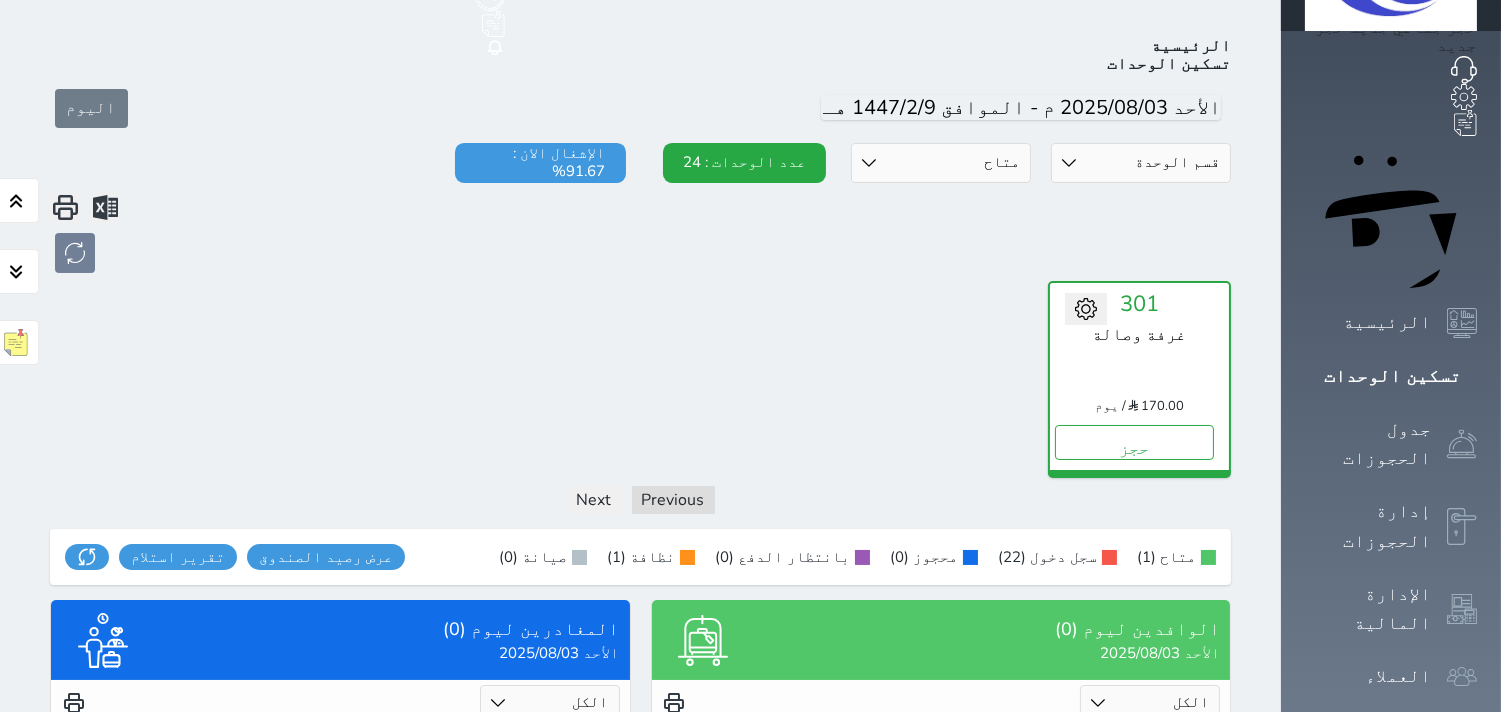 scroll, scrollTop: 77, scrollLeft: 0, axis: vertical 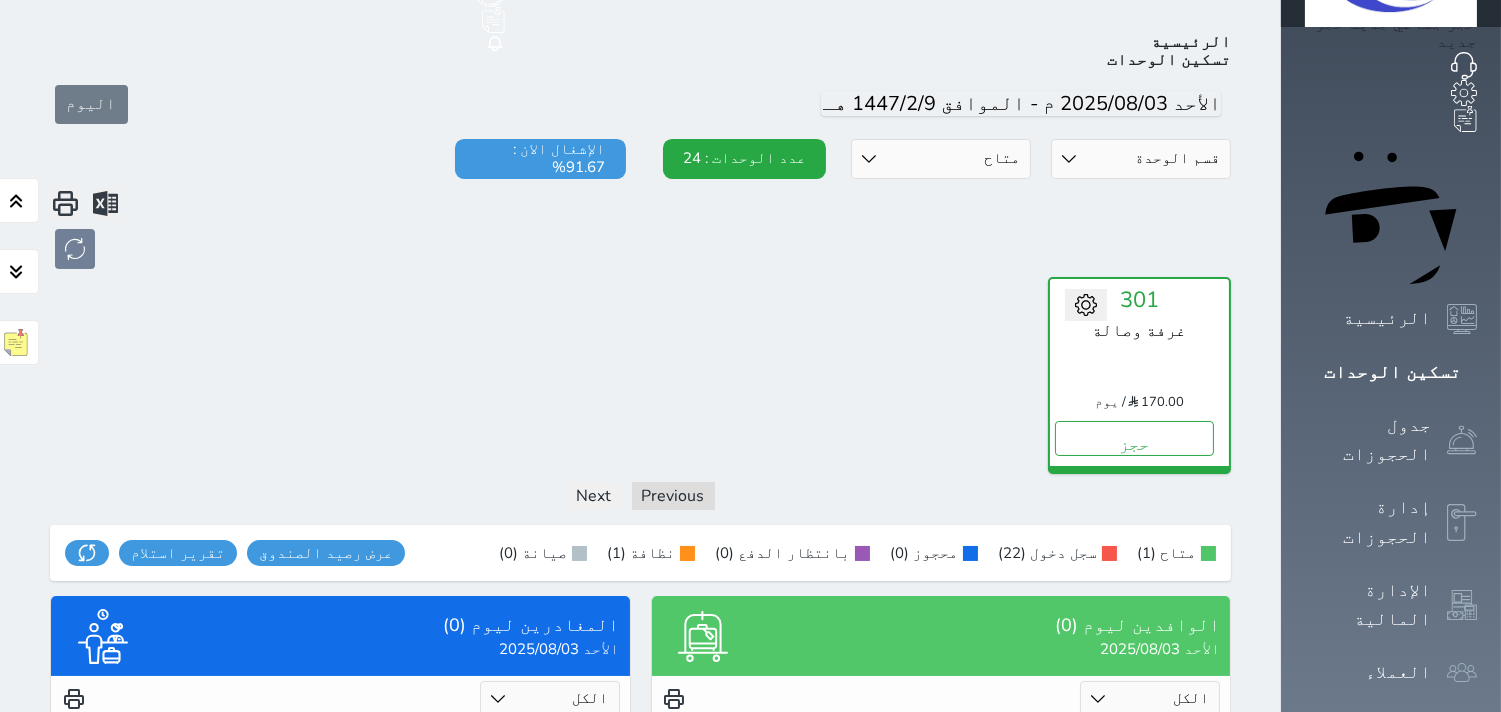 click at bounding box center [65, 204] 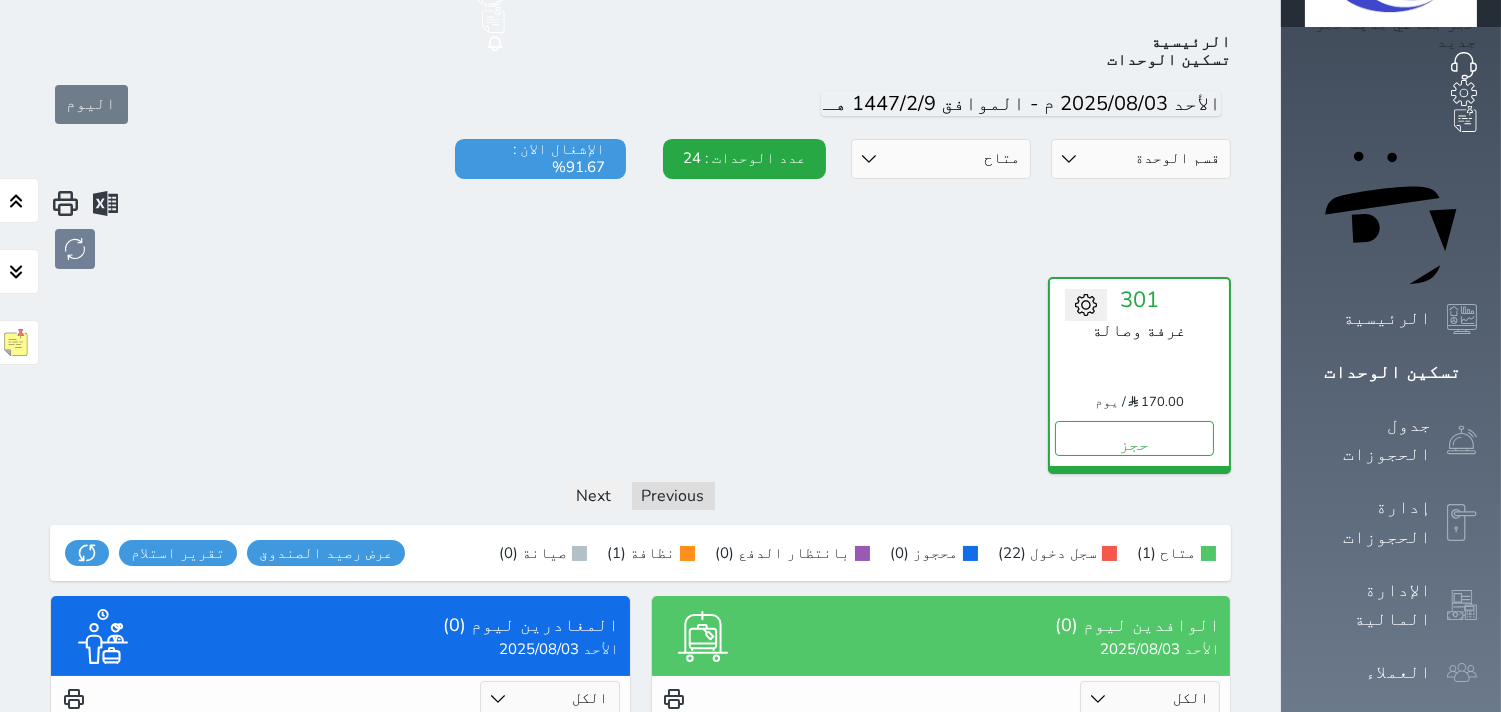 click on "حالة الوحدات متاح تحت التنظيف تحت الصيانة سجل دخول  لم يتم تسجيل الدخول" at bounding box center [941, 159] 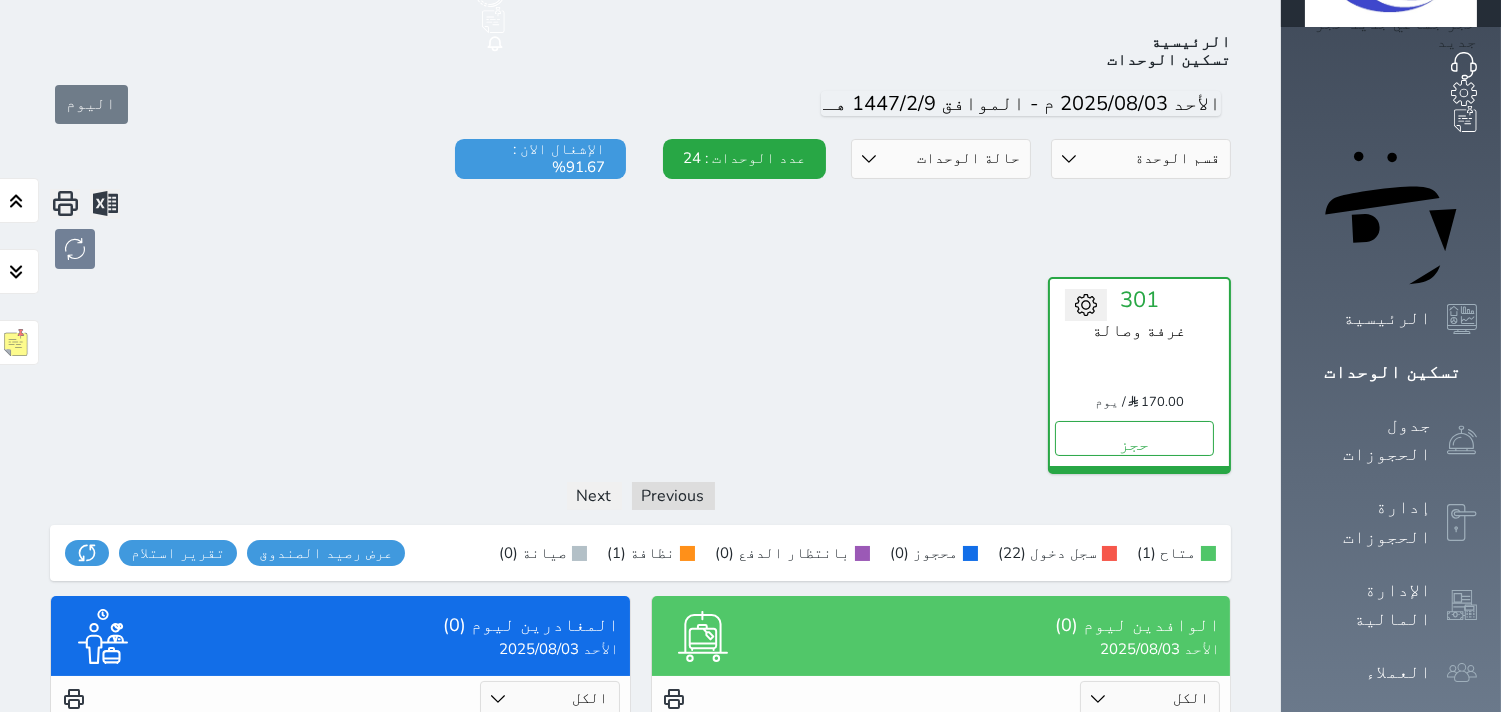 click on "حالة الوحدات متاح تحت التنظيف تحت الصيانة سجل دخول  لم يتم تسجيل الدخول" at bounding box center (941, 159) 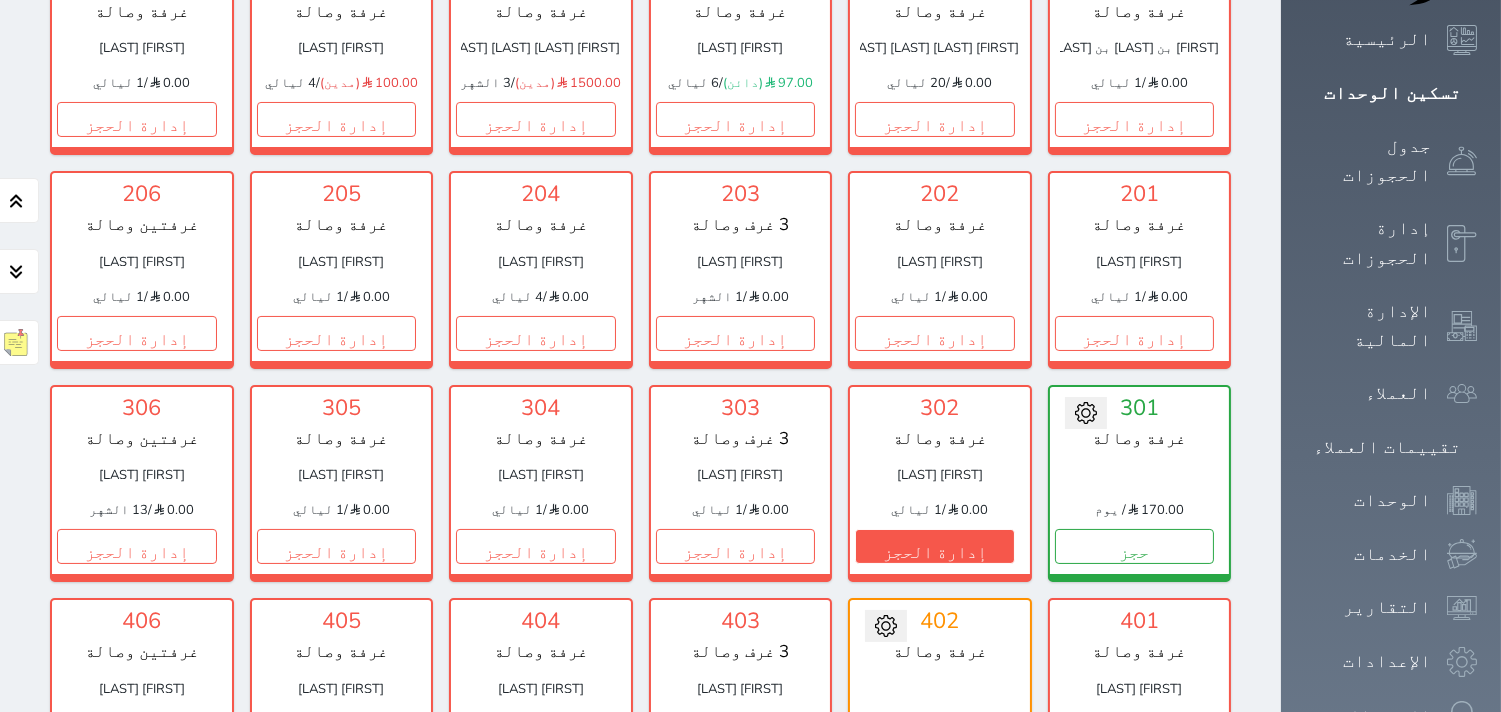 scroll, scrollTop: 444, scrollLeft: 0, axis: vertical 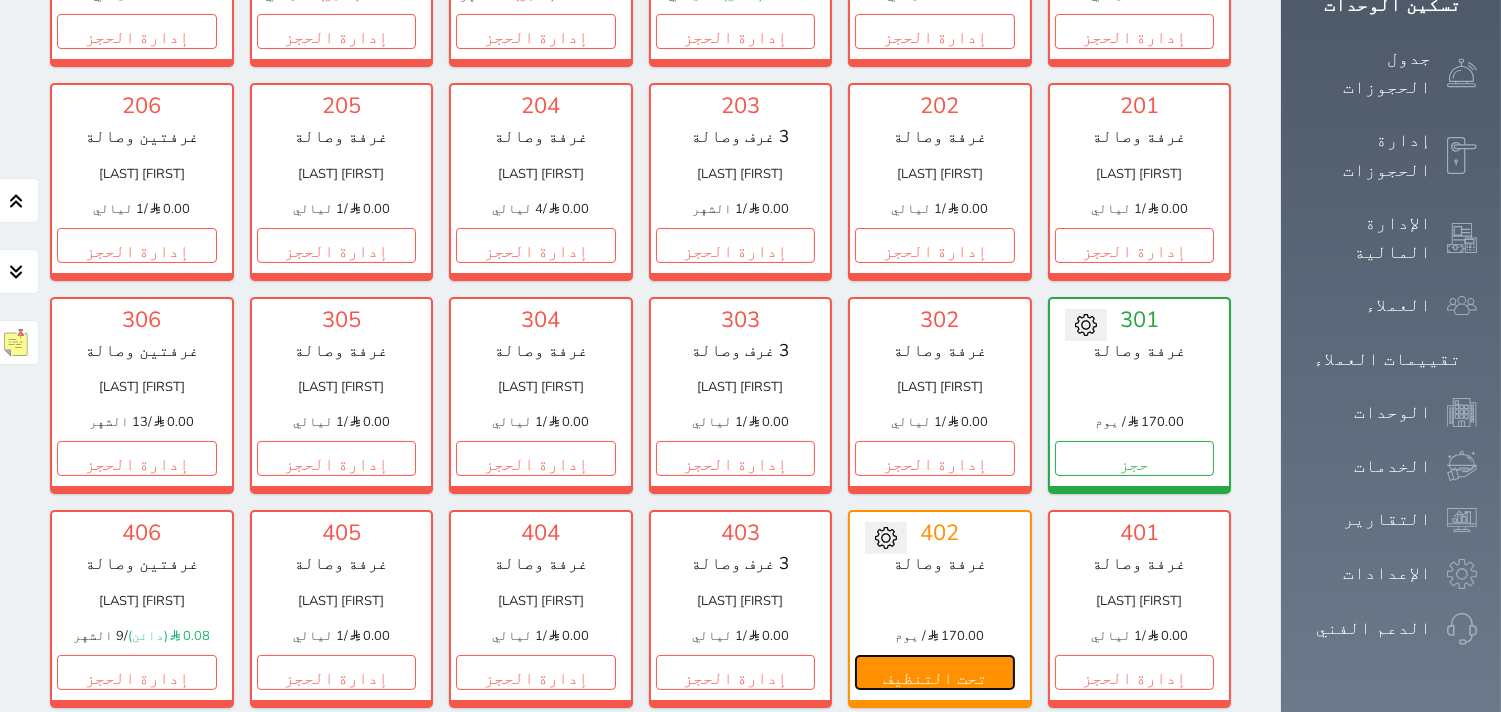 click on "تحت التنظيف" at bounding box center (935, 672) 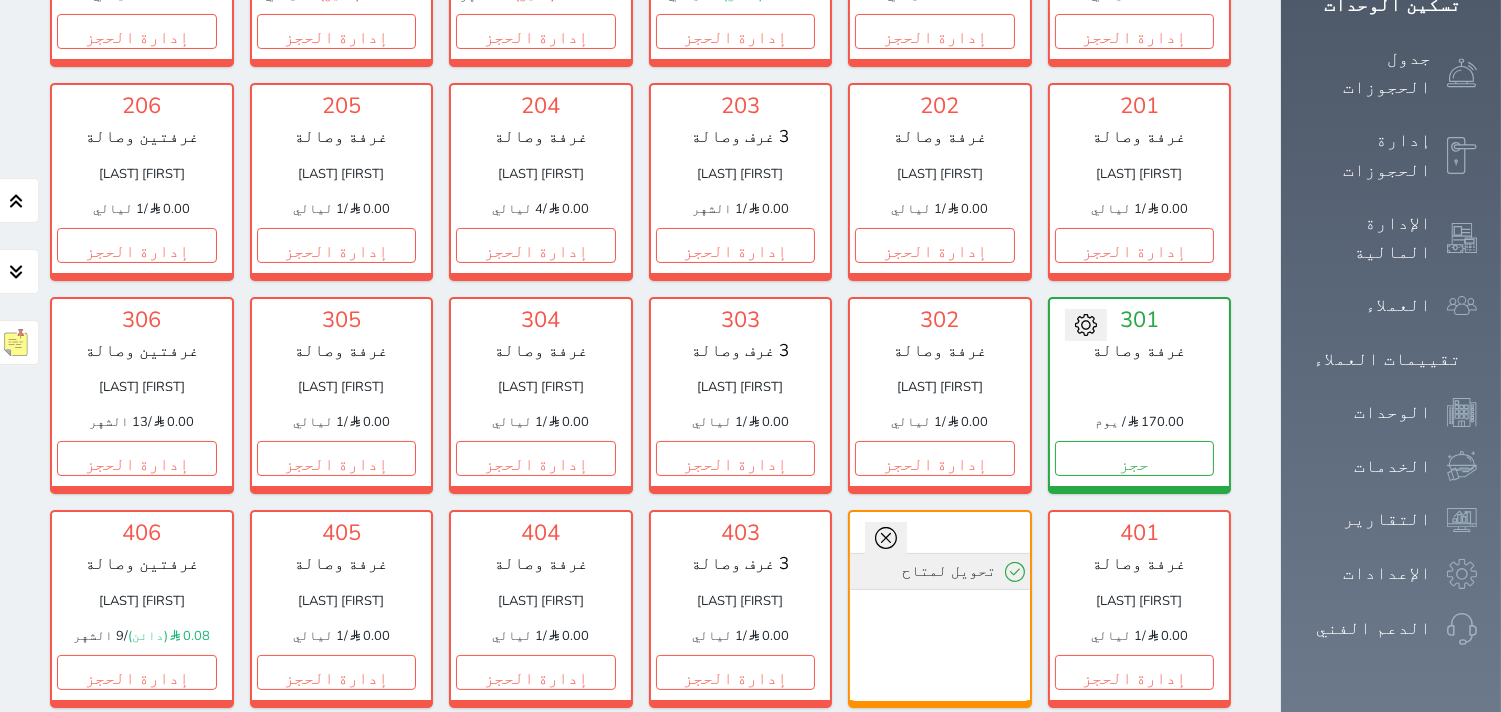 click 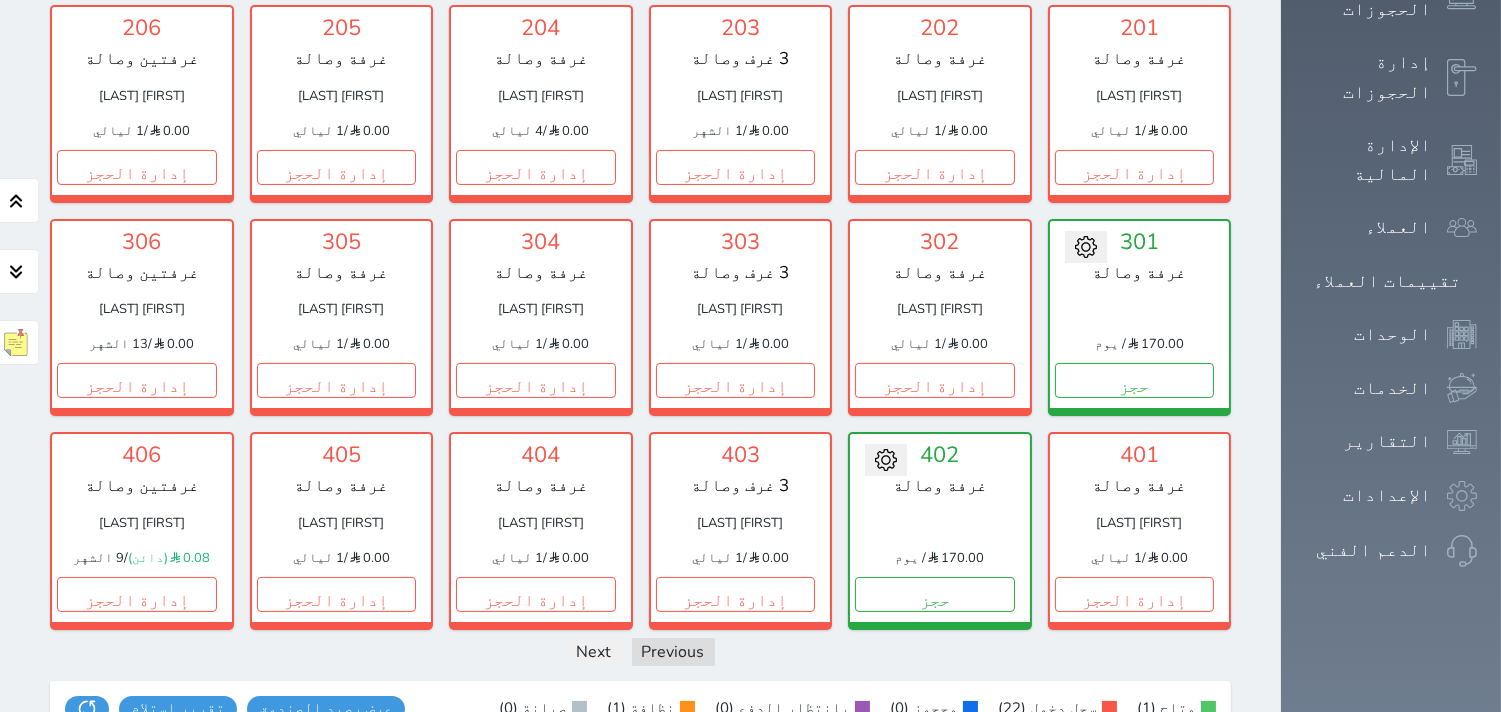 scroll, scrollTop: 555, scrollLeft: 0, axis: vertical 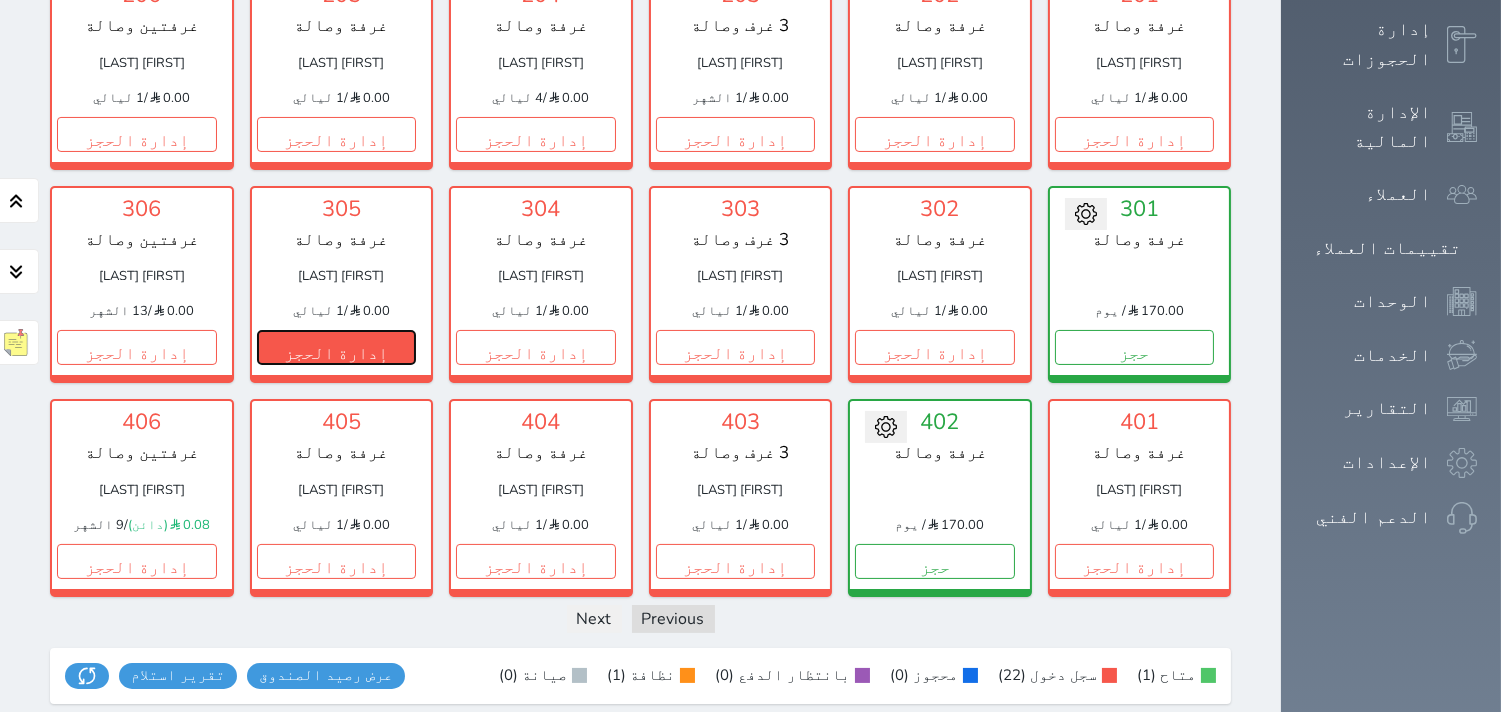 click on "إدارة الحجز" at bounding box center (337, 347) 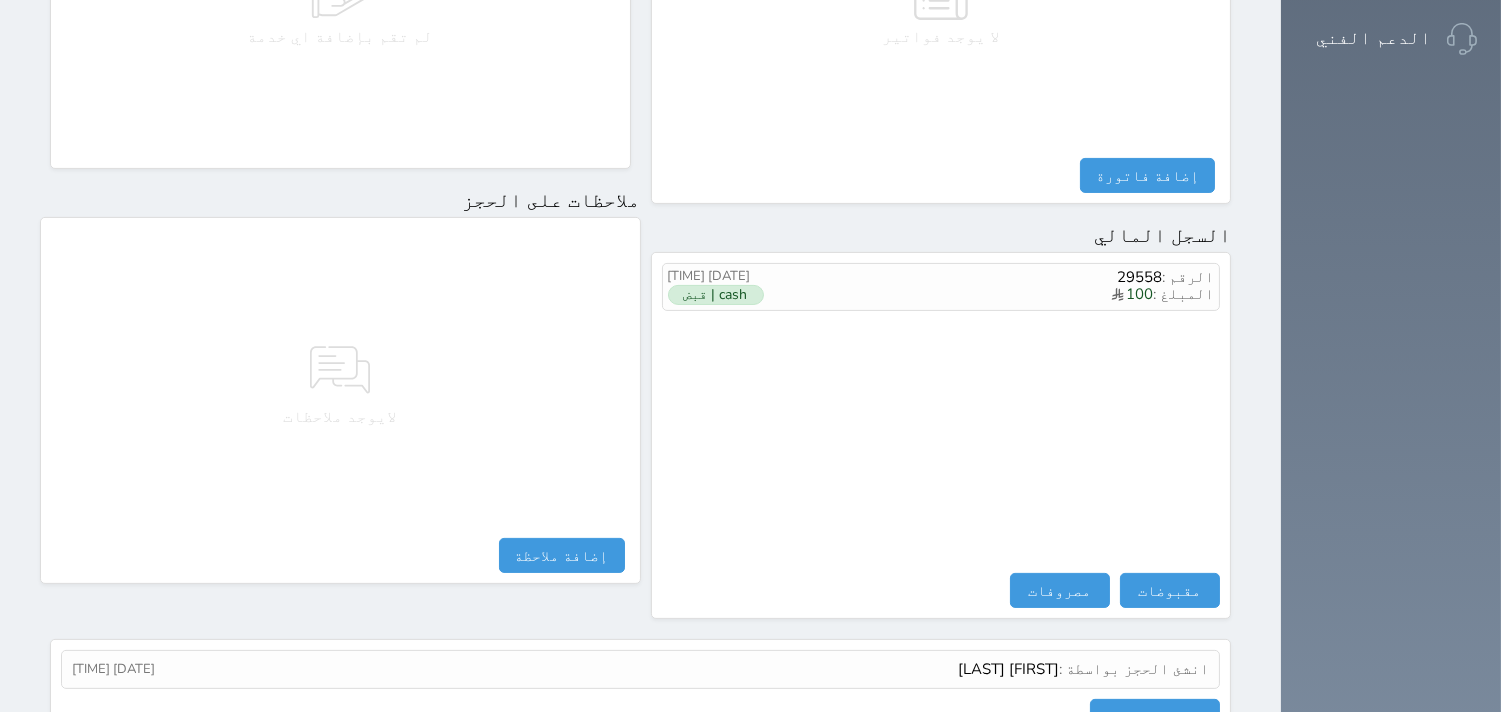 scroll, scrollTop: 1068, scrollLeft: 0, axis: vertical 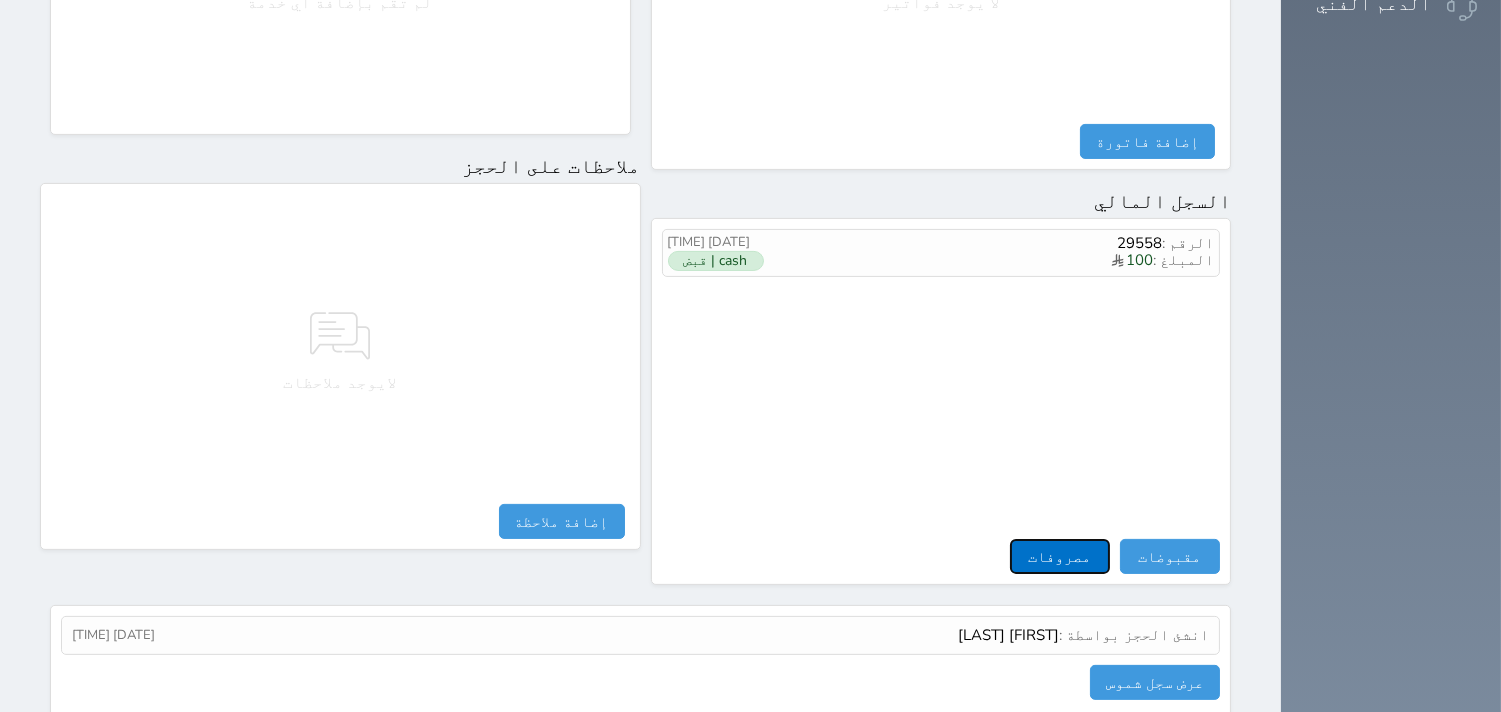 click on "مصروفات" at bounding box center (1060, 556) 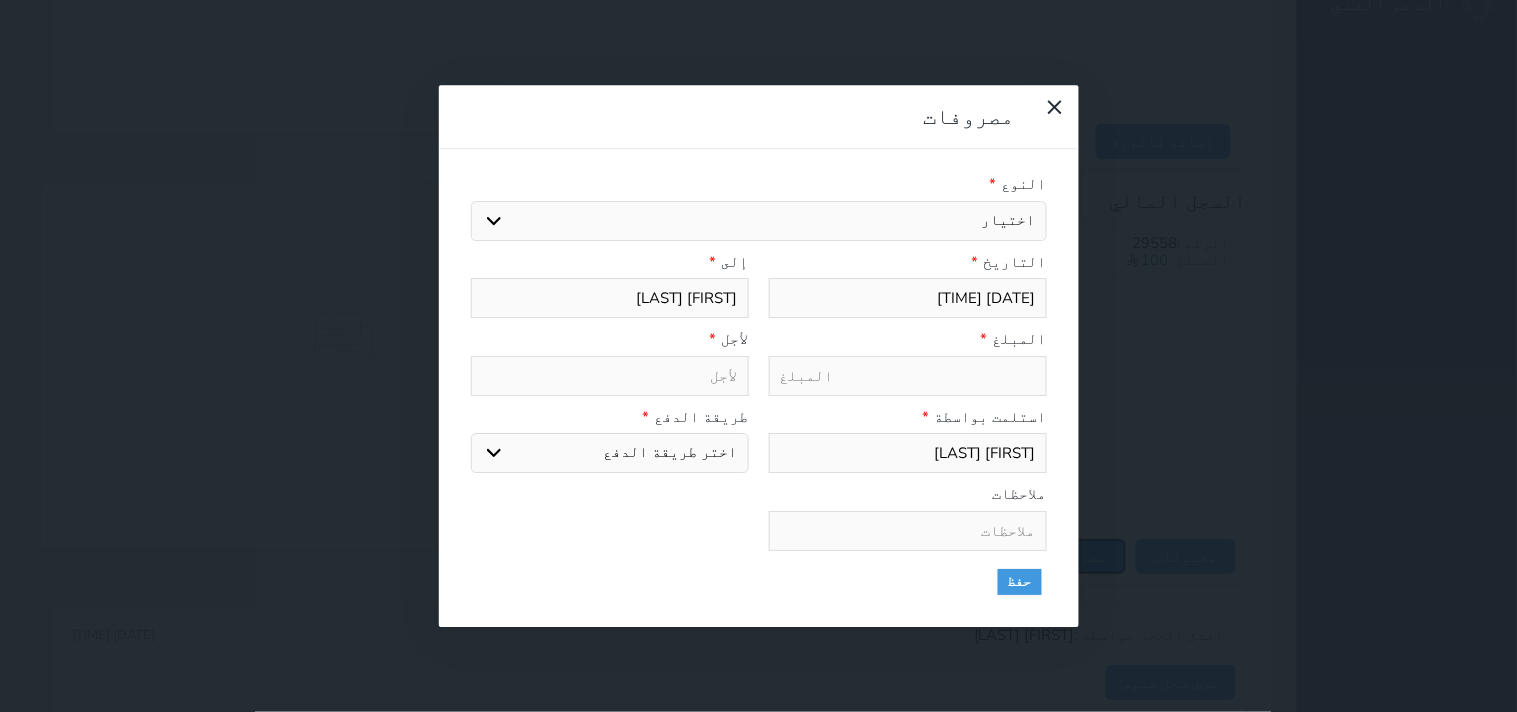 select 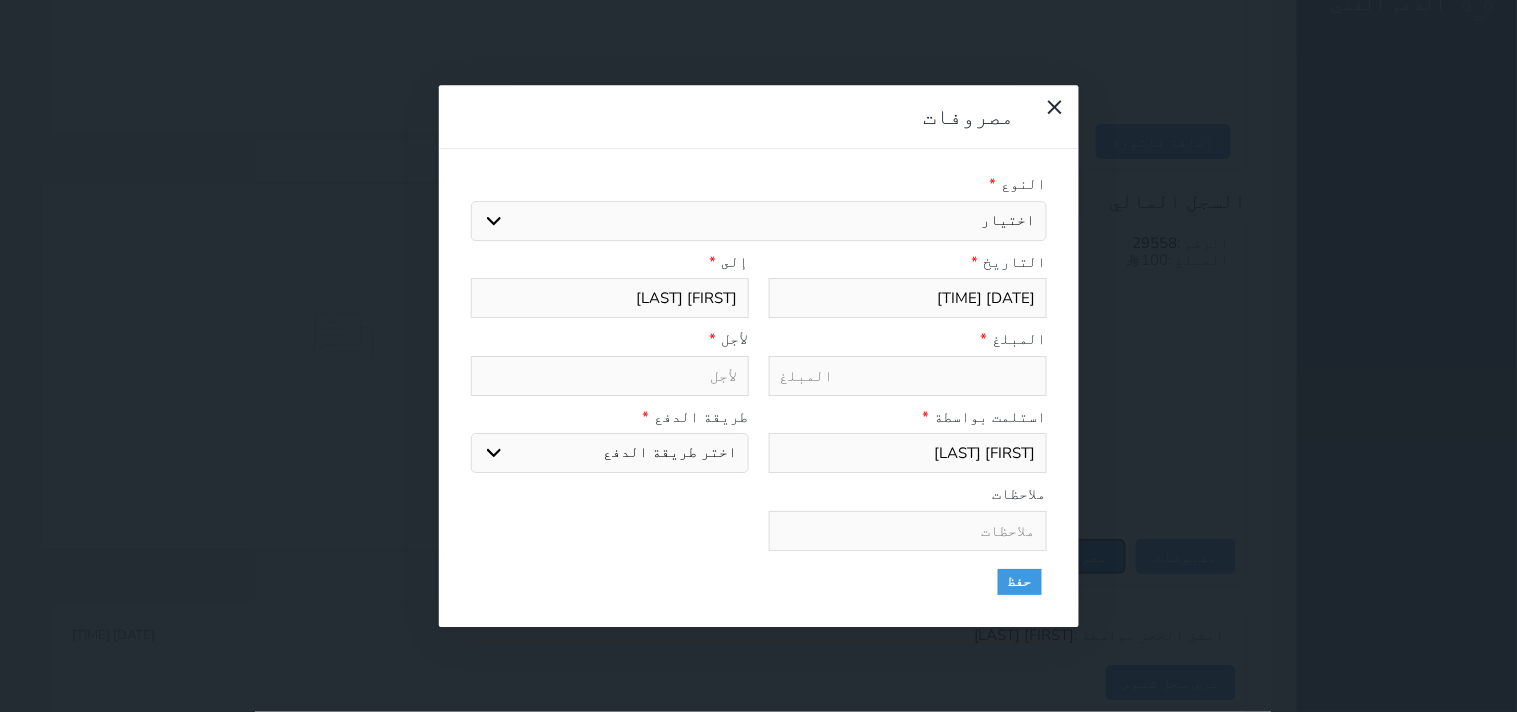 select 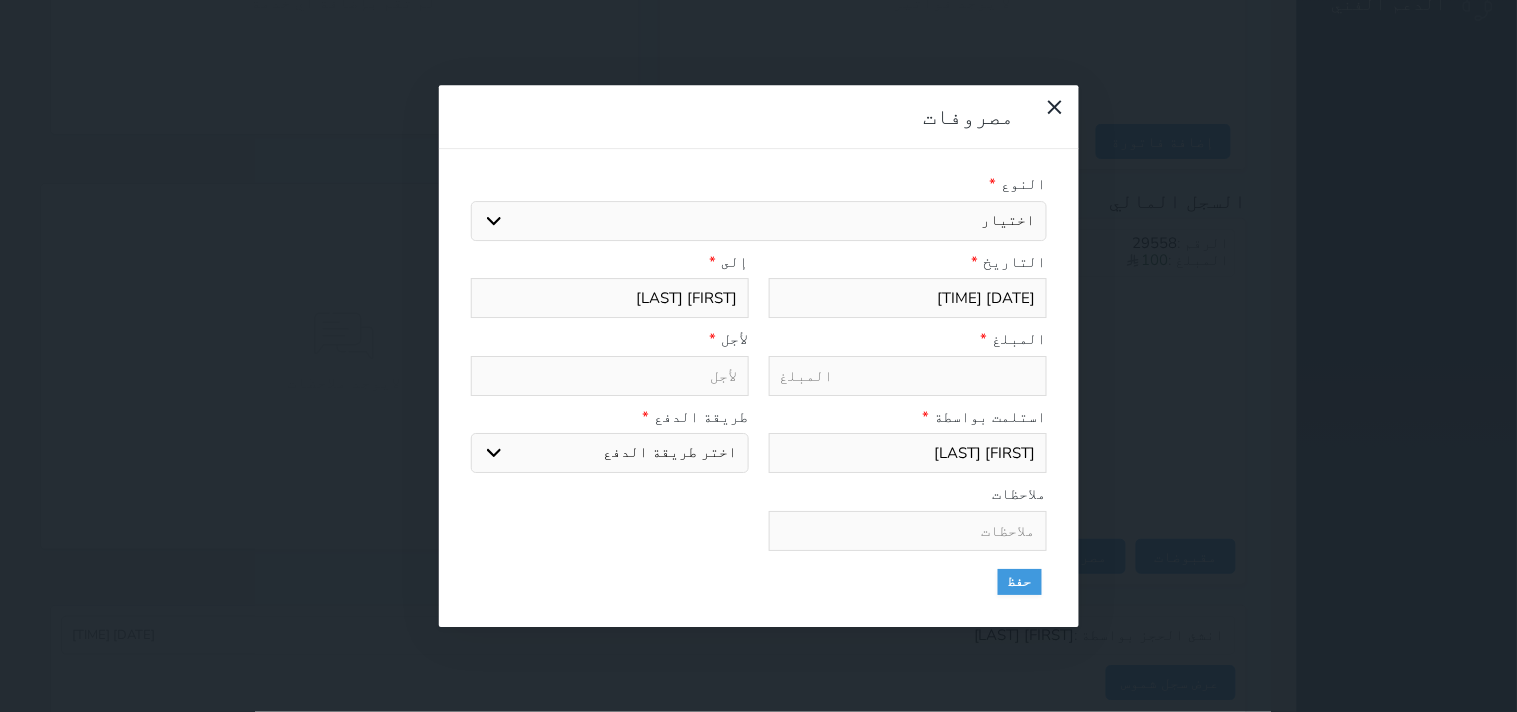 click at bounding box center (759, 221) 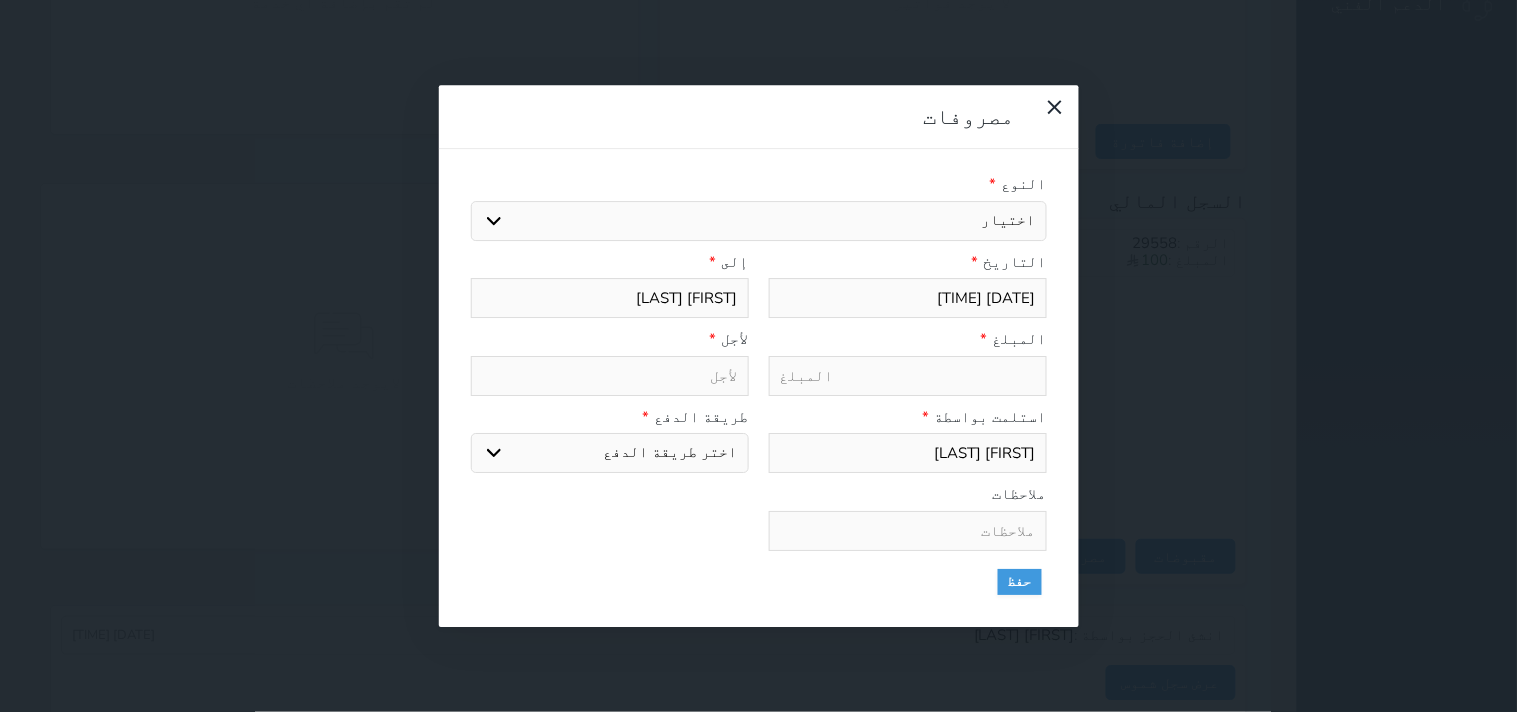 select on "28441" 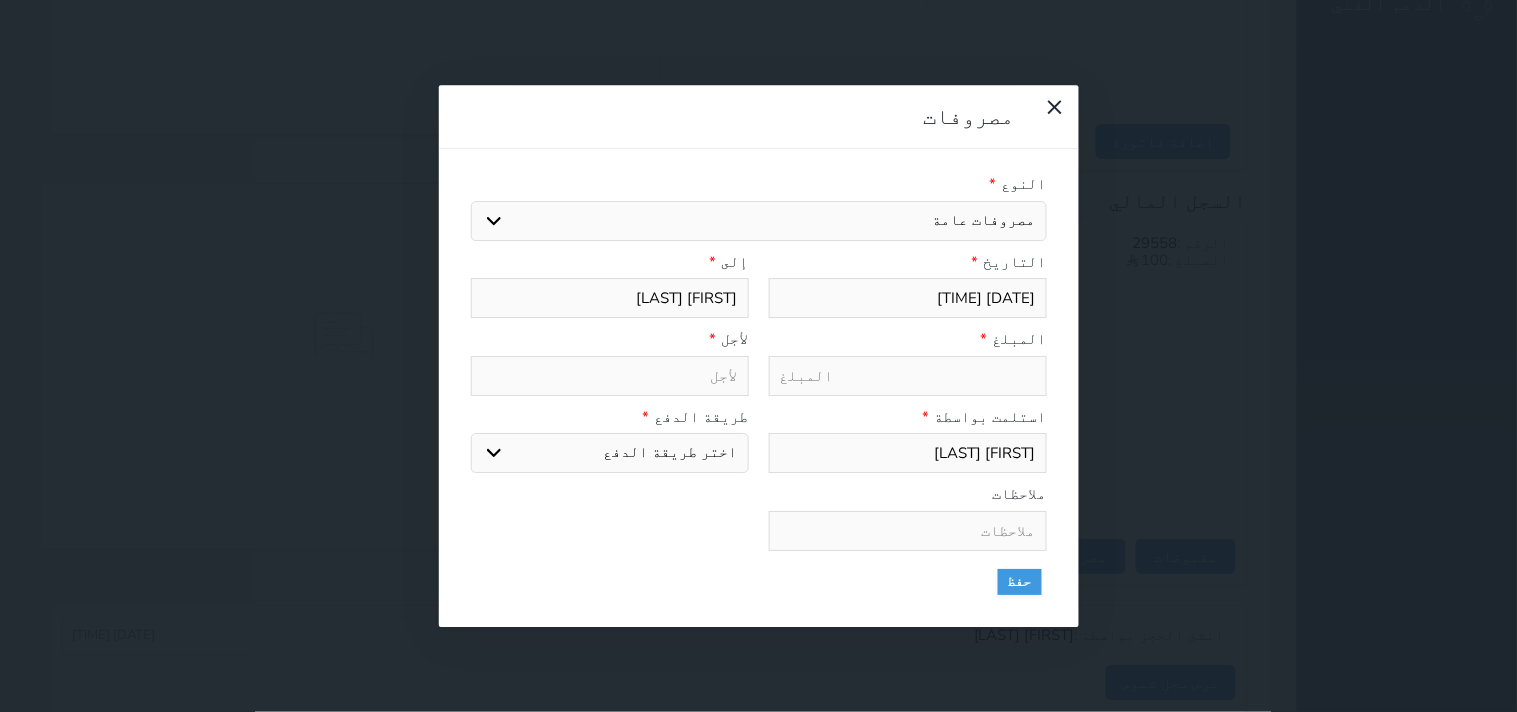 click at bounding box center [759, 221] 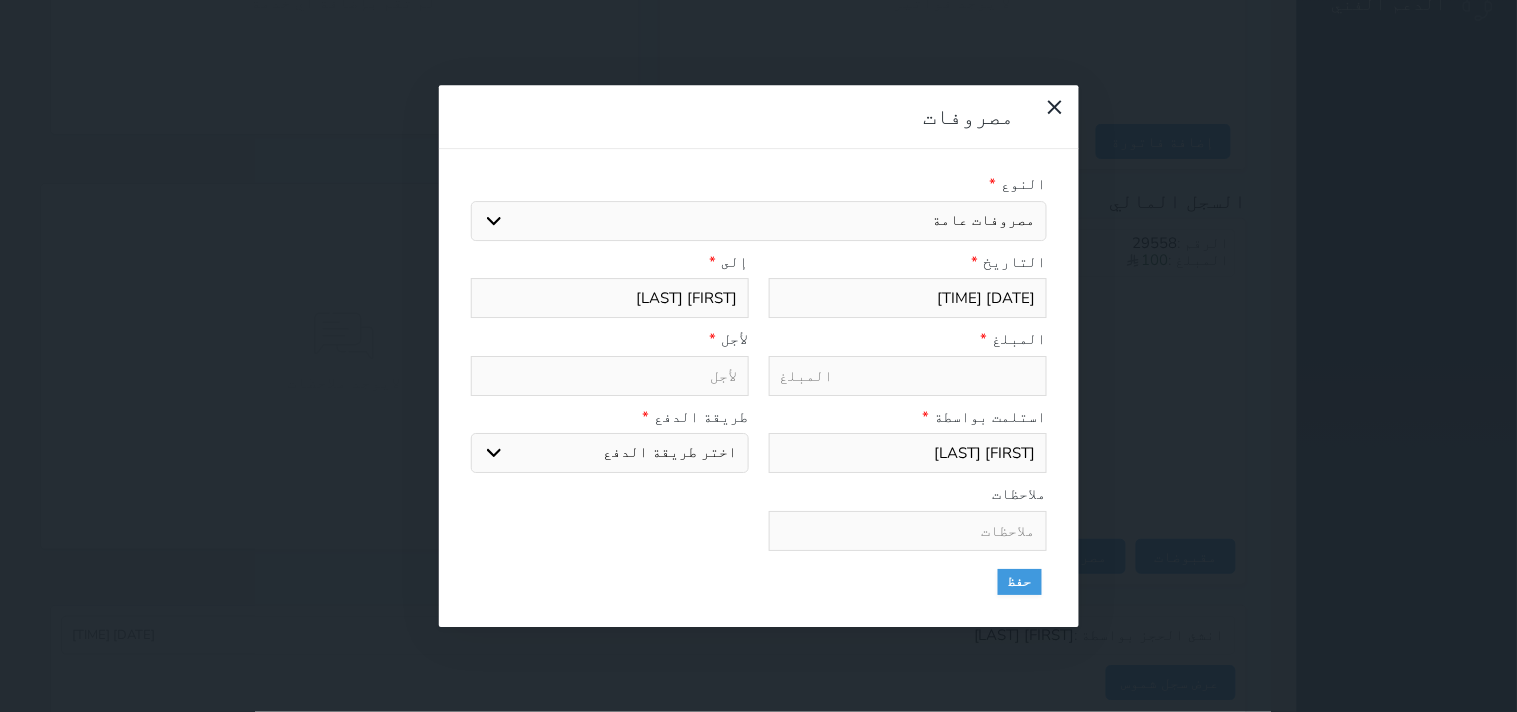 select 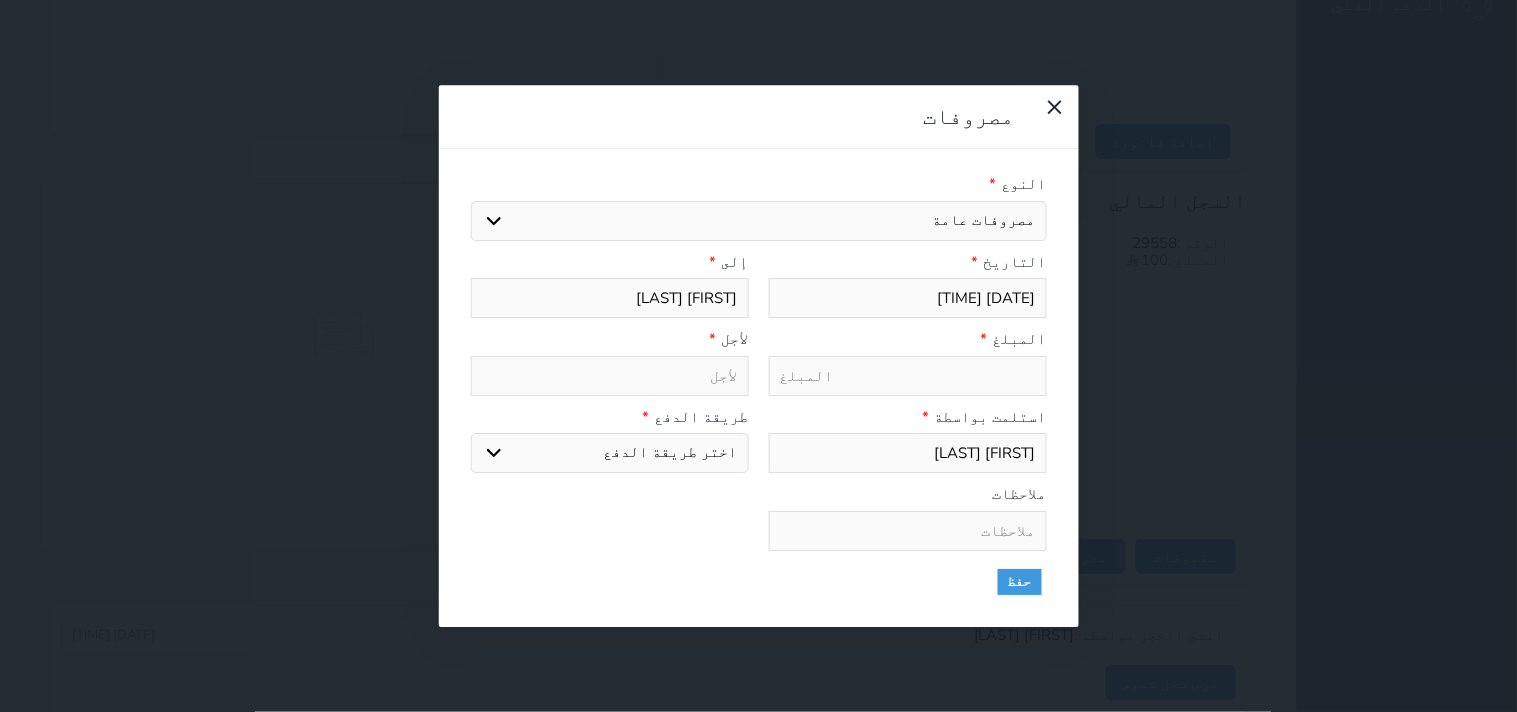 type on "مصروفات عامة - الوحدة - 305" 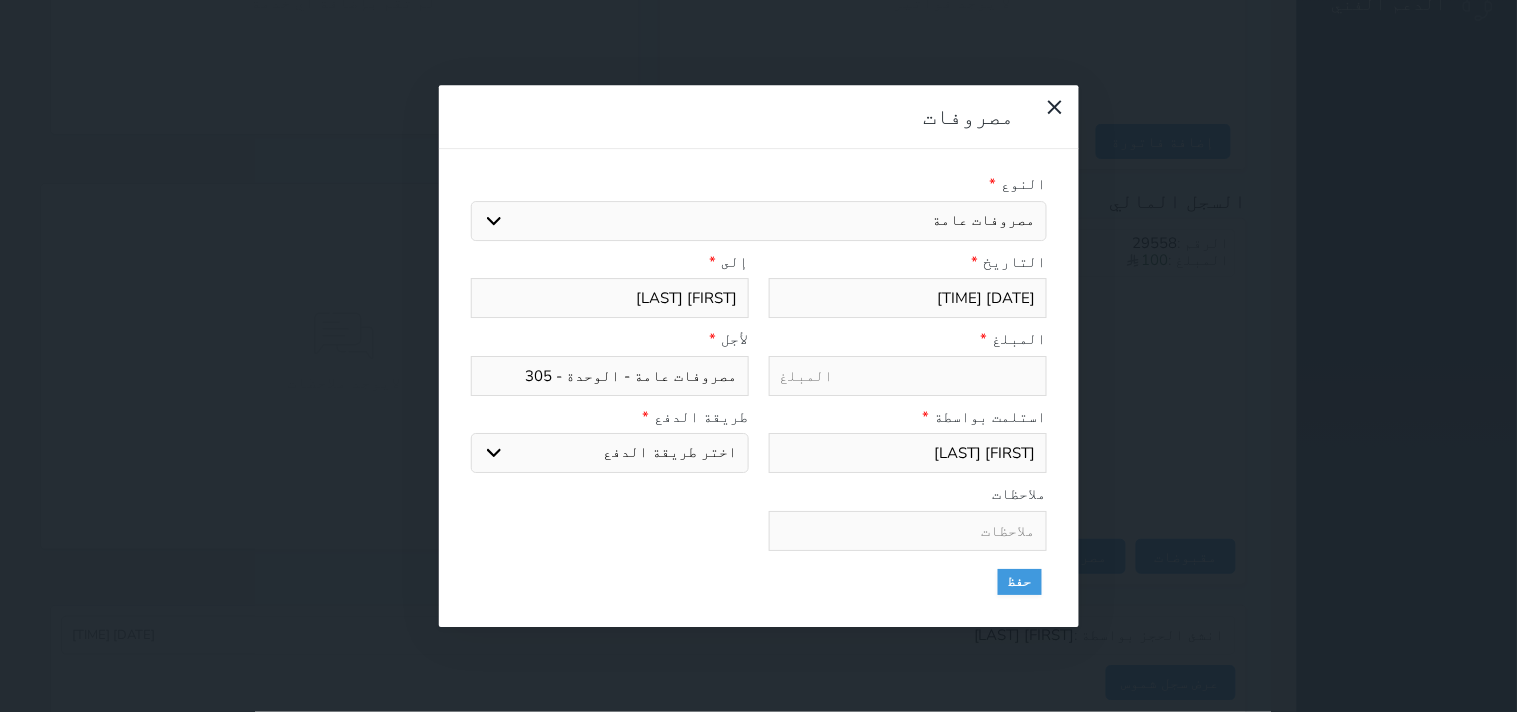 click at bounding box center [908, 376] 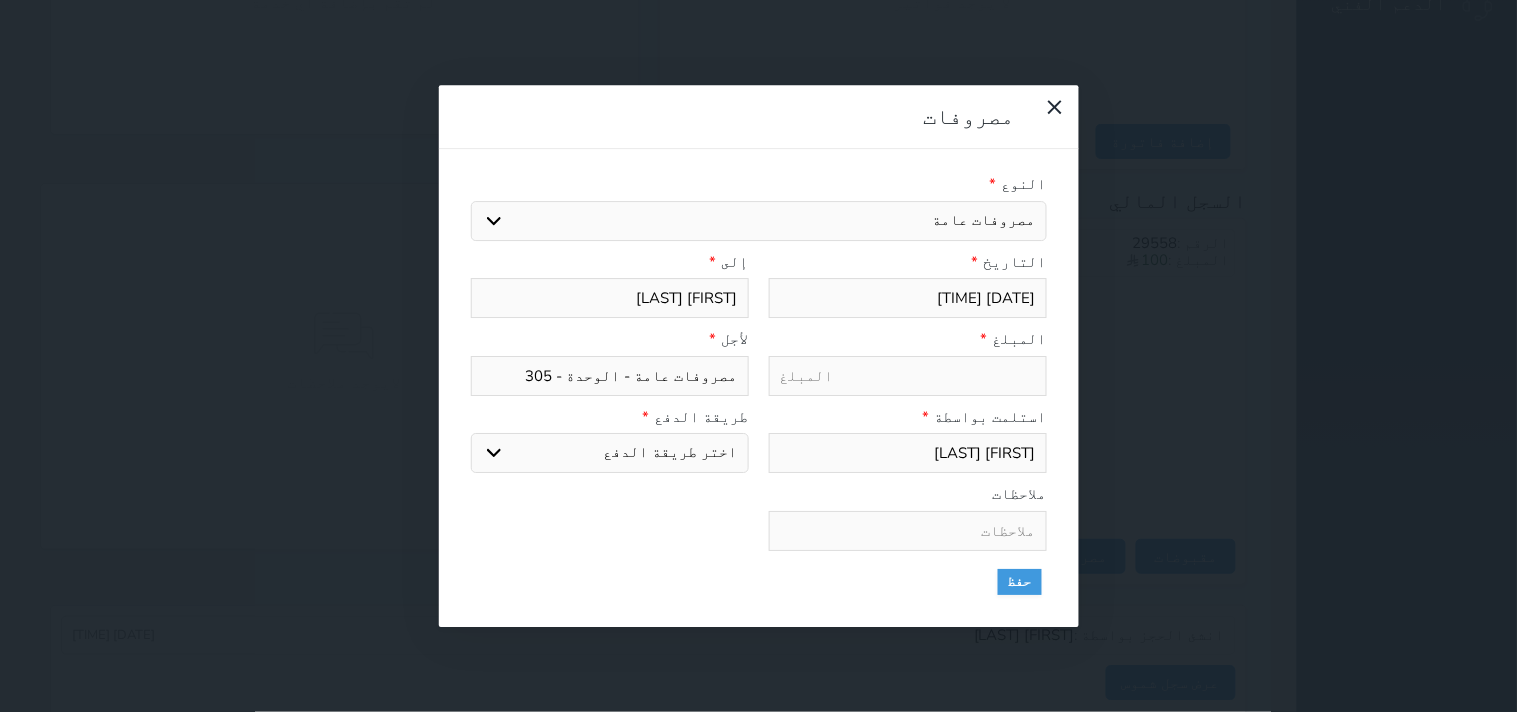 type on "4" 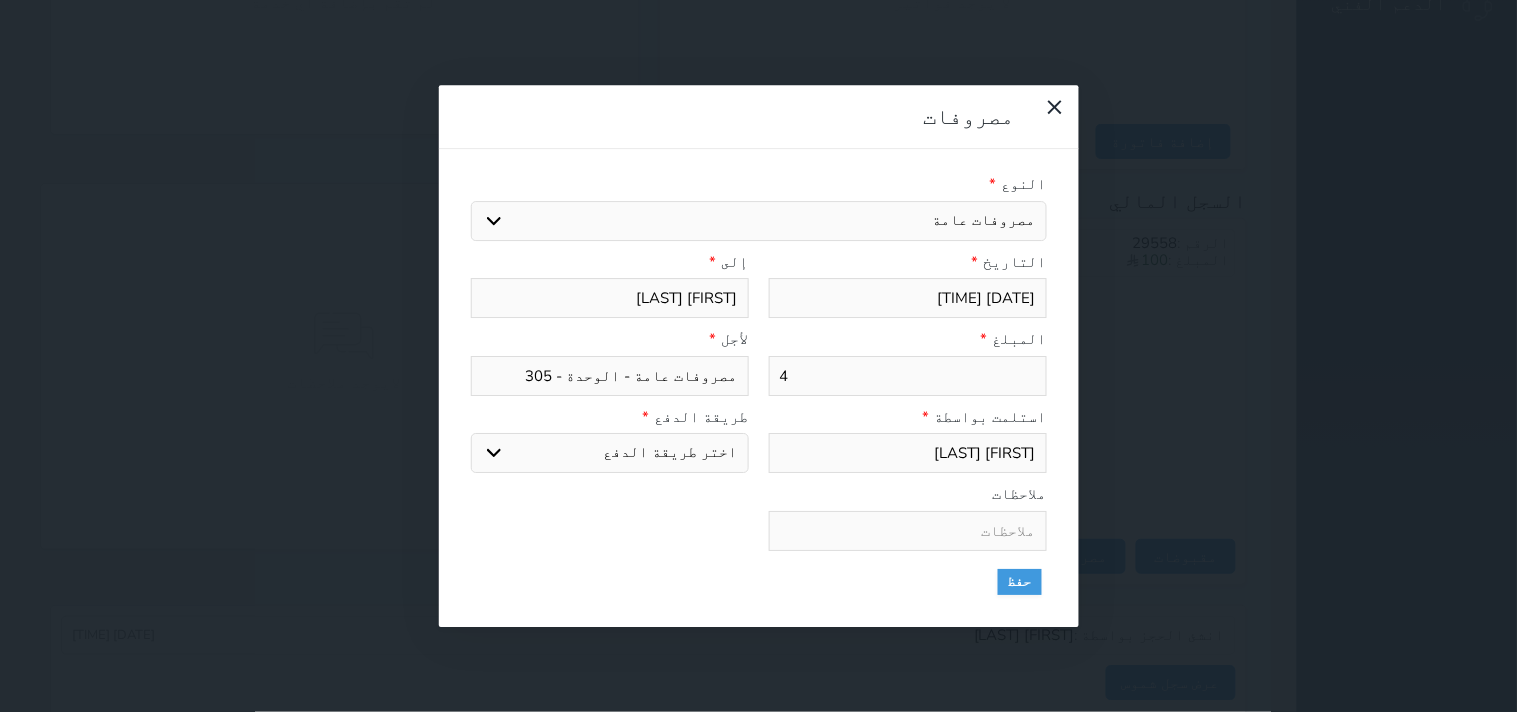select 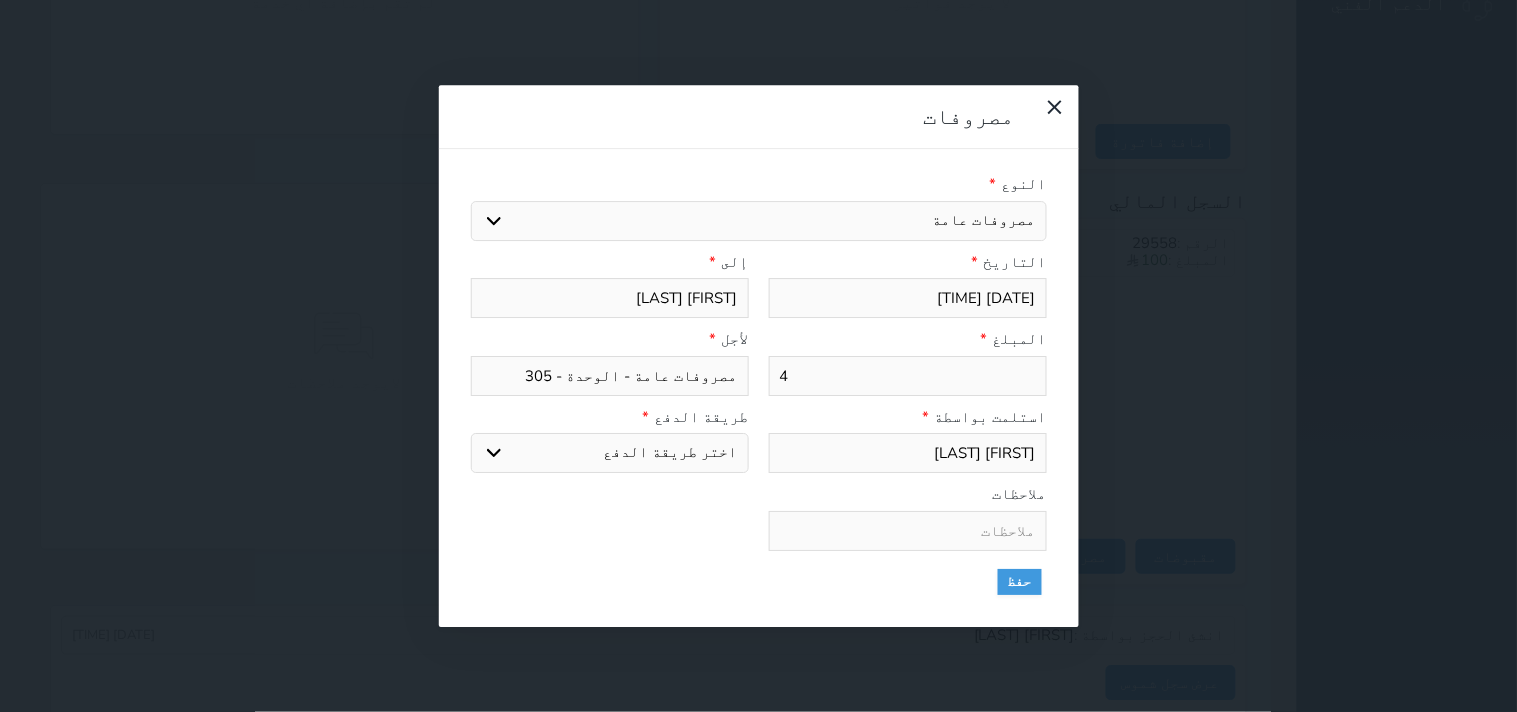 click on "اختر طريقة الدفع   دفع نقدى   تحويل بنكى   مدى   بطاقة ائتمان" at bounding box center [610, 453] 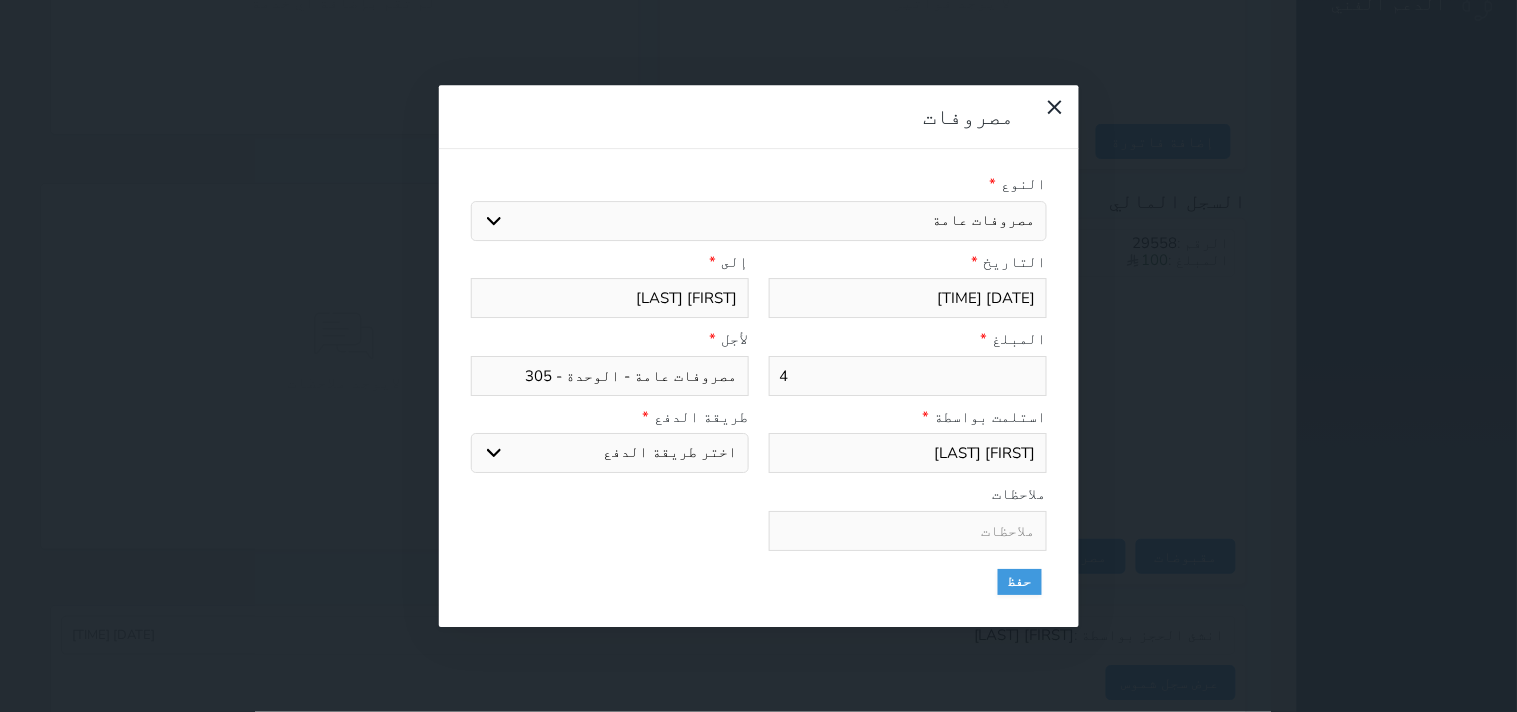 select on "cash" 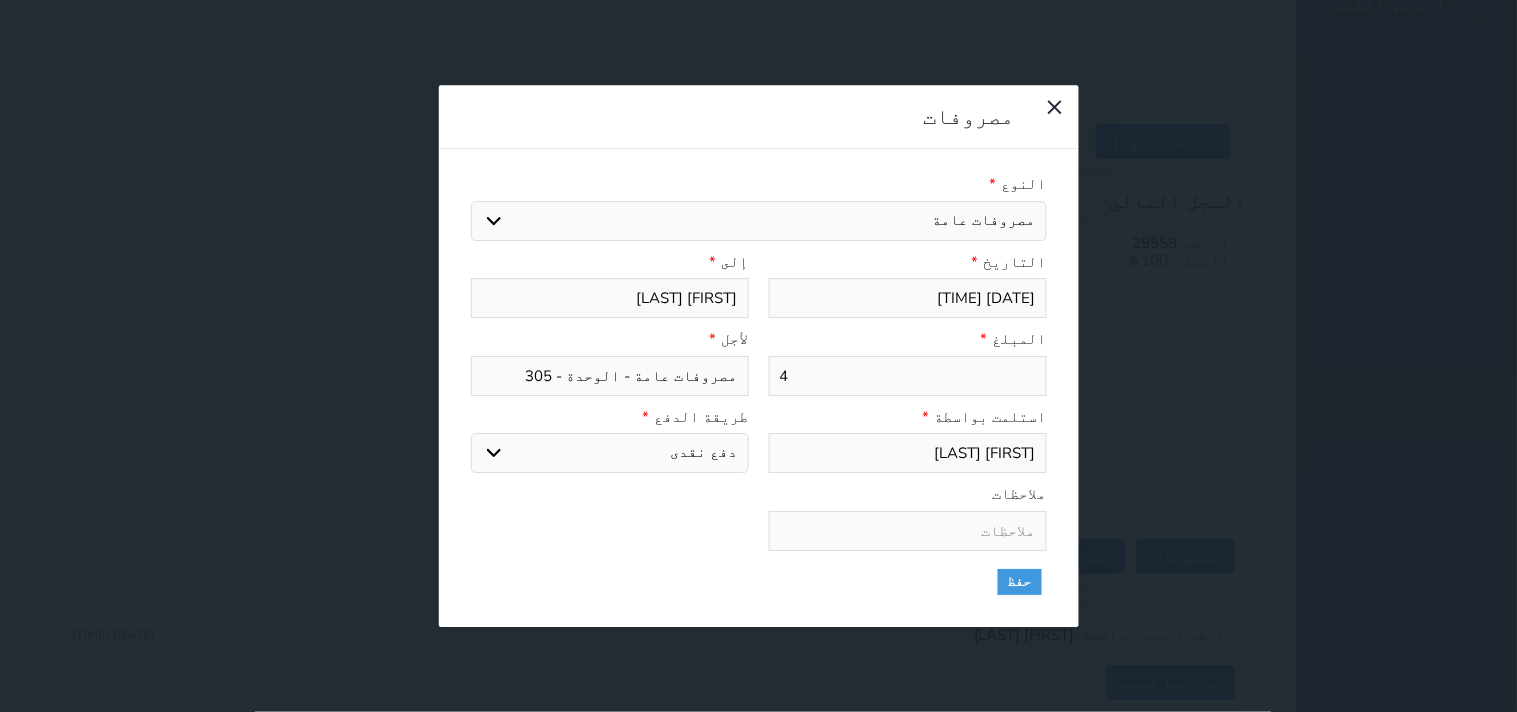 click on "اختر طريقة الدفع   دفع نقدى   تحويل بنكى   مدى   بطاقة ائتمان" at bounding box center [610, 453] 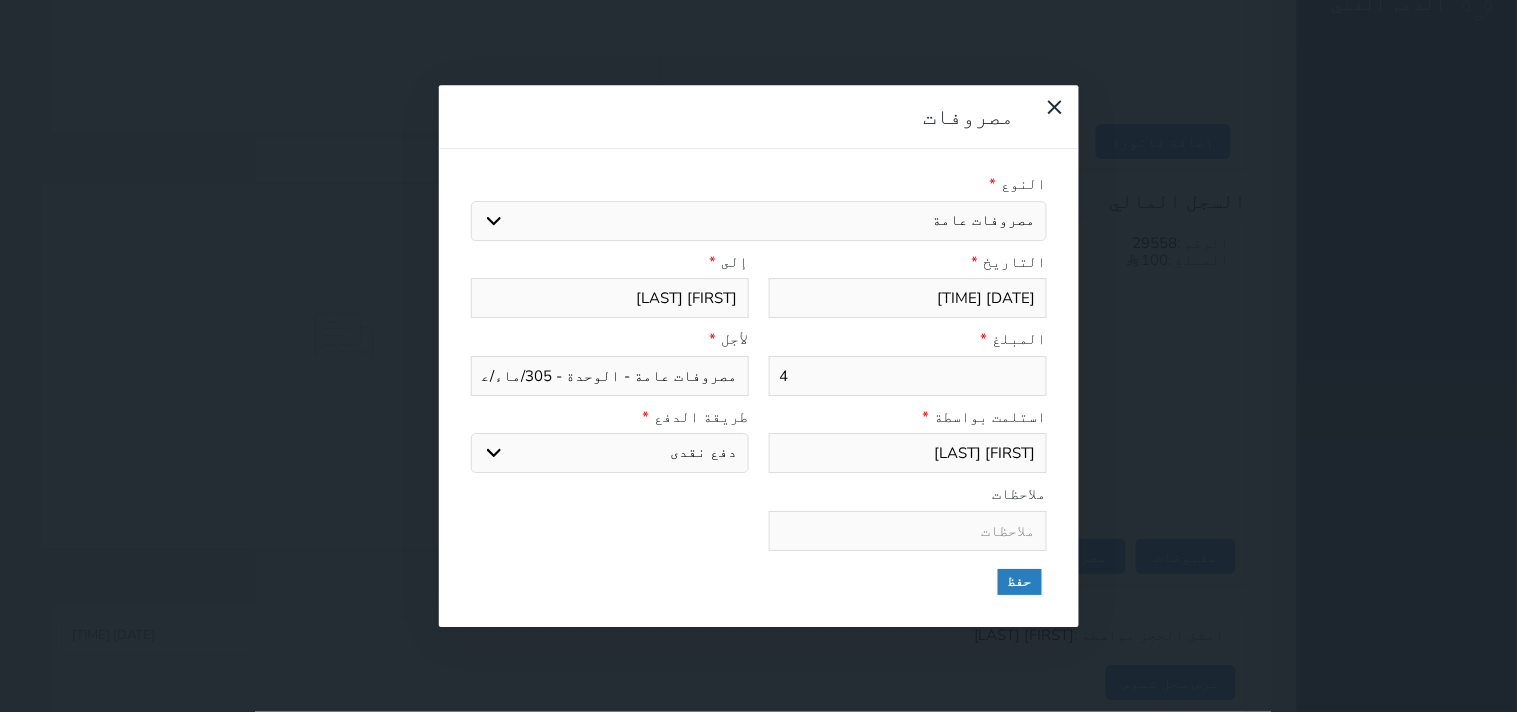 type 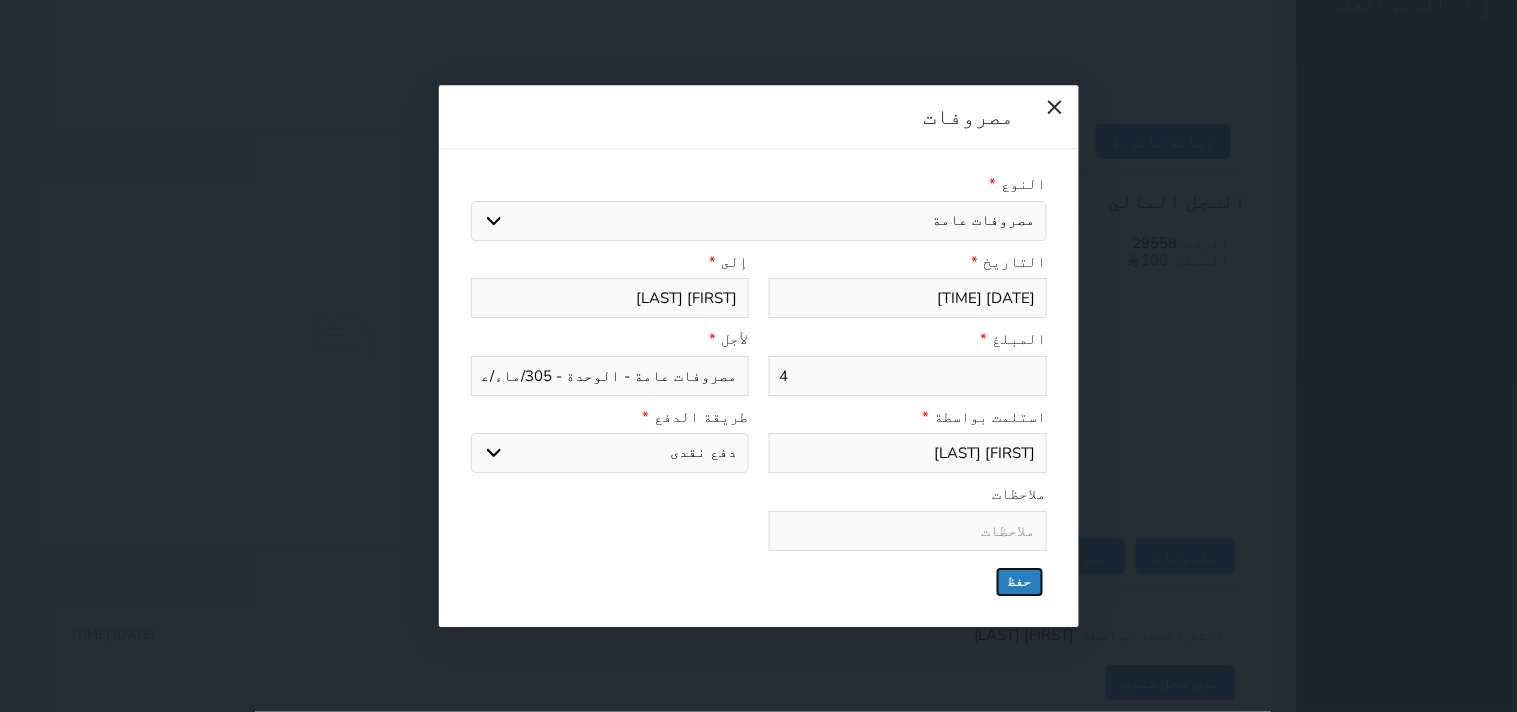 click on "حفظ" at bounding box center [1020, 582] 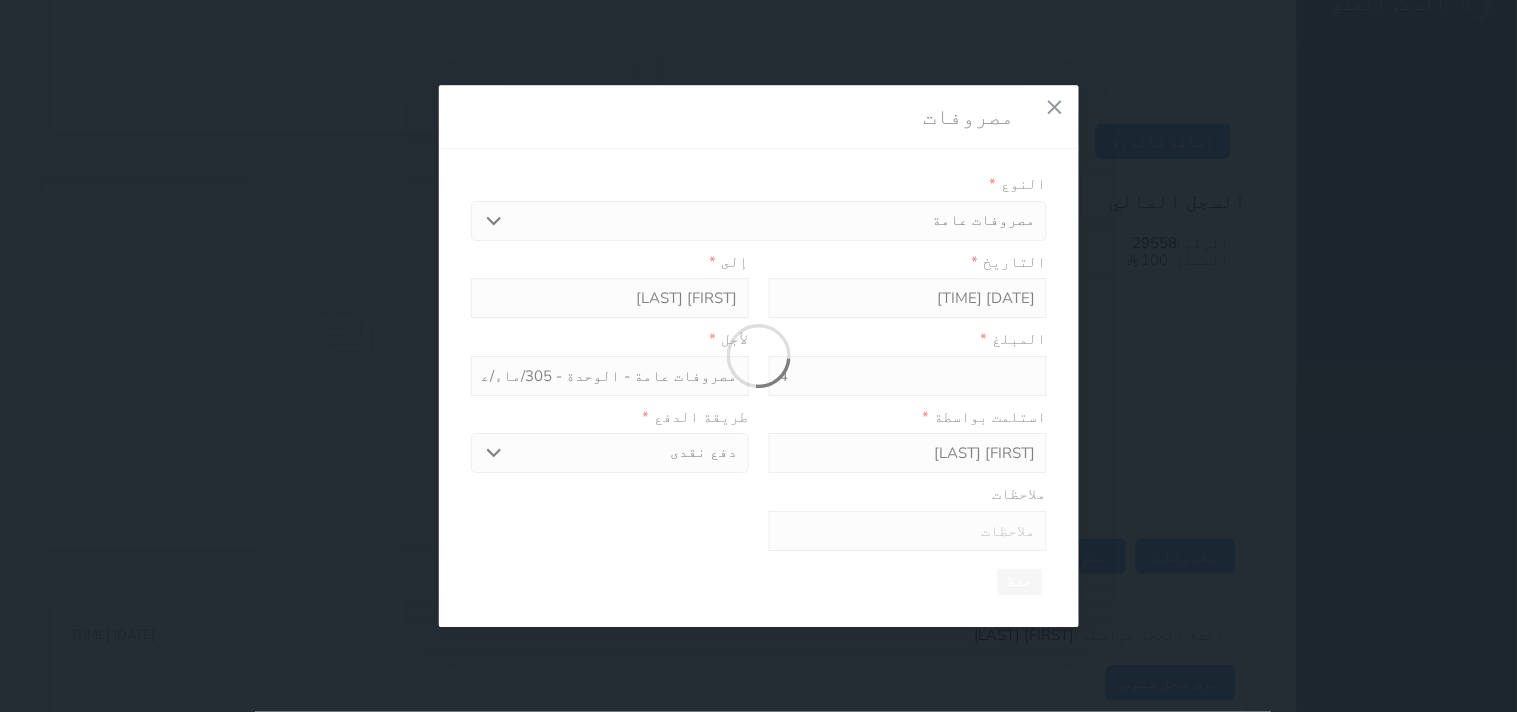 select 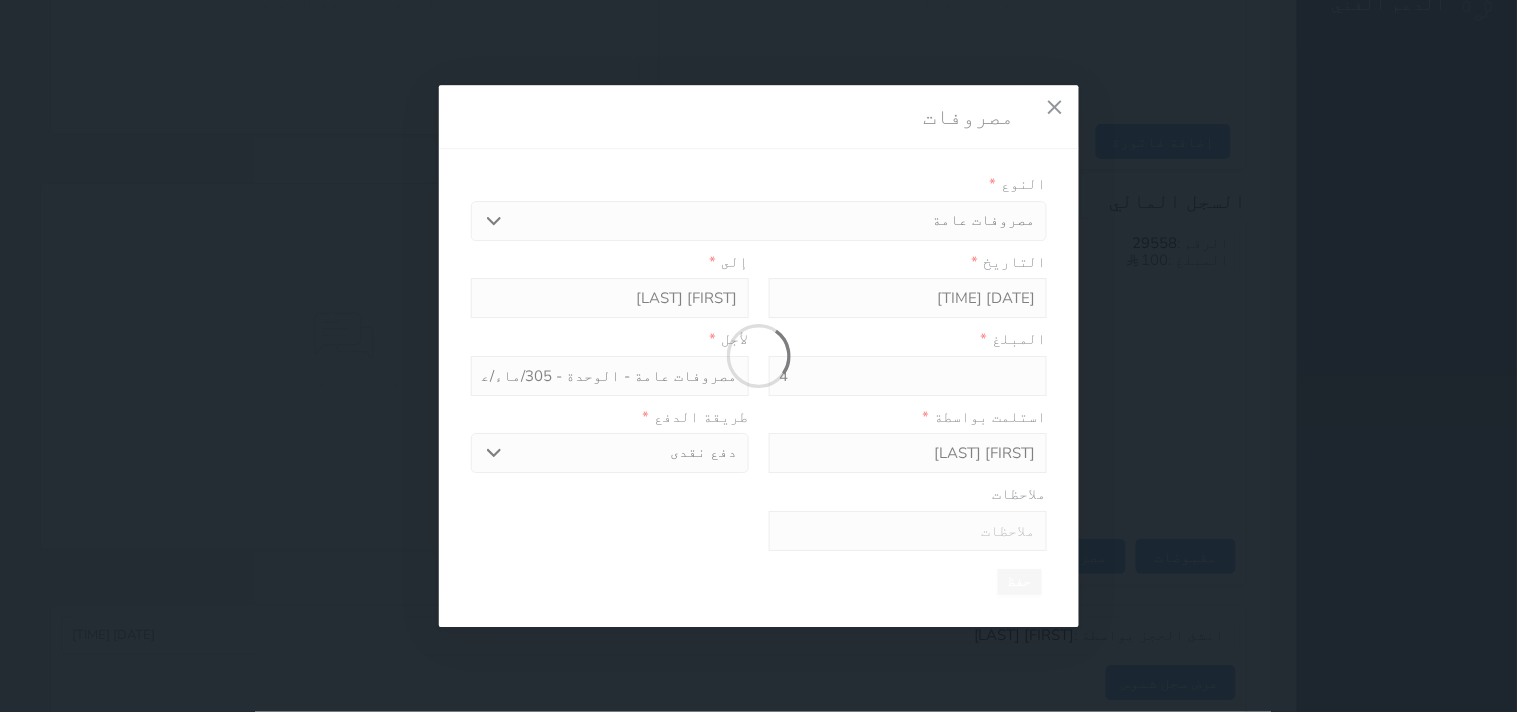 type 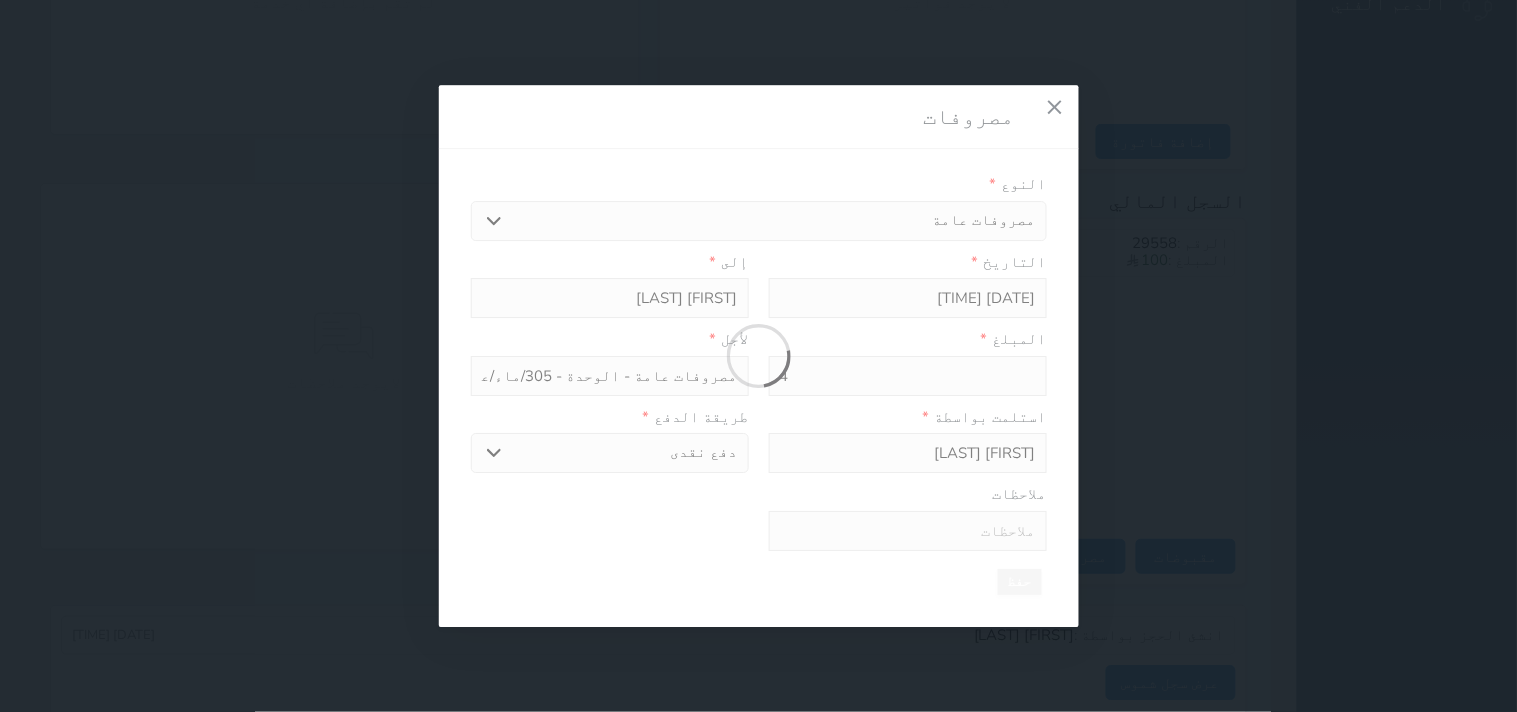 type on "0" 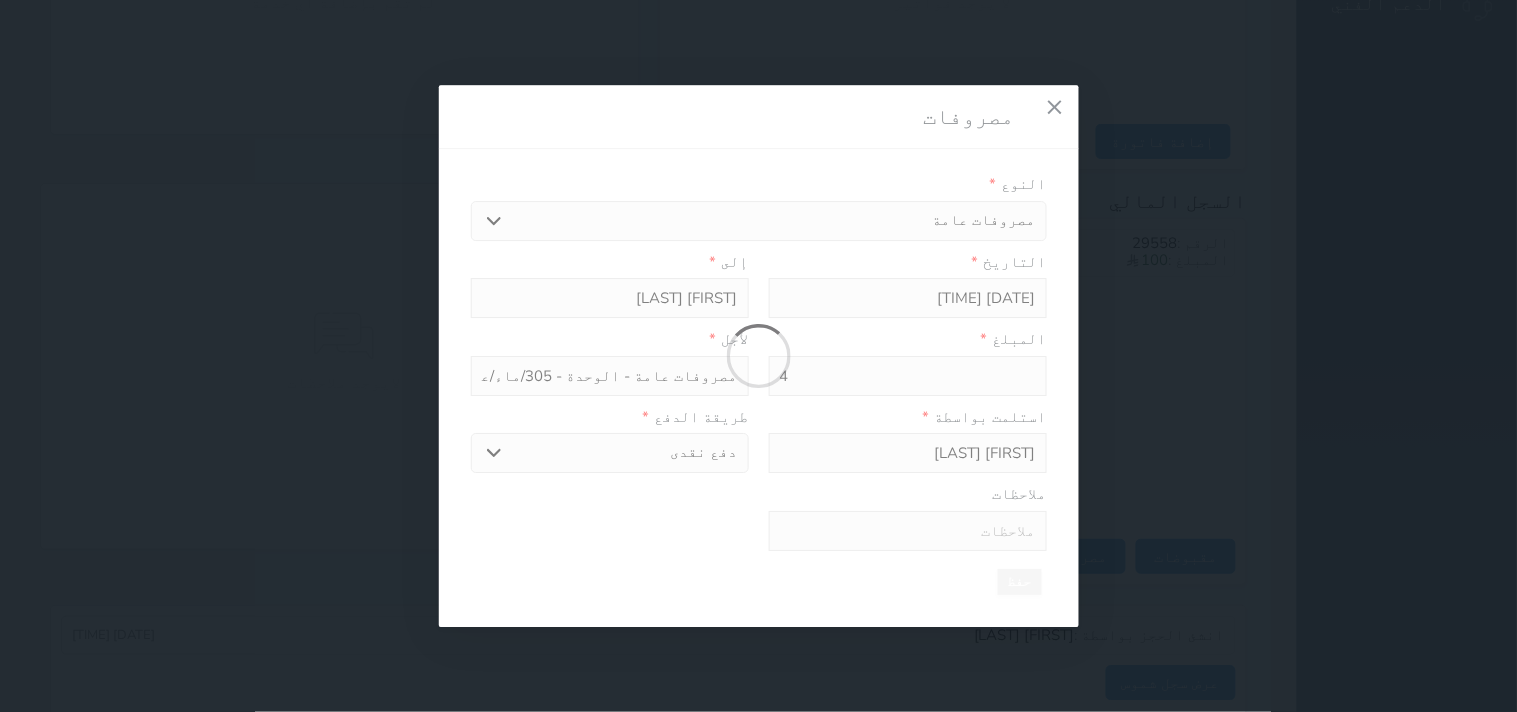 select 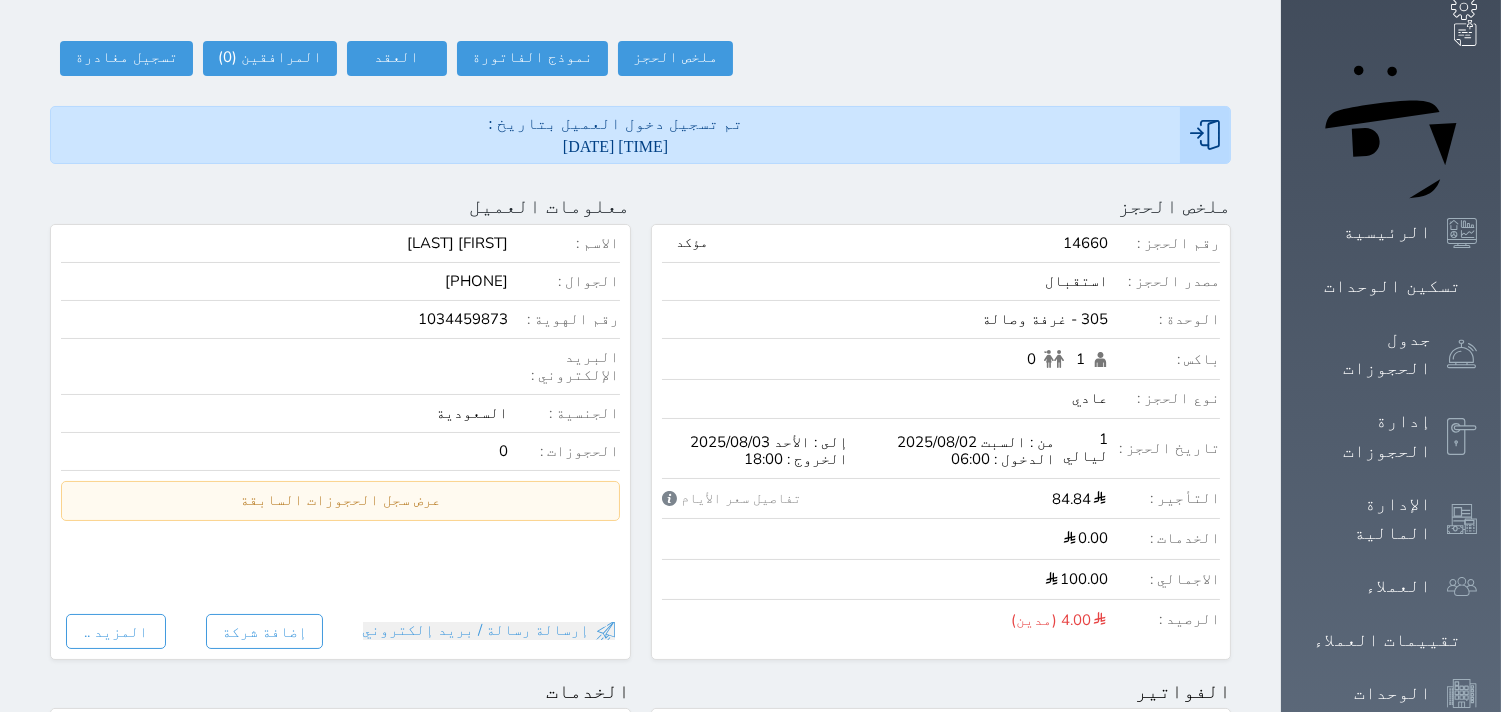 scroll, scrollTop: 0, scrollLeft: 0, axis: both 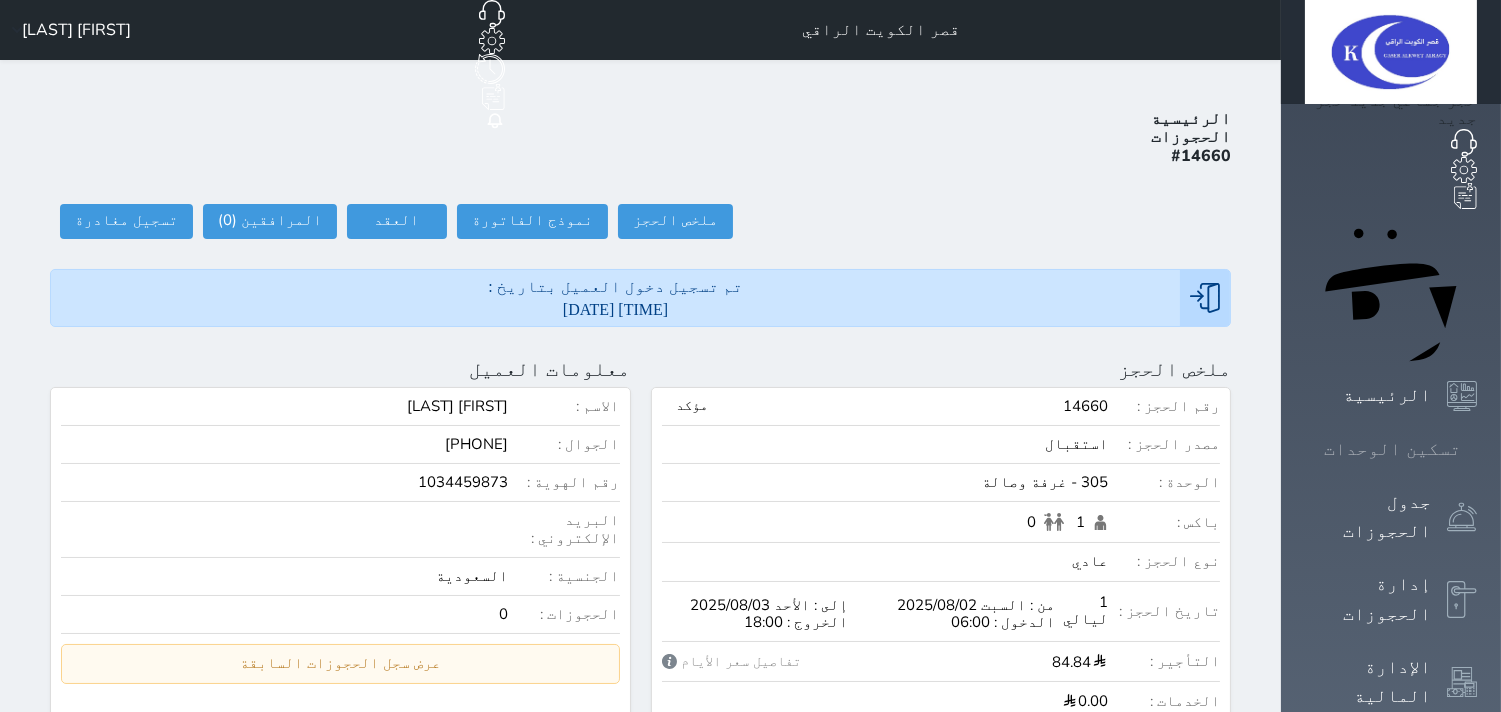 click on "تسكين الوحدات" at bounding box center (1392, 449) 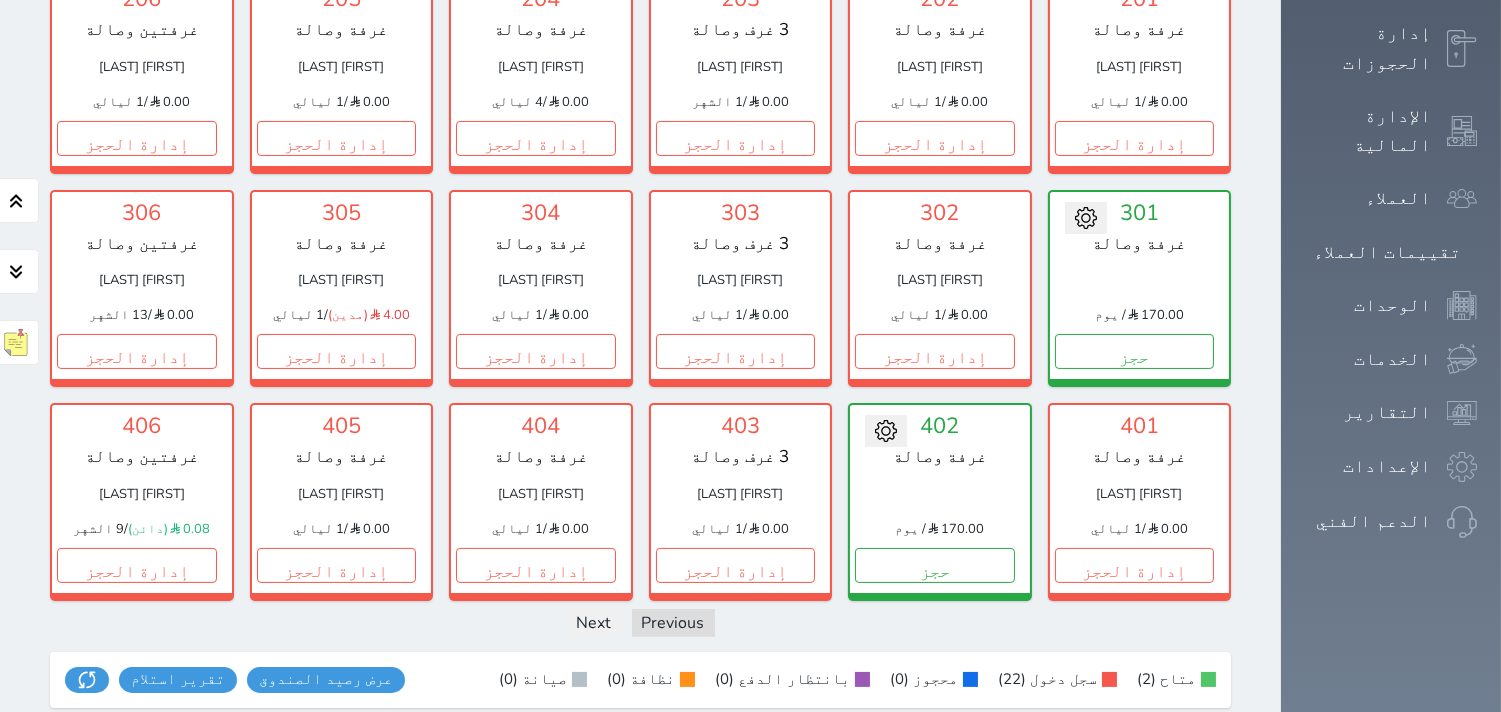 scroll, scrollTop: 555, scrollLeft: 0, axis: vertical 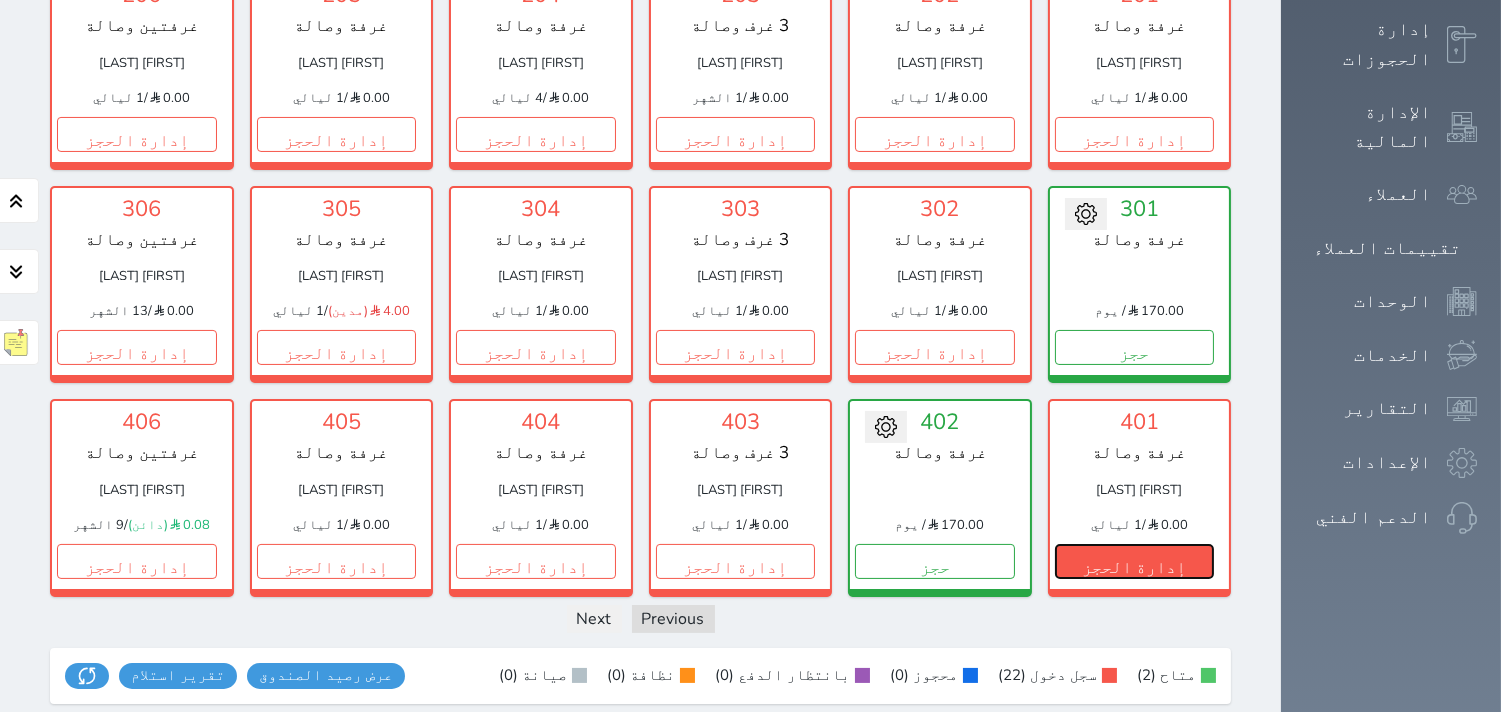 click on "إدارة الحجز" at bounding box center (1135, 561) 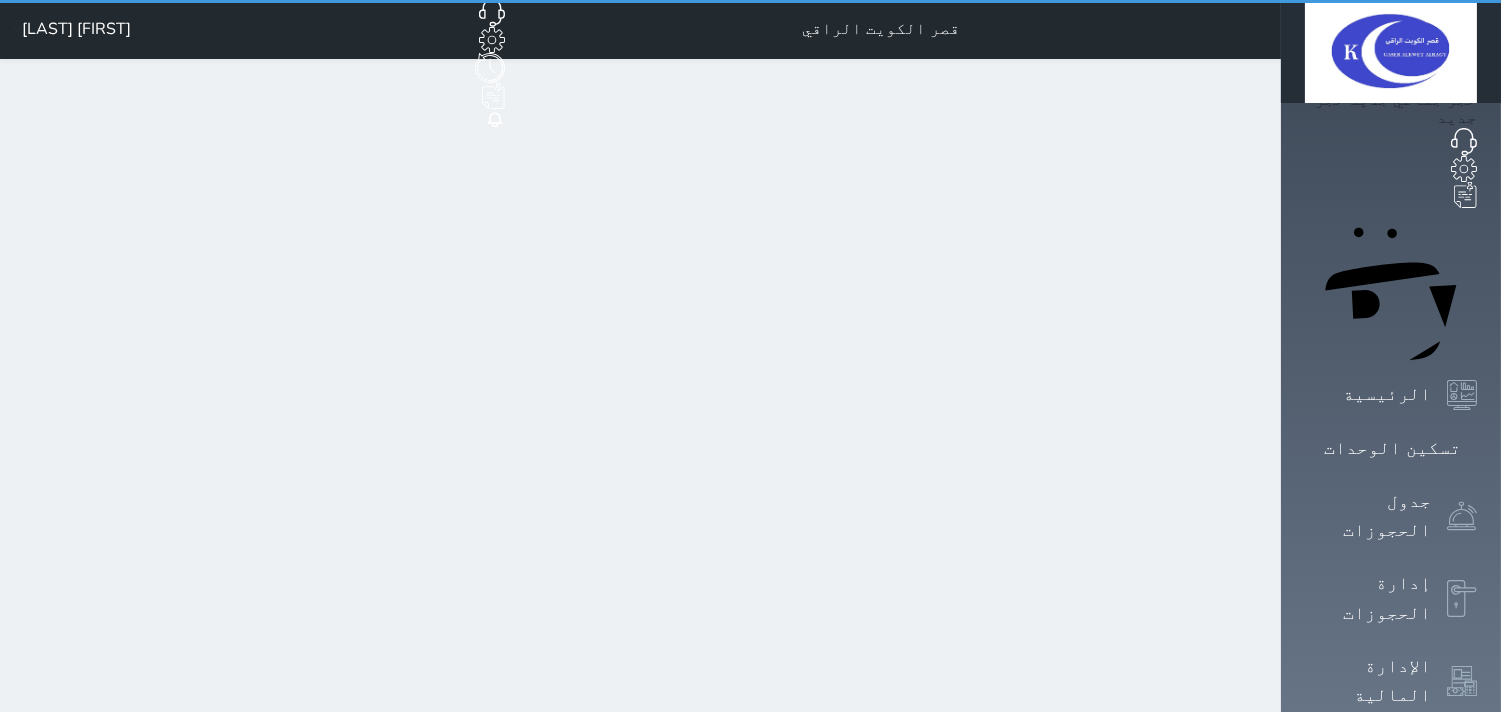 scroll, scrollTop: 0, scrollLeft: 0, axis: both 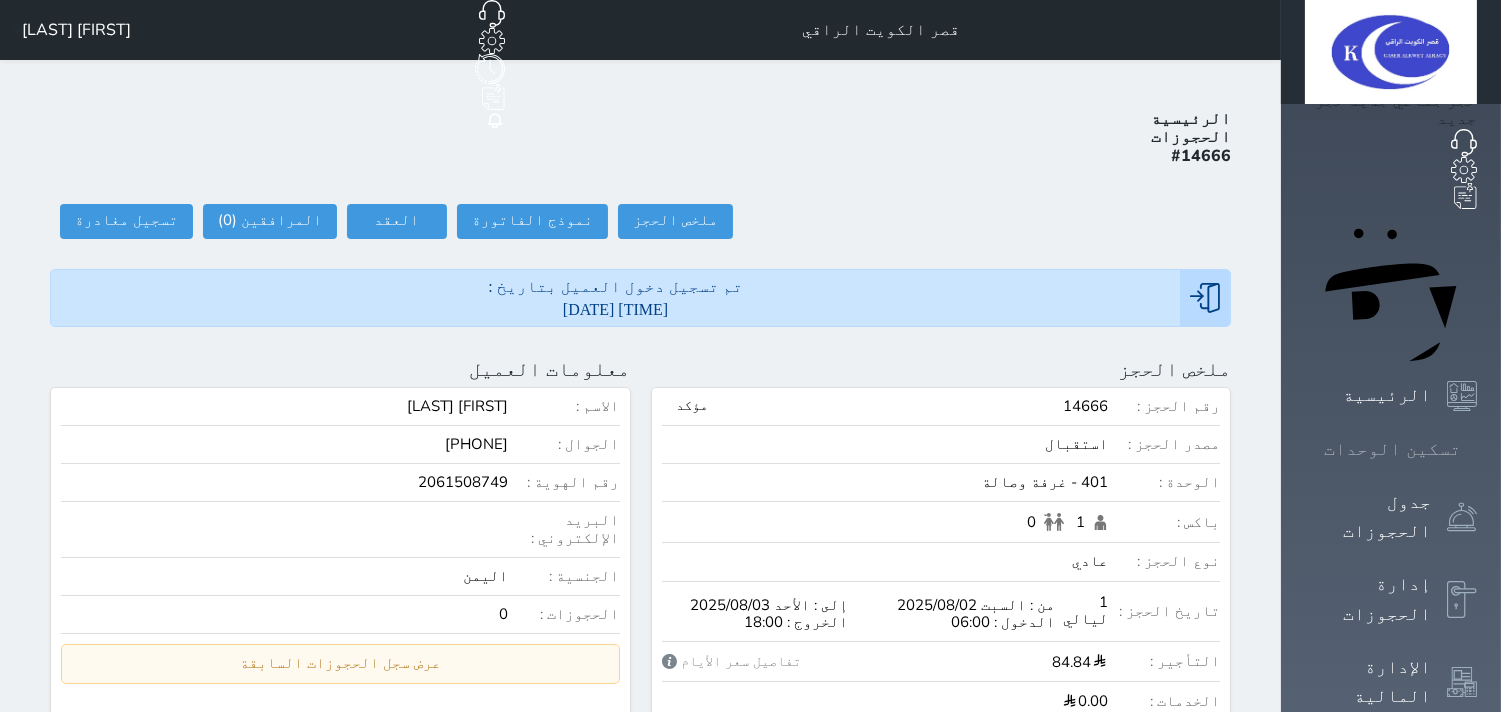 click 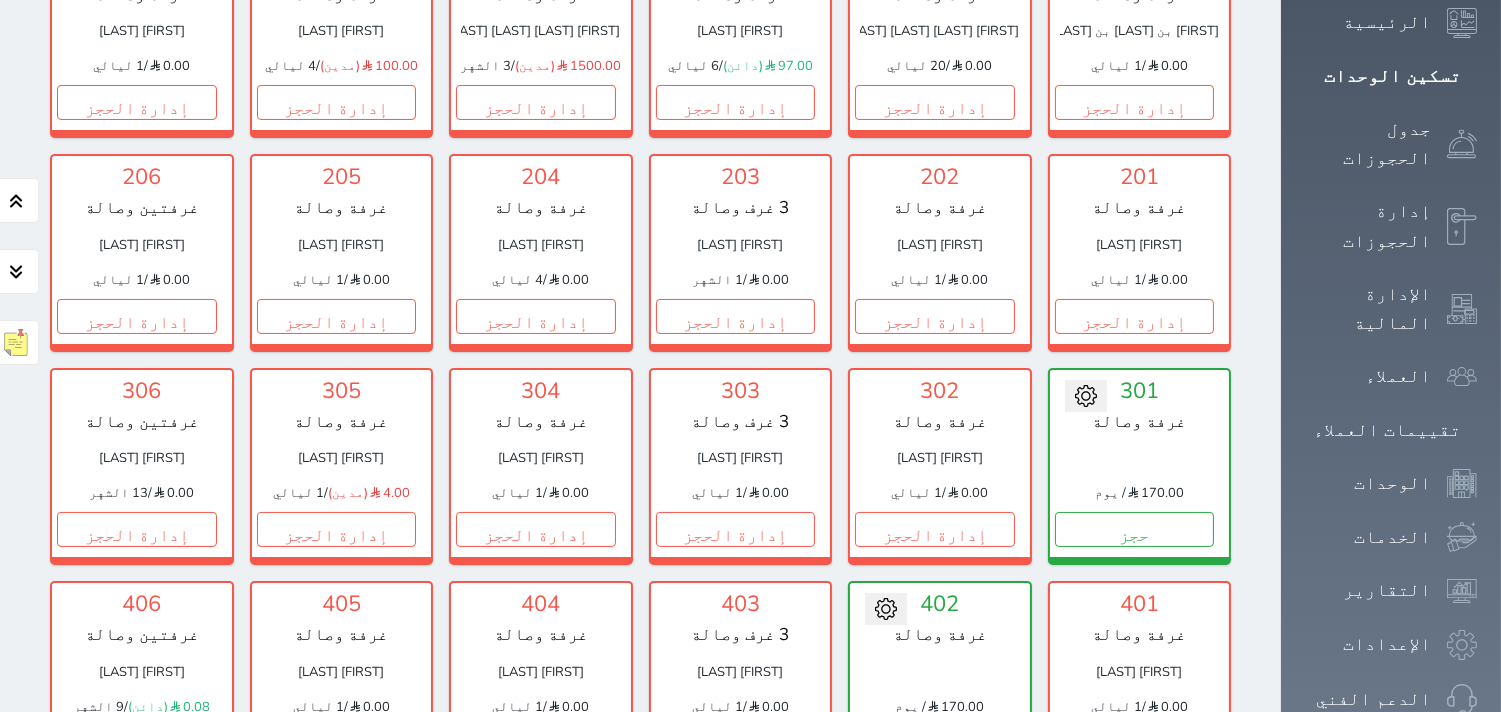 scroll, scrollTop: 411, scrollLeft: 0, axis: vertical 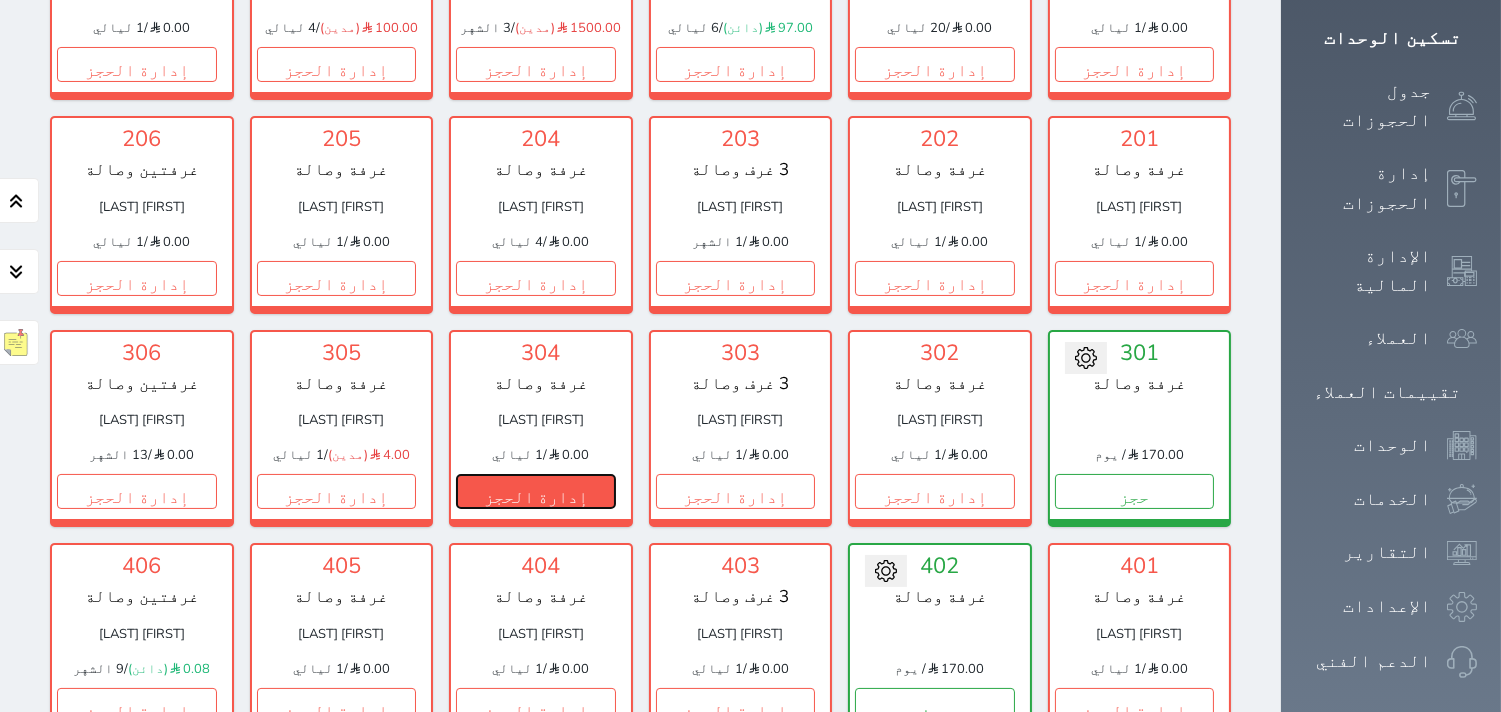 click on "إدارة الحجز" at bounding box center [536, 491] 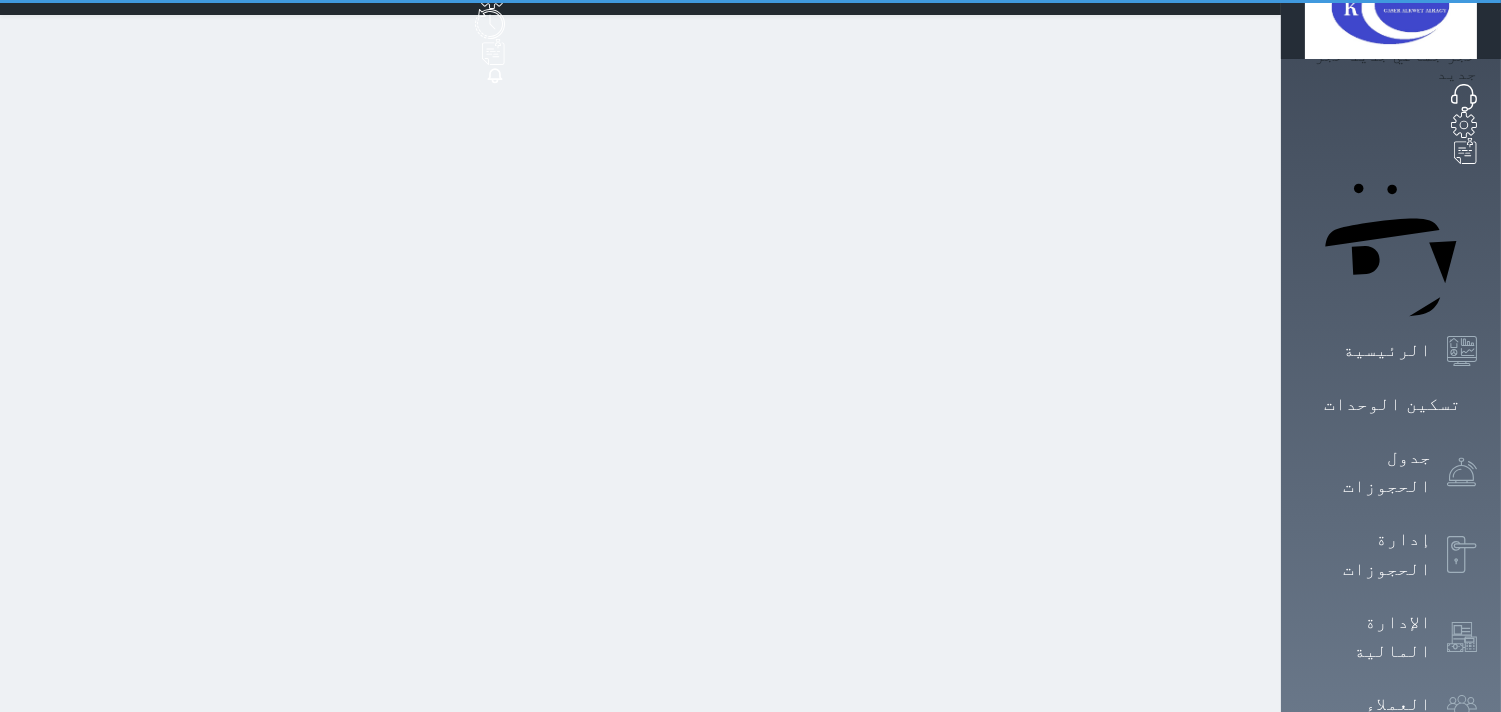 scroll, scrollTop: 0, scrollLeft: 0, axis: both 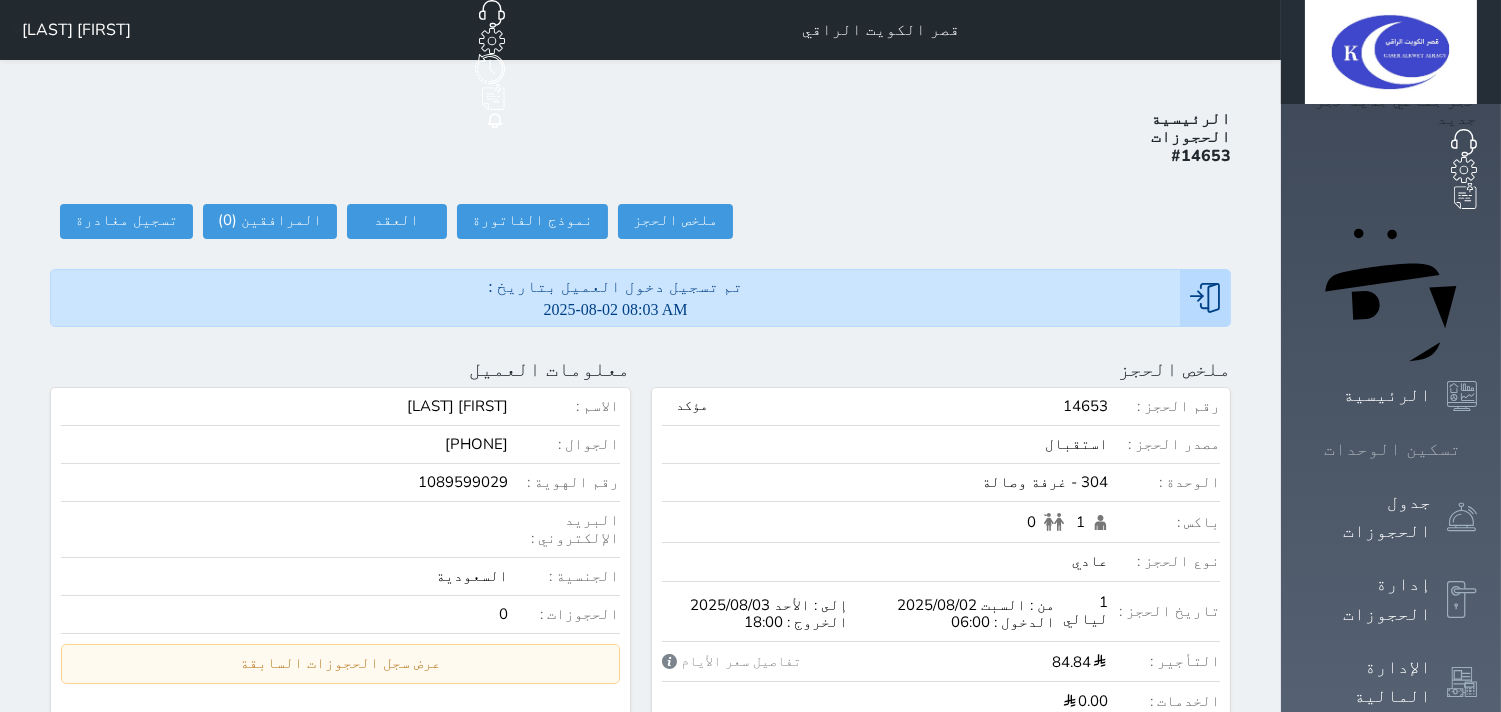 click 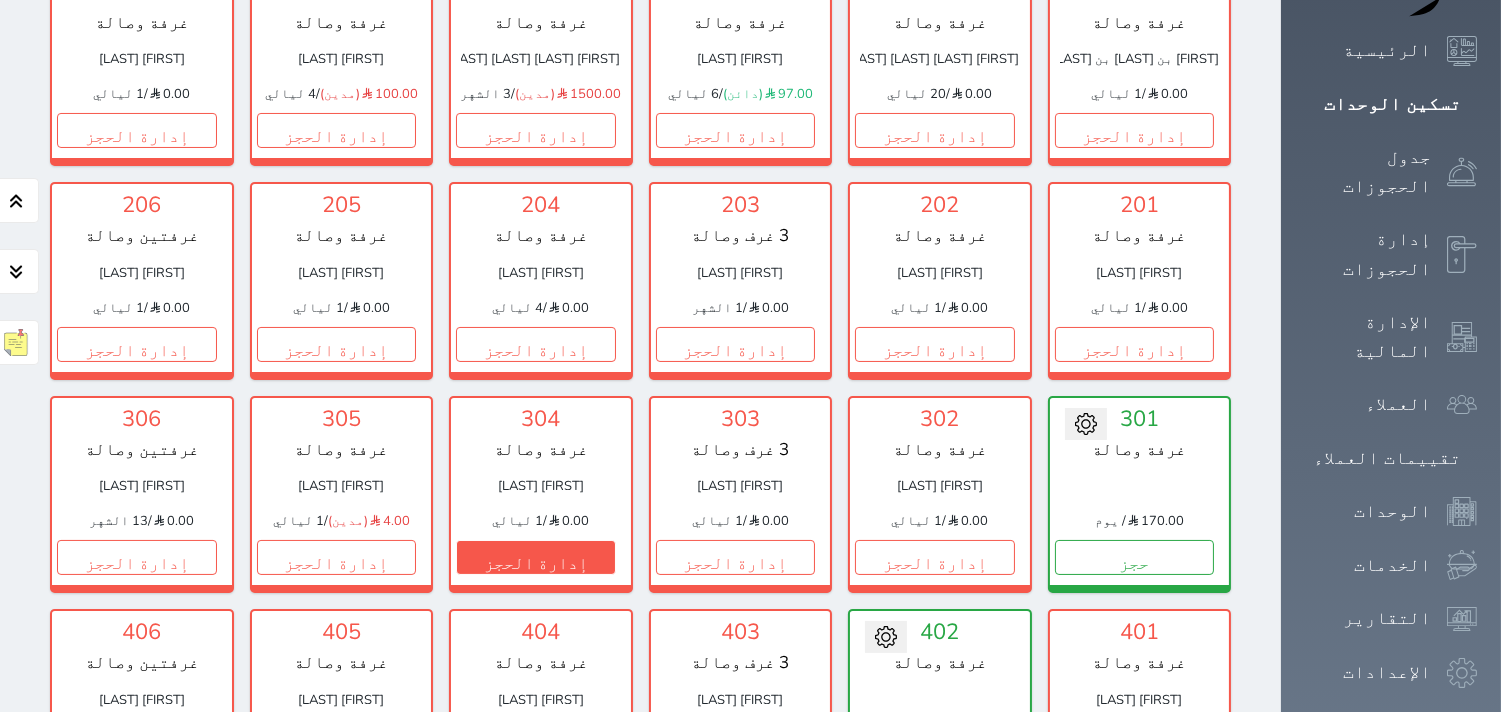 scroll, scrollTop: 411, scrollLeft: 0, axis: vertical 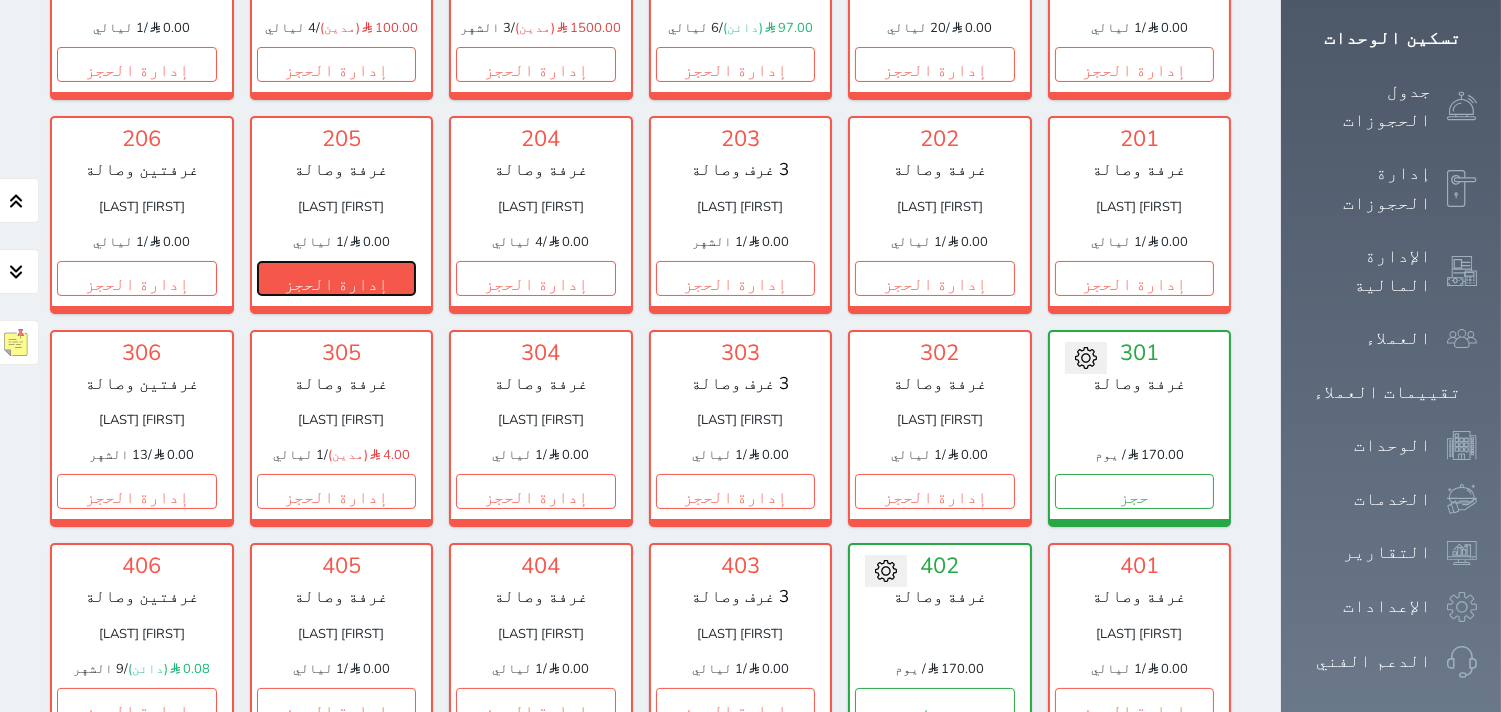 click on "إدارة الحجز" at bounding box center [337, 278] 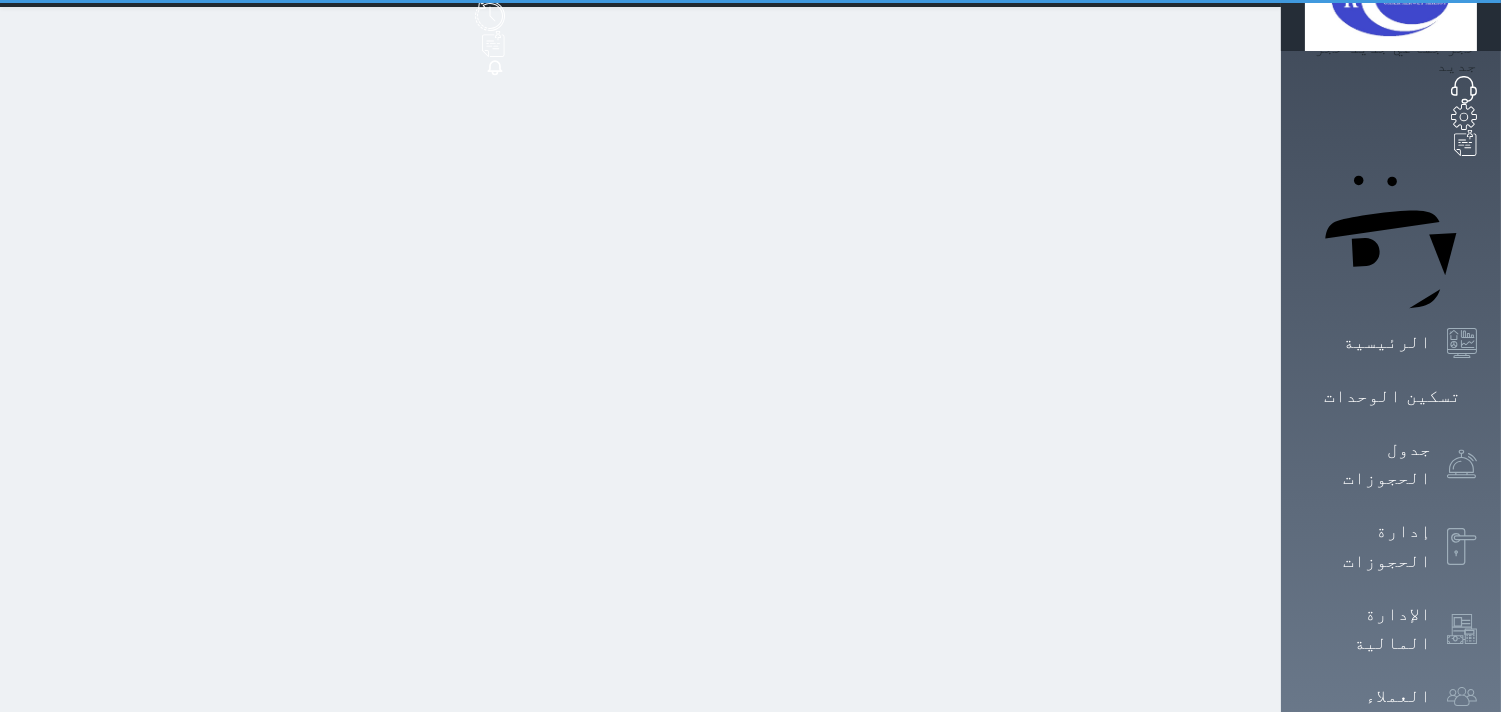 scroll, scrollTop: 0, scrollLeft: 0, axis: both 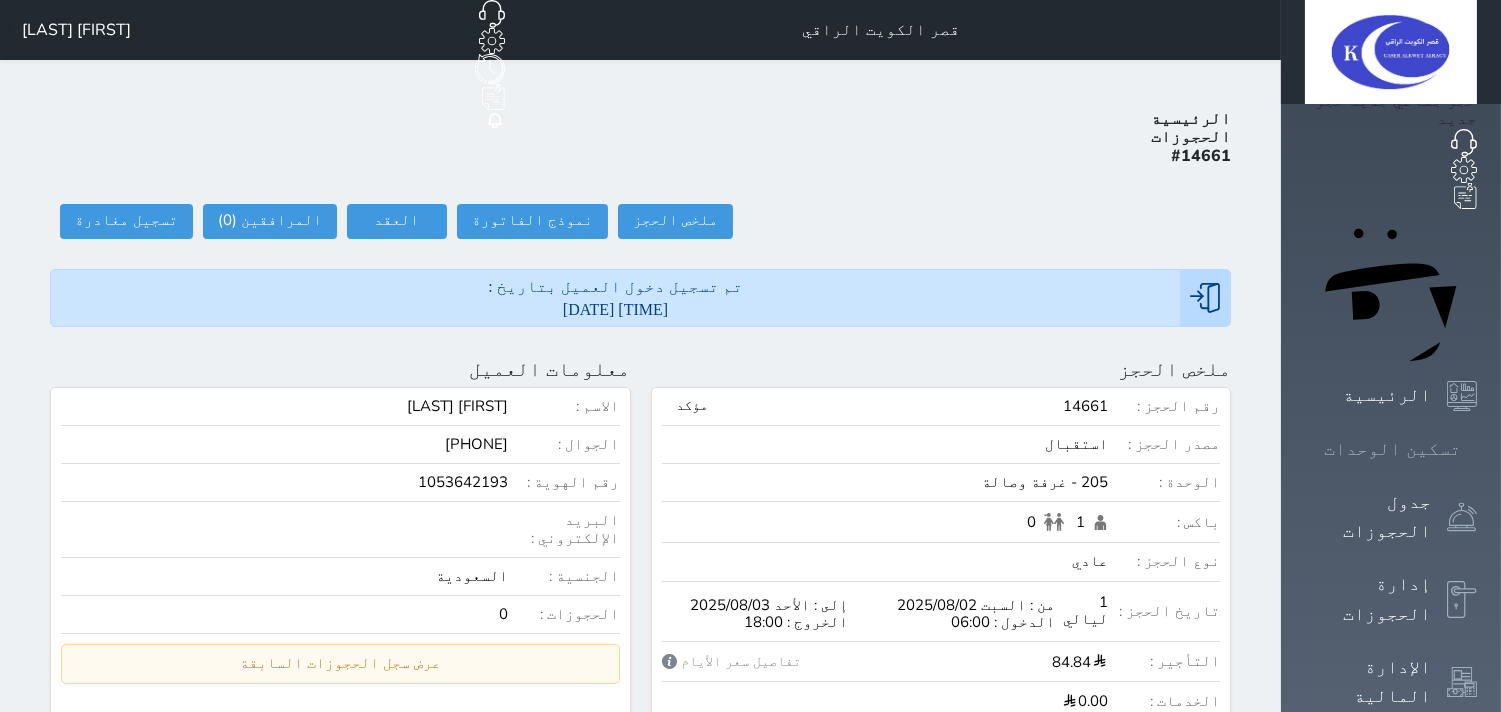 click on "تسكين الوحدات" at bounding box center (1392, 449) 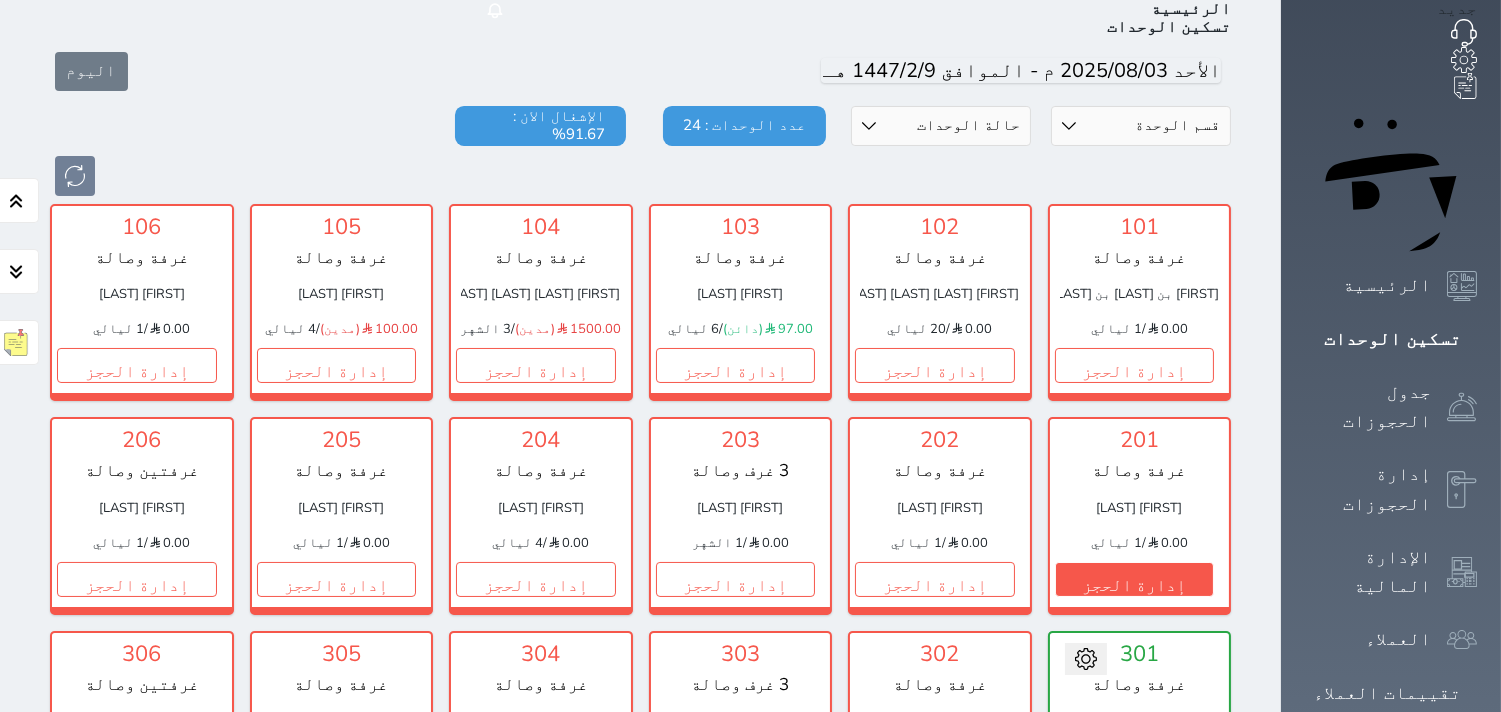 scroll, scrollTop: 77, scrollLeft: 0, axis: vertical 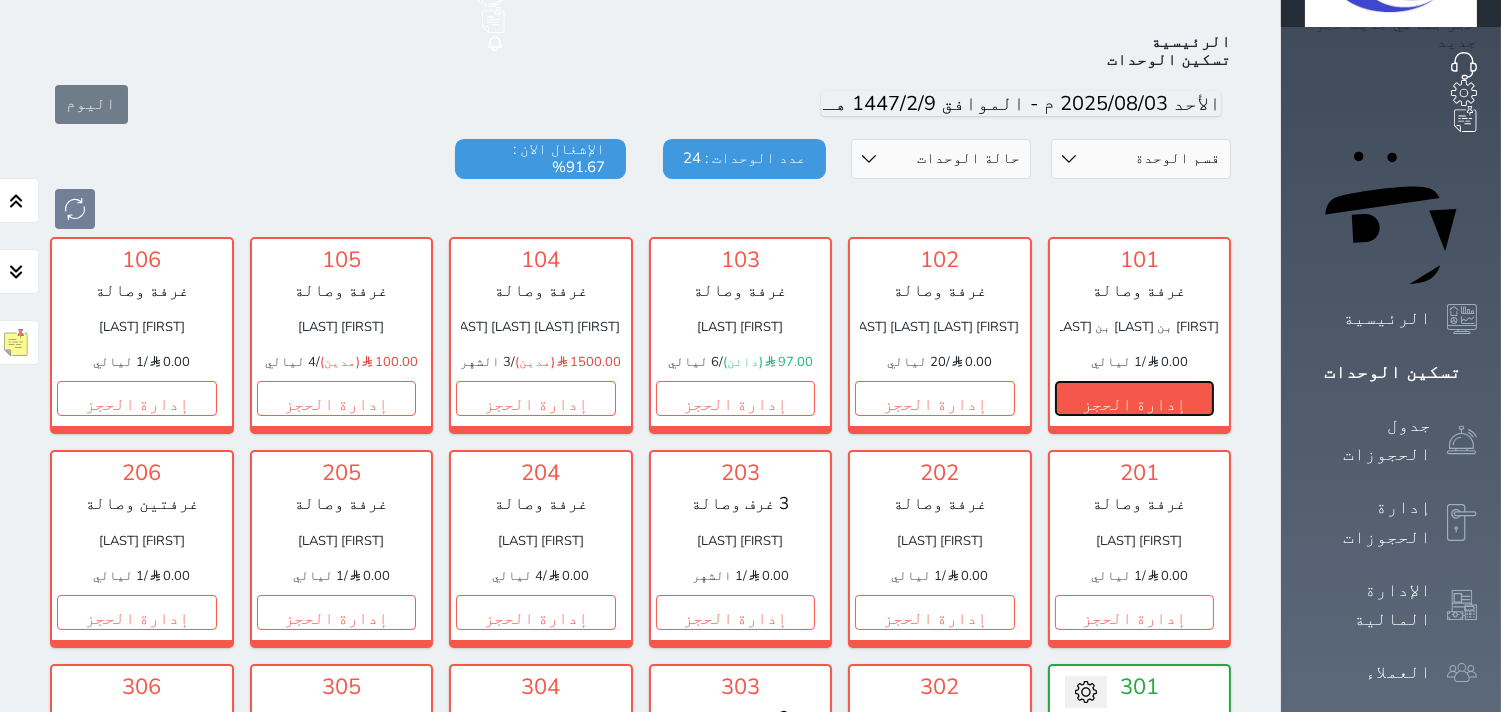 click on "إدارة الحجز" at bounding box center [1135, 398] 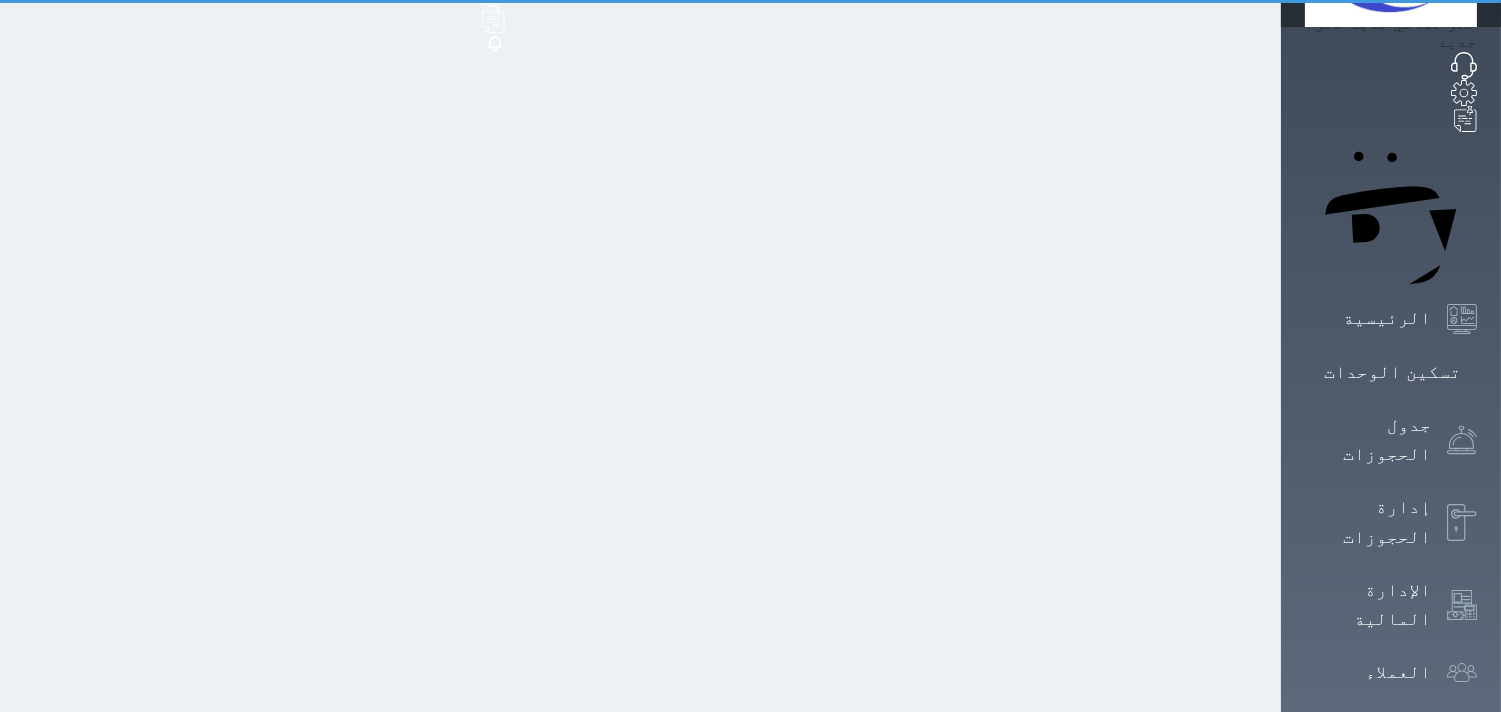 scroll, scrollTop: 0, scrollLeft: 0, axis: both 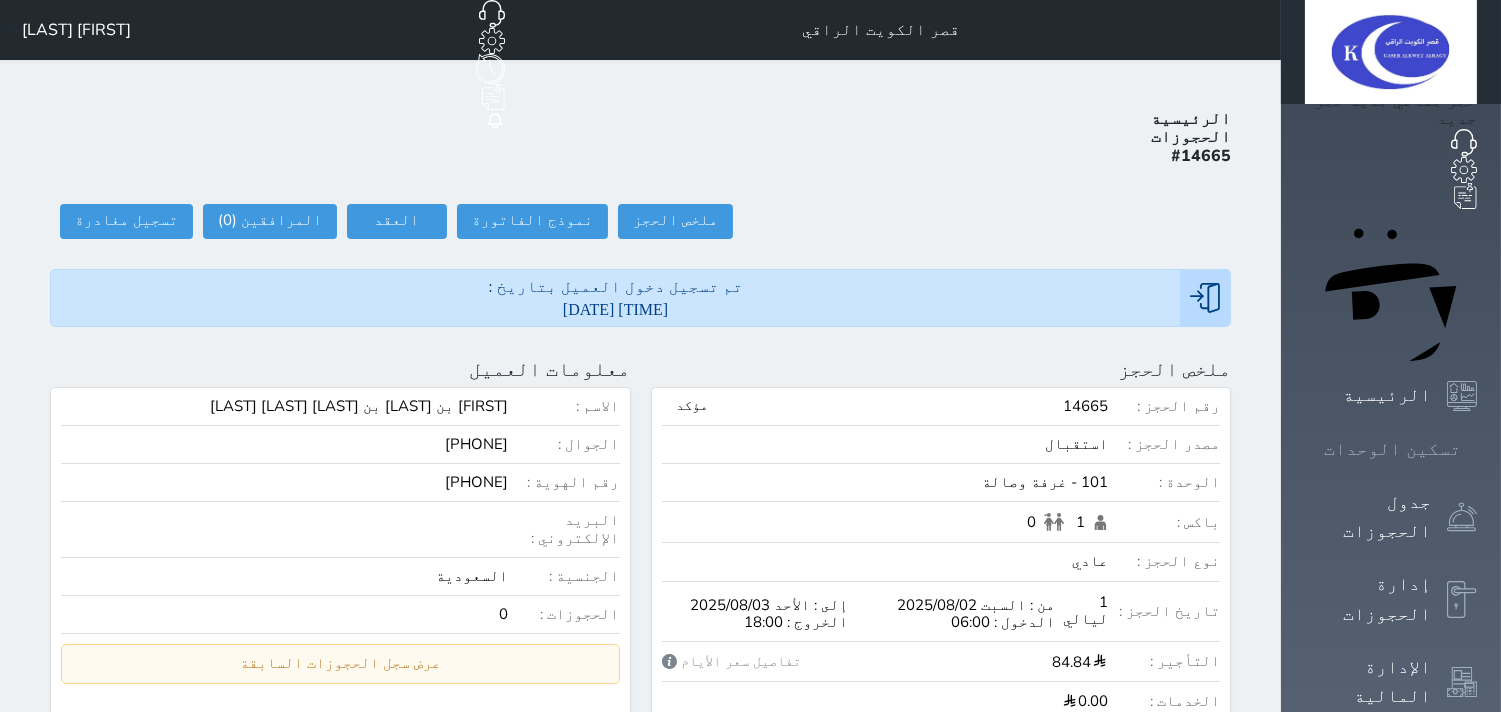 click on "تسكين الوحدات" at bounding box center (1392, 449) 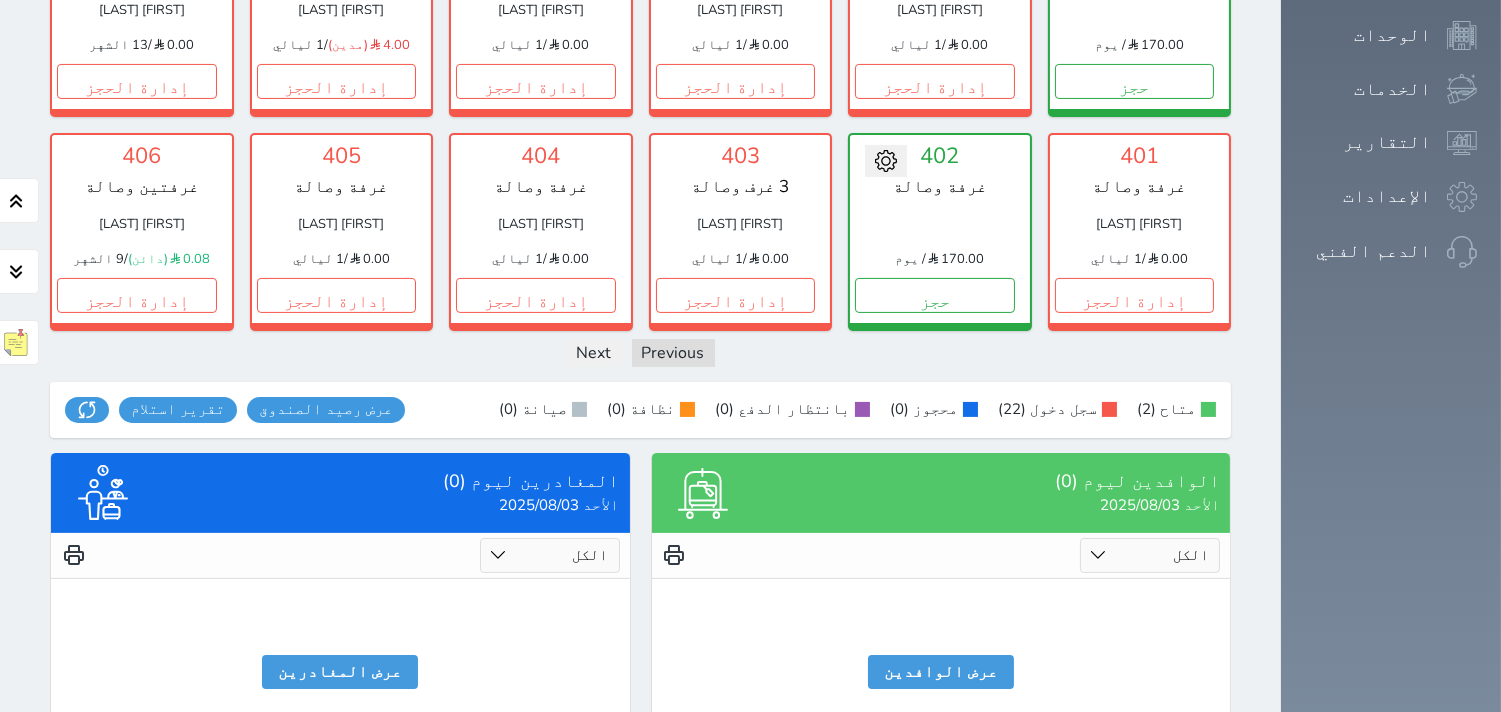scroll, scrollTop: 844, scrollLeft: 0, axis: vertical 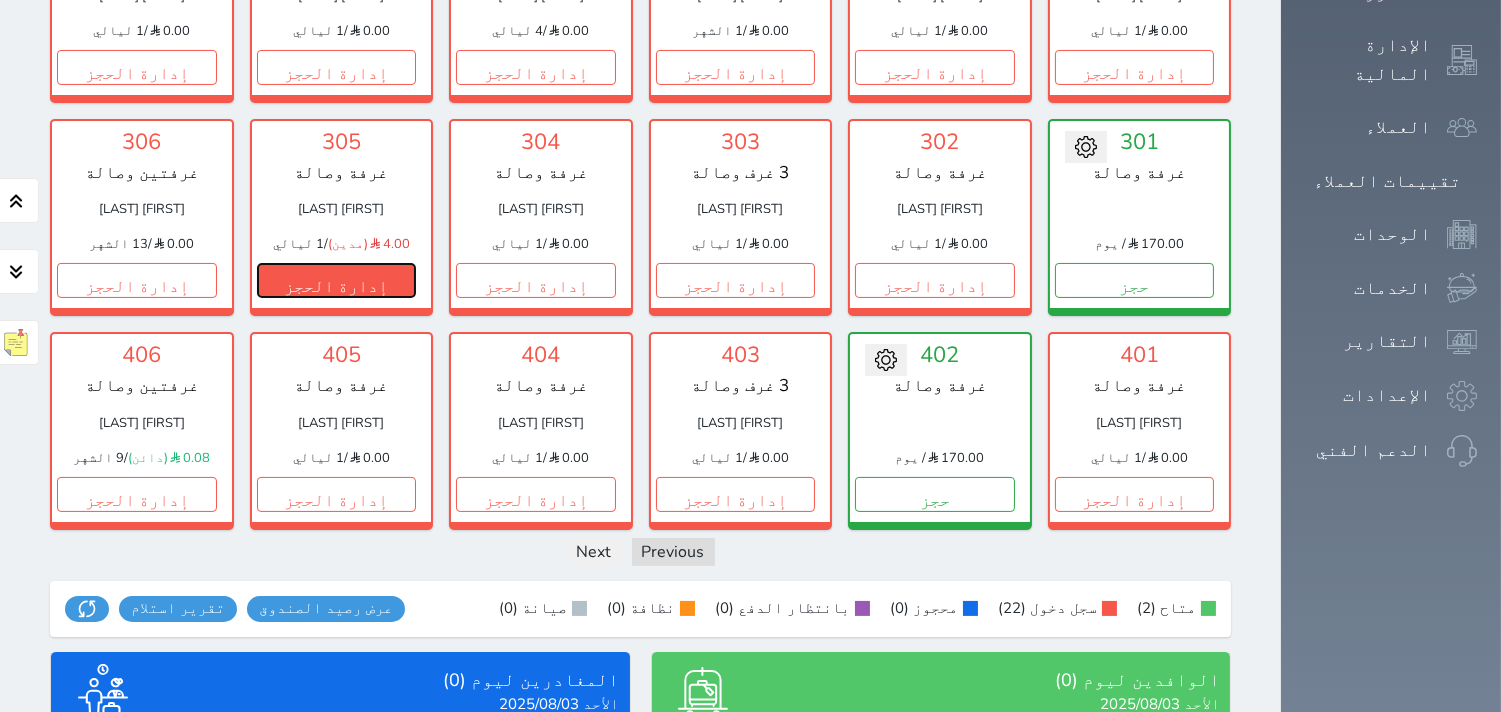 click on "إدارة الحجز" at bounding box center [337, 280] 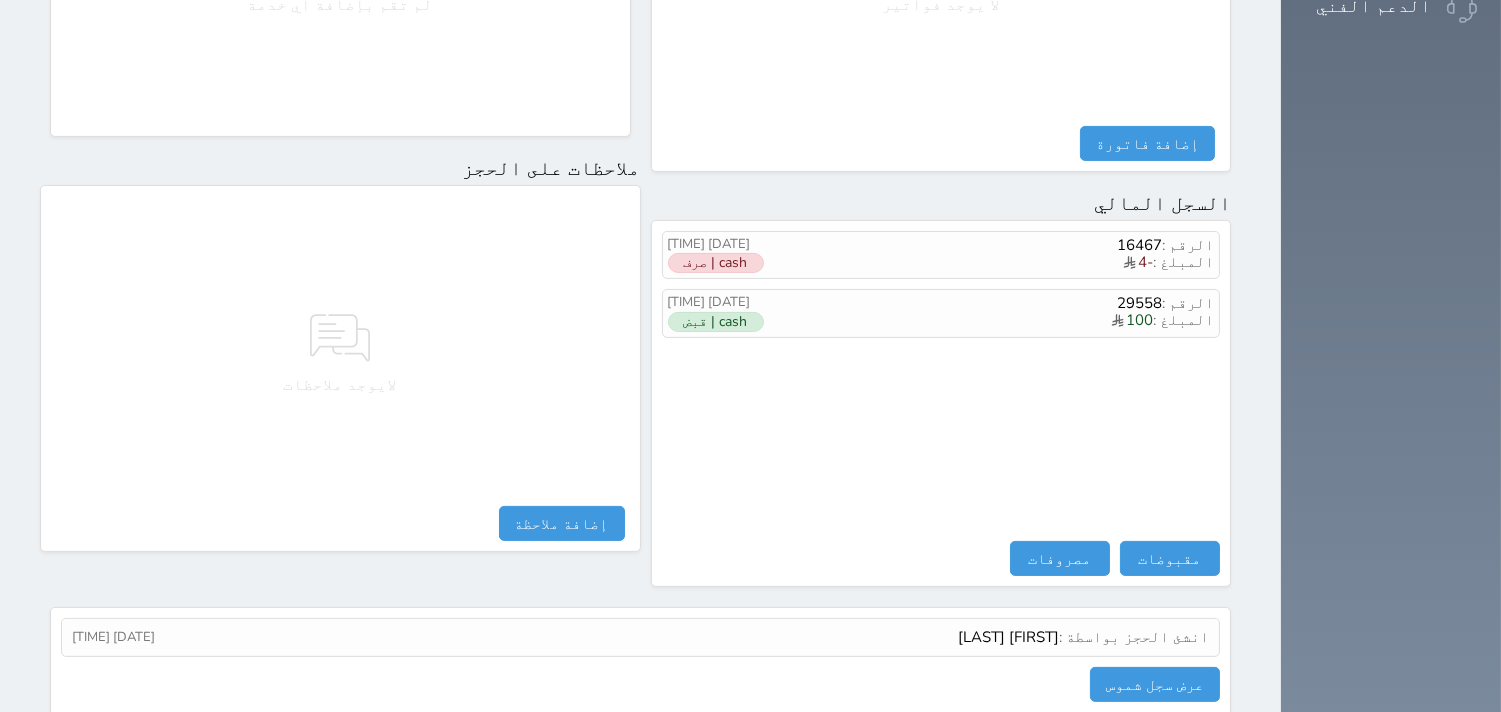 scroll, scrollTop: 1068, scrollLeft: 0, axis: vertical 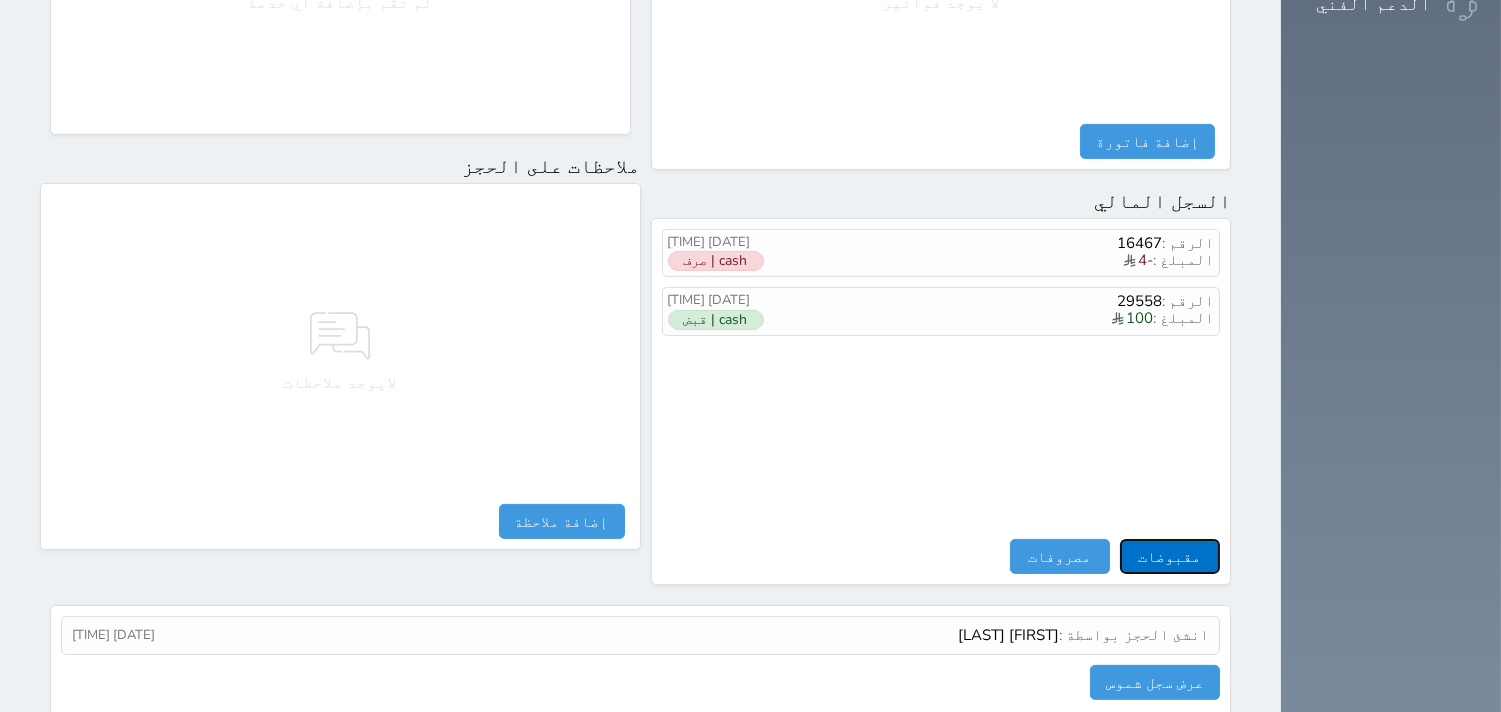 click on "مقبوضات" at bounding box center [1170, 556] 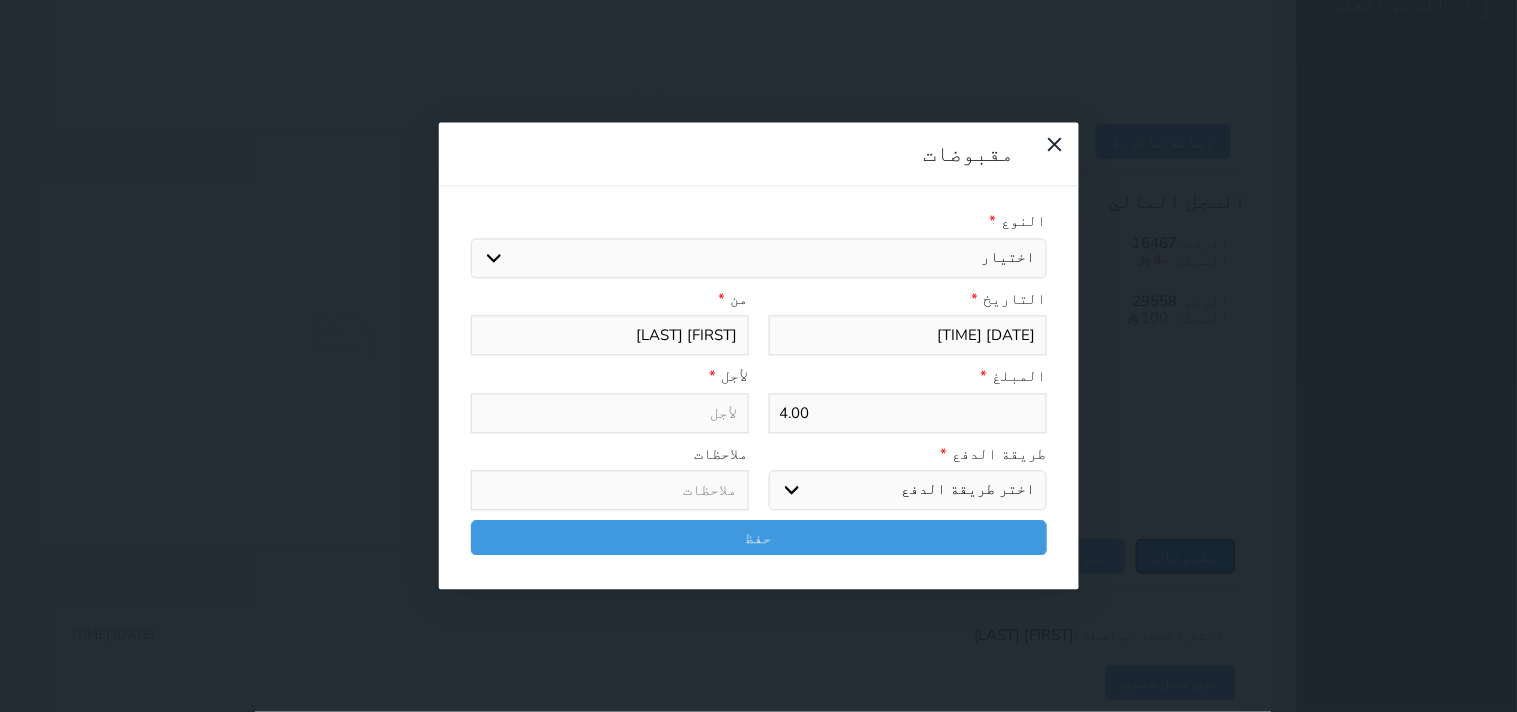 select 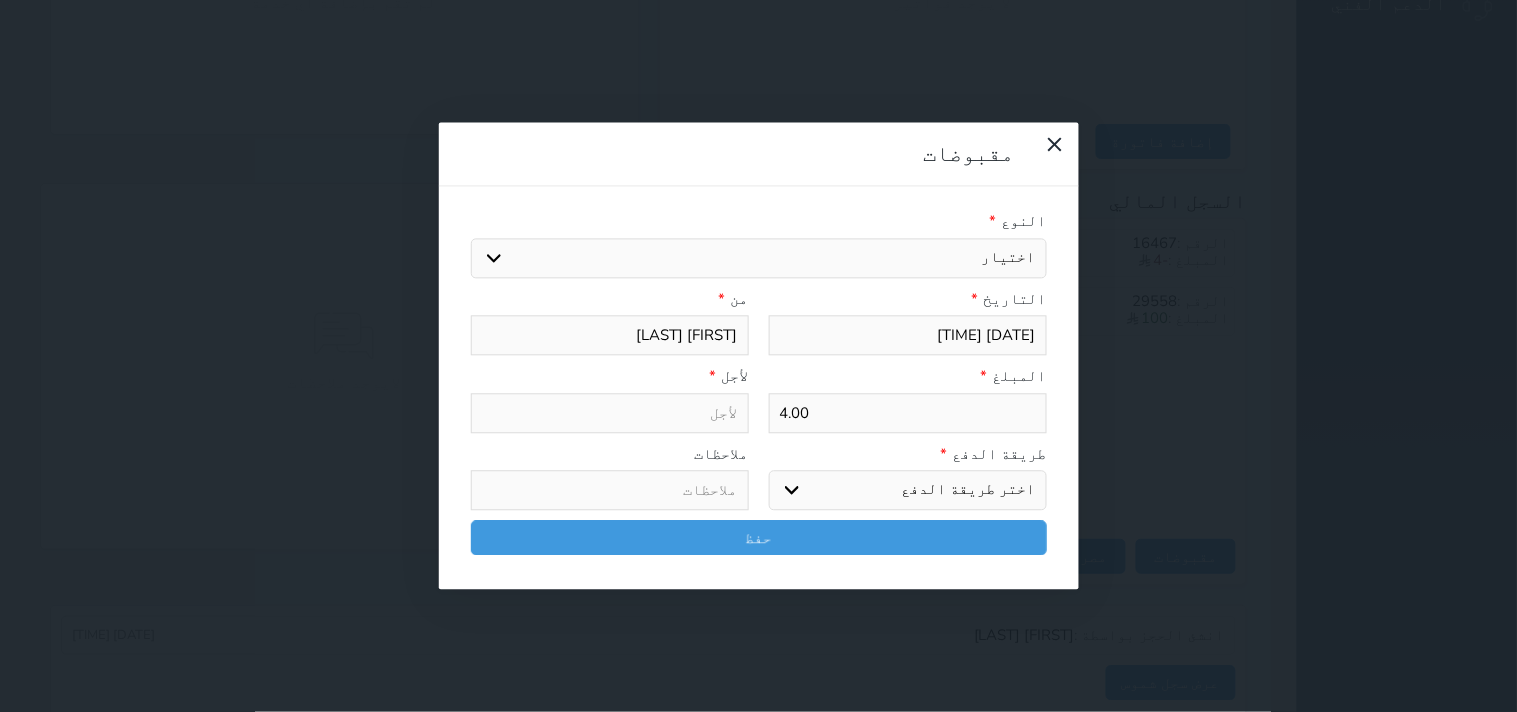 click at bounding box center [759, 245] 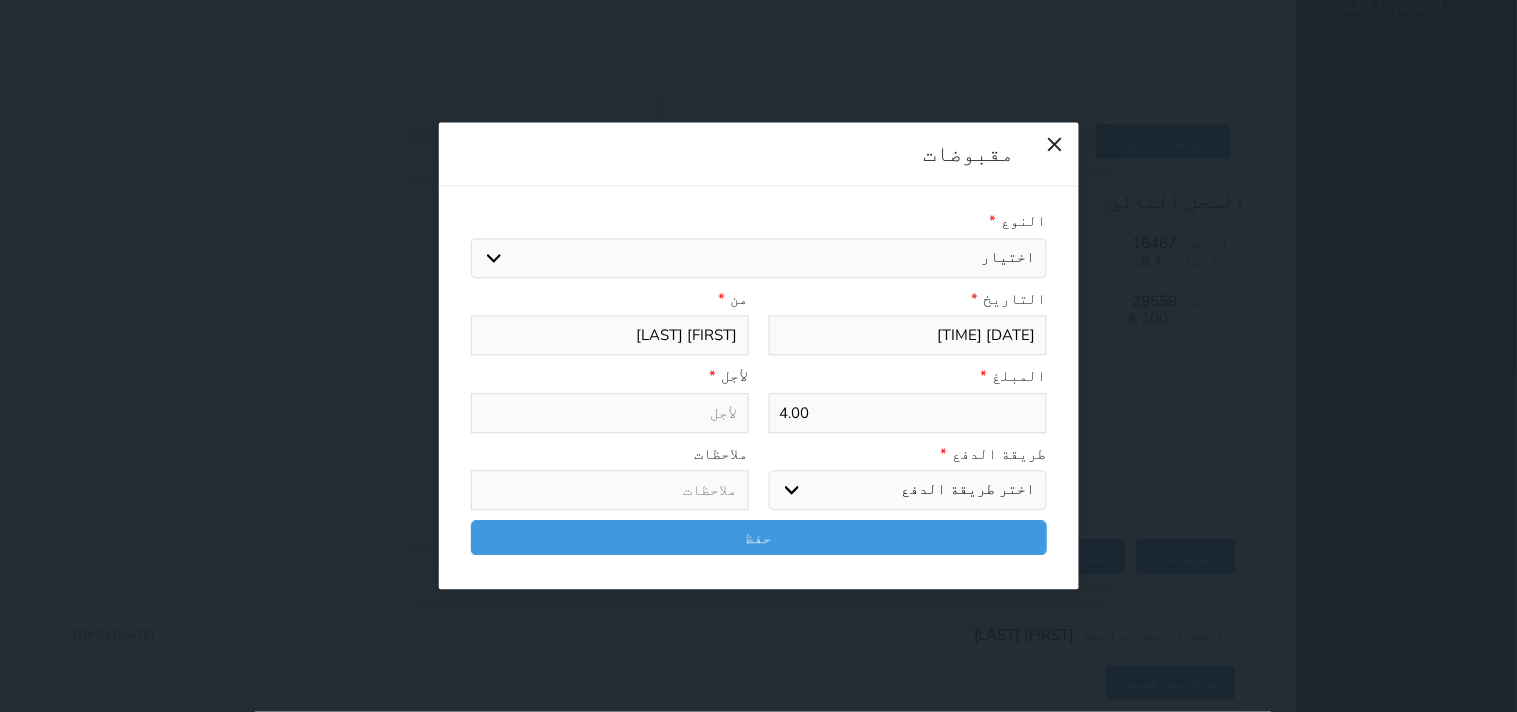 click at bounding box center (759, 258) 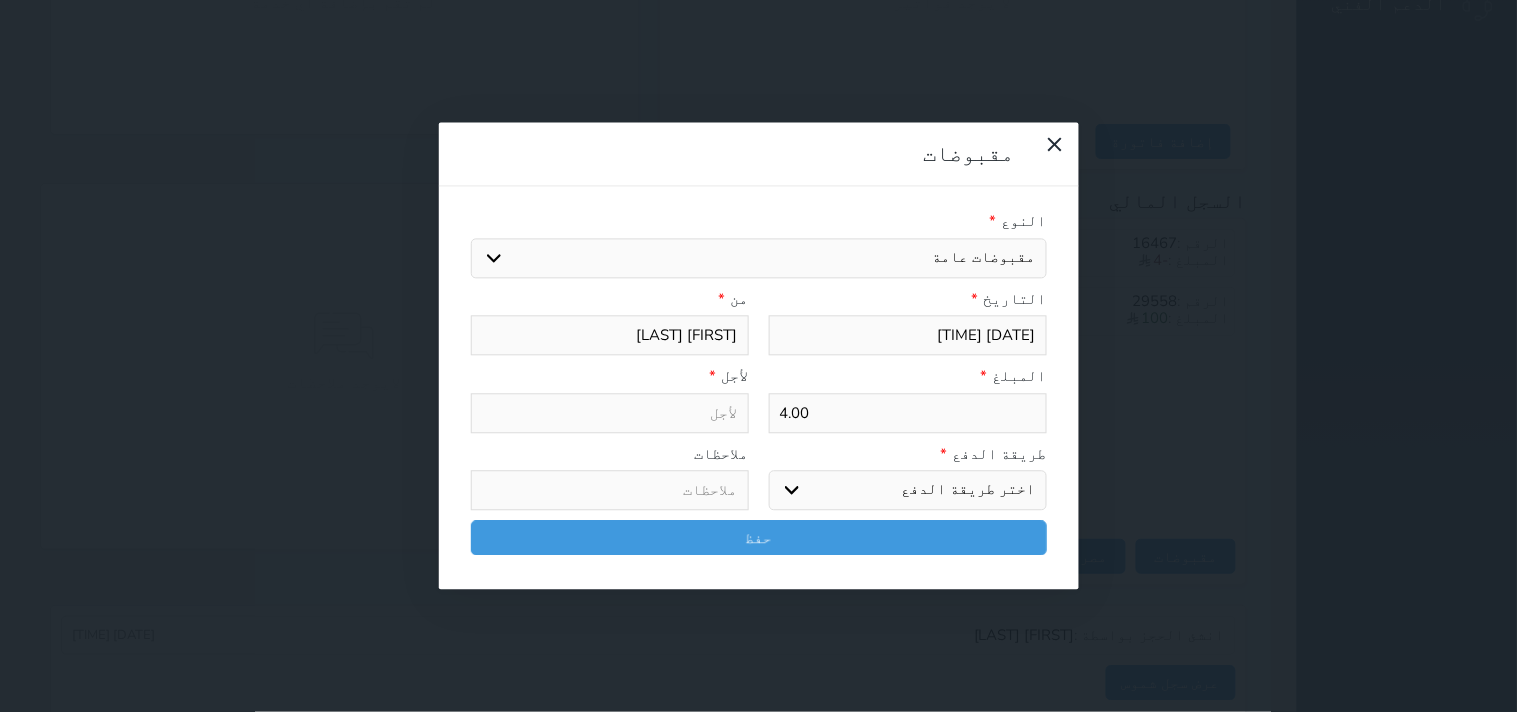 click at bounding box center [759, 258] 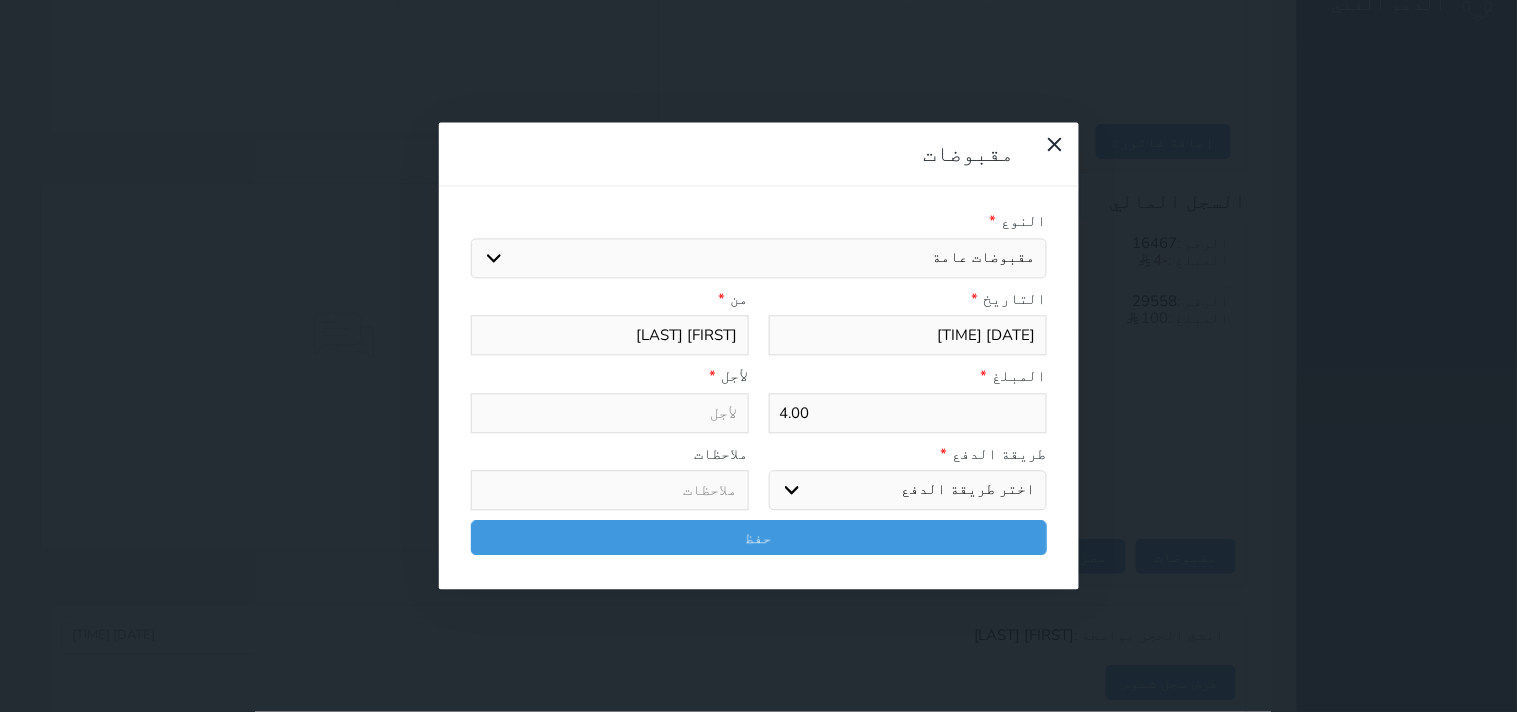 select 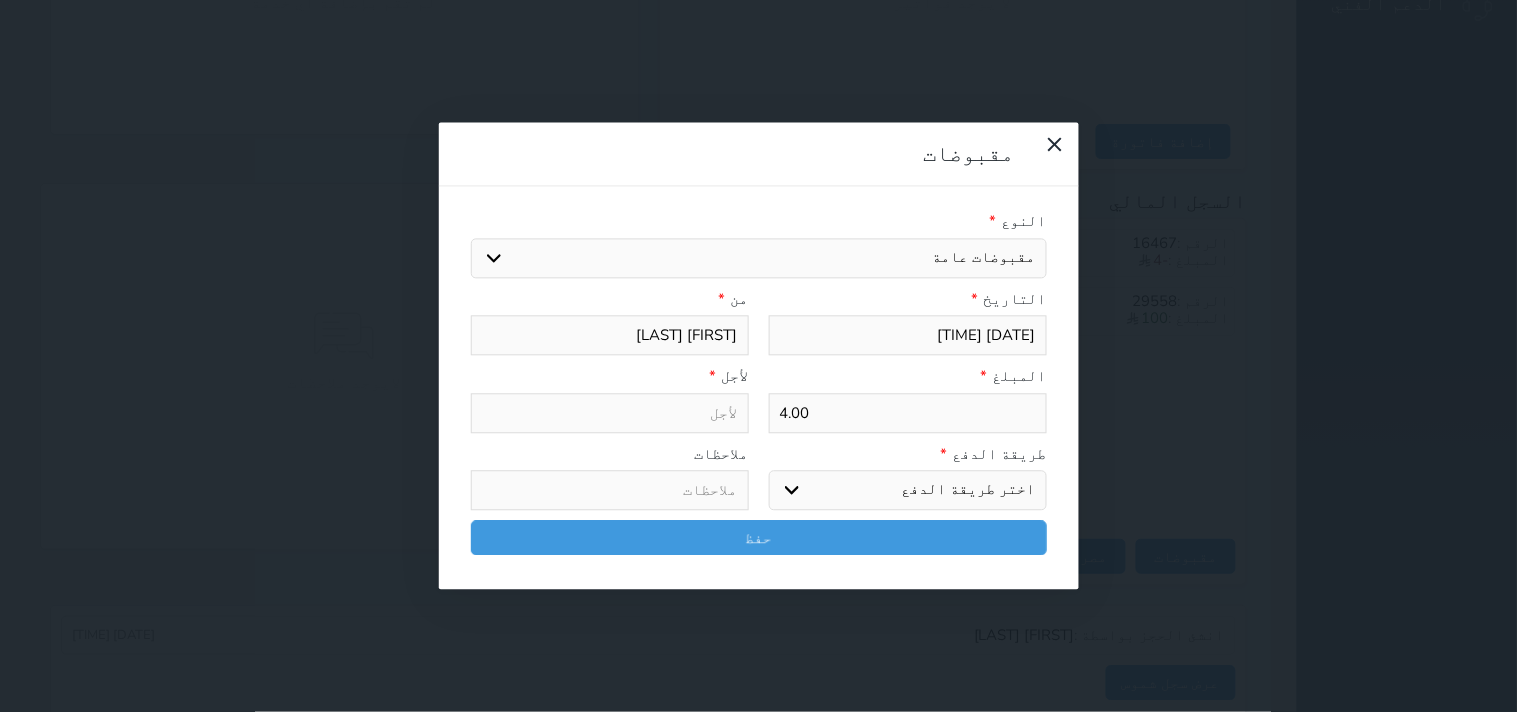 type 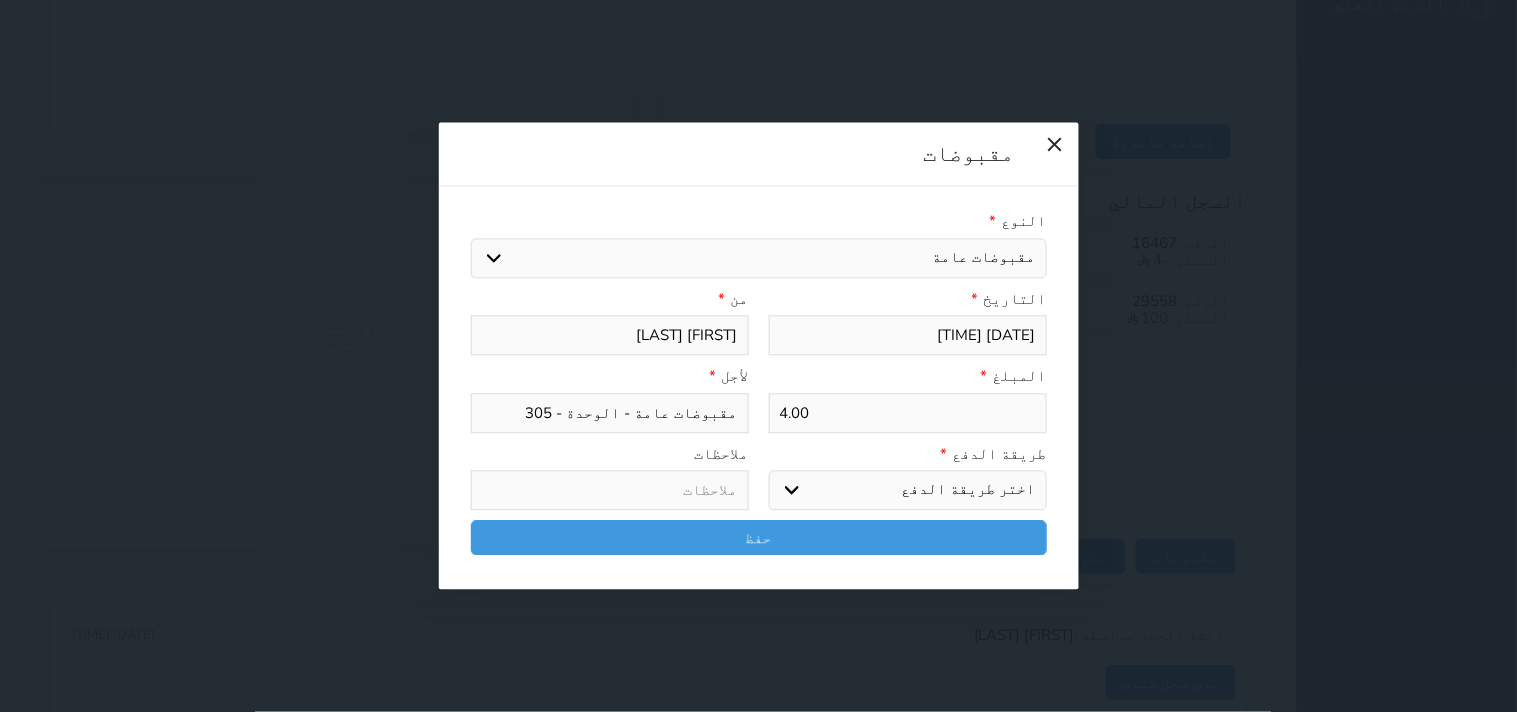 click on "اختر طريقة الدفع   دفع نقدى   تحويل بنكى   مدى   بطاقة ائتمان   آجل" at bounding box center [908, 491] 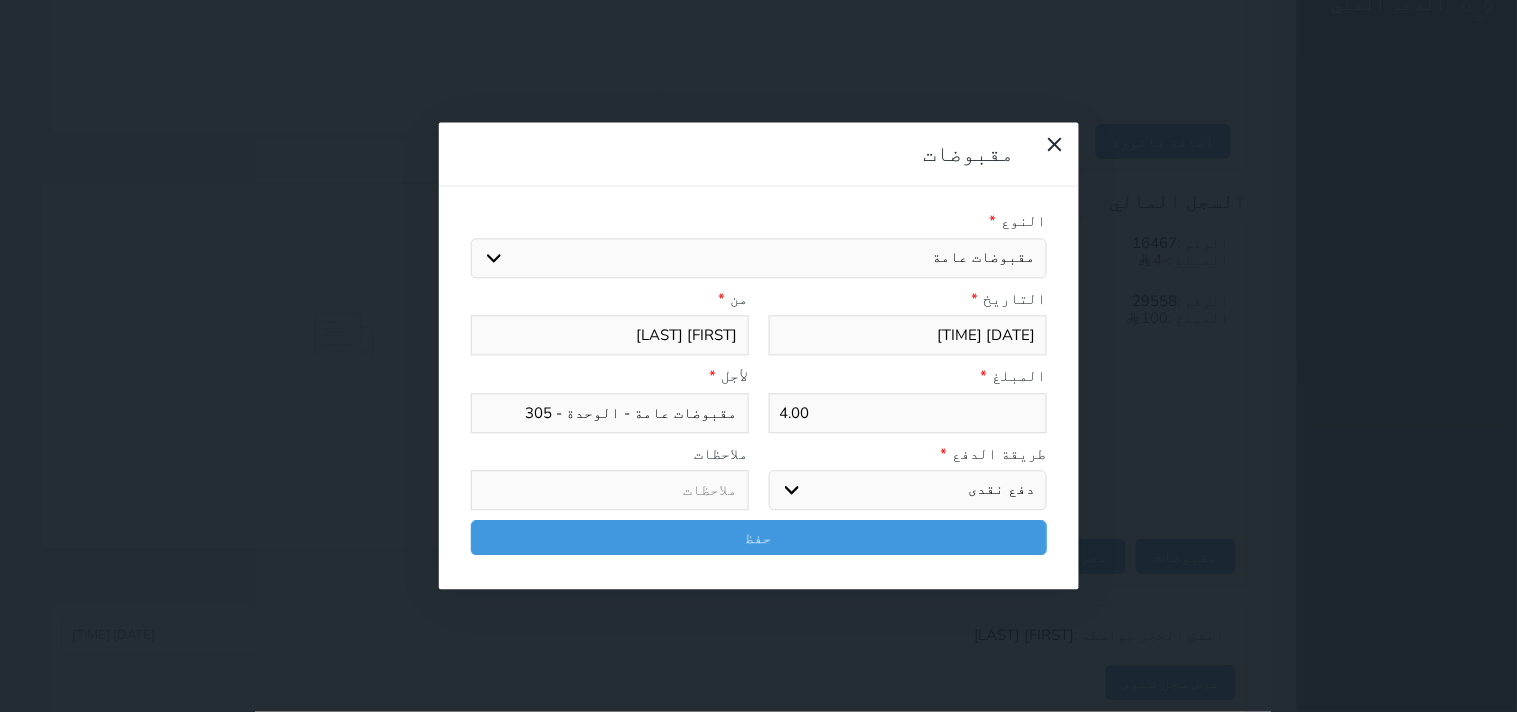 click on "اختر طريقة الدفع   دفع نقدى   تحويل بنكى   مدى   بطاقة ائتمان   آجل" at bounding box center [908, 491] 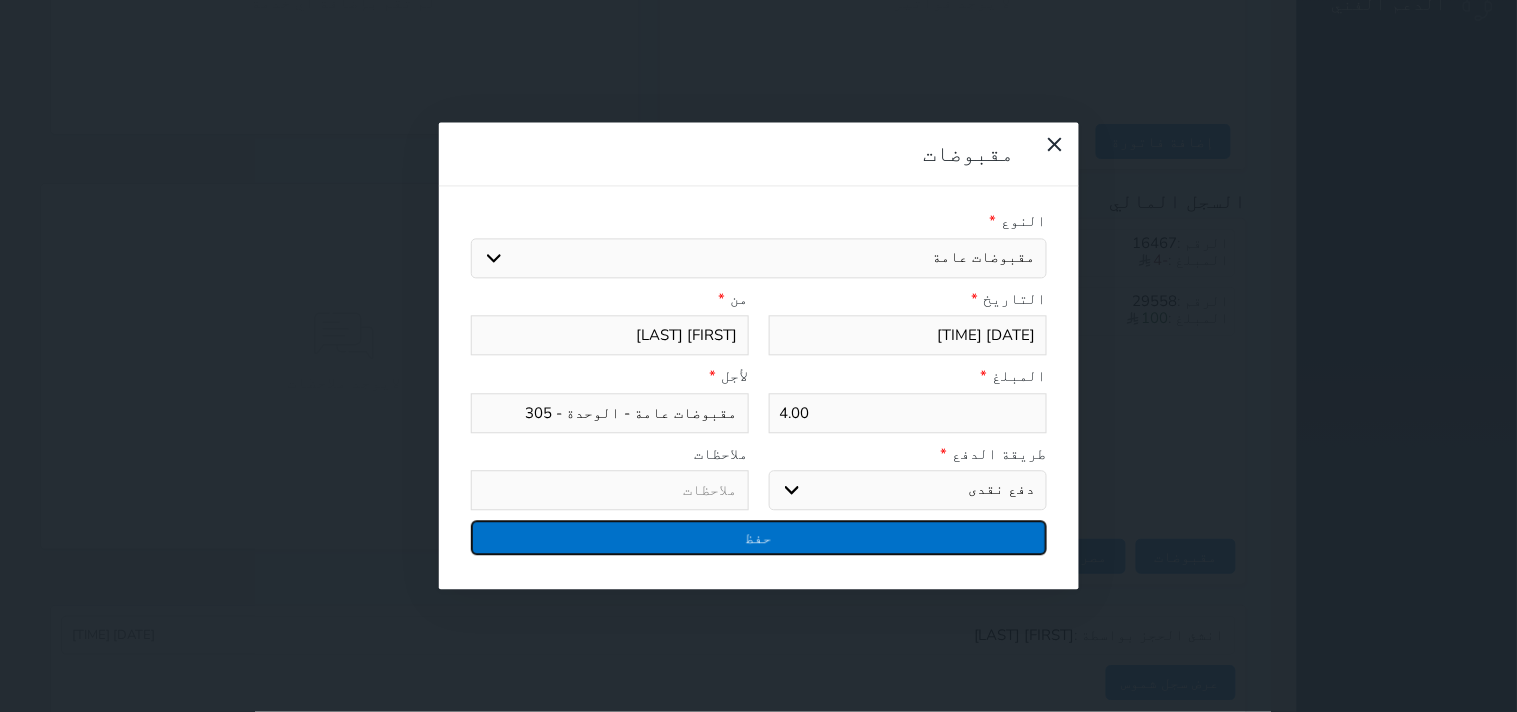 click on "حفظ" at bounding box center [759, 538] 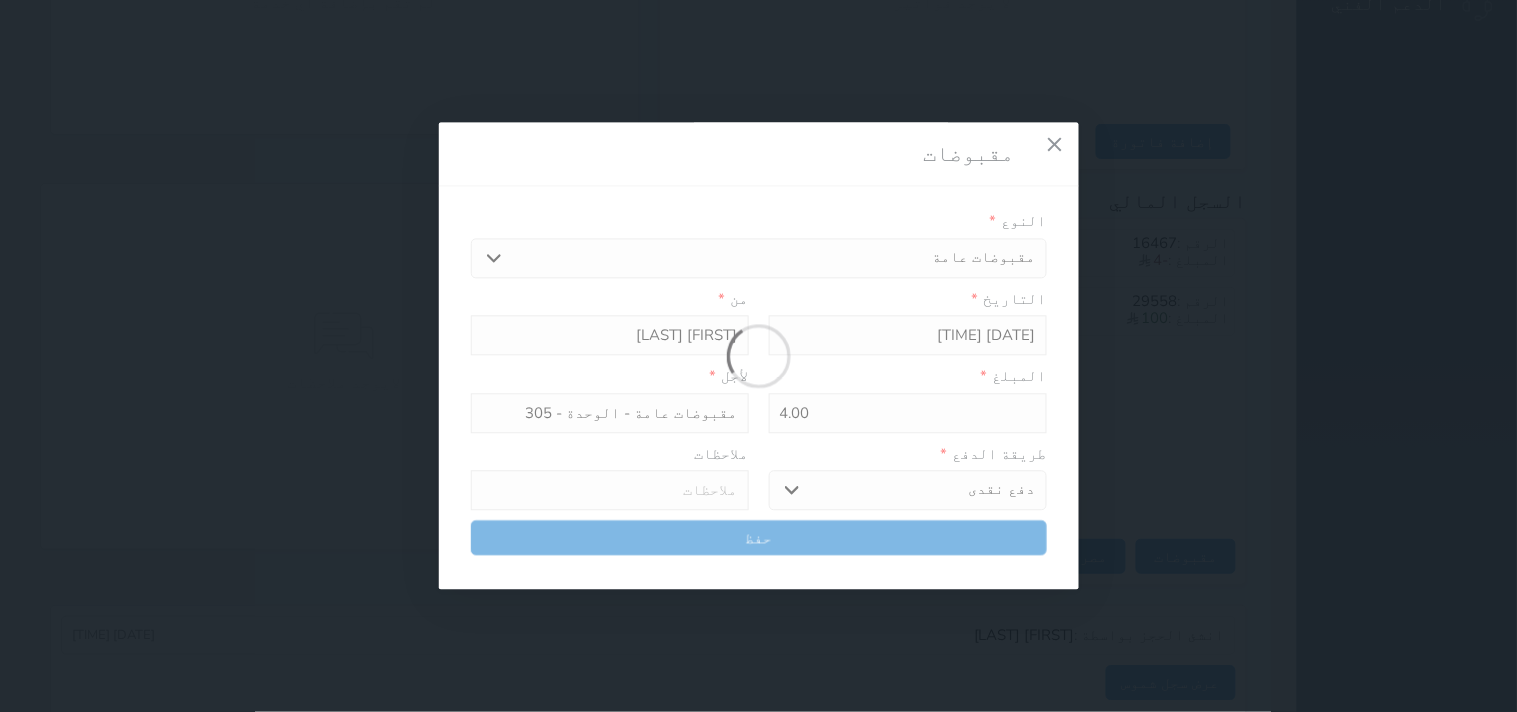 select 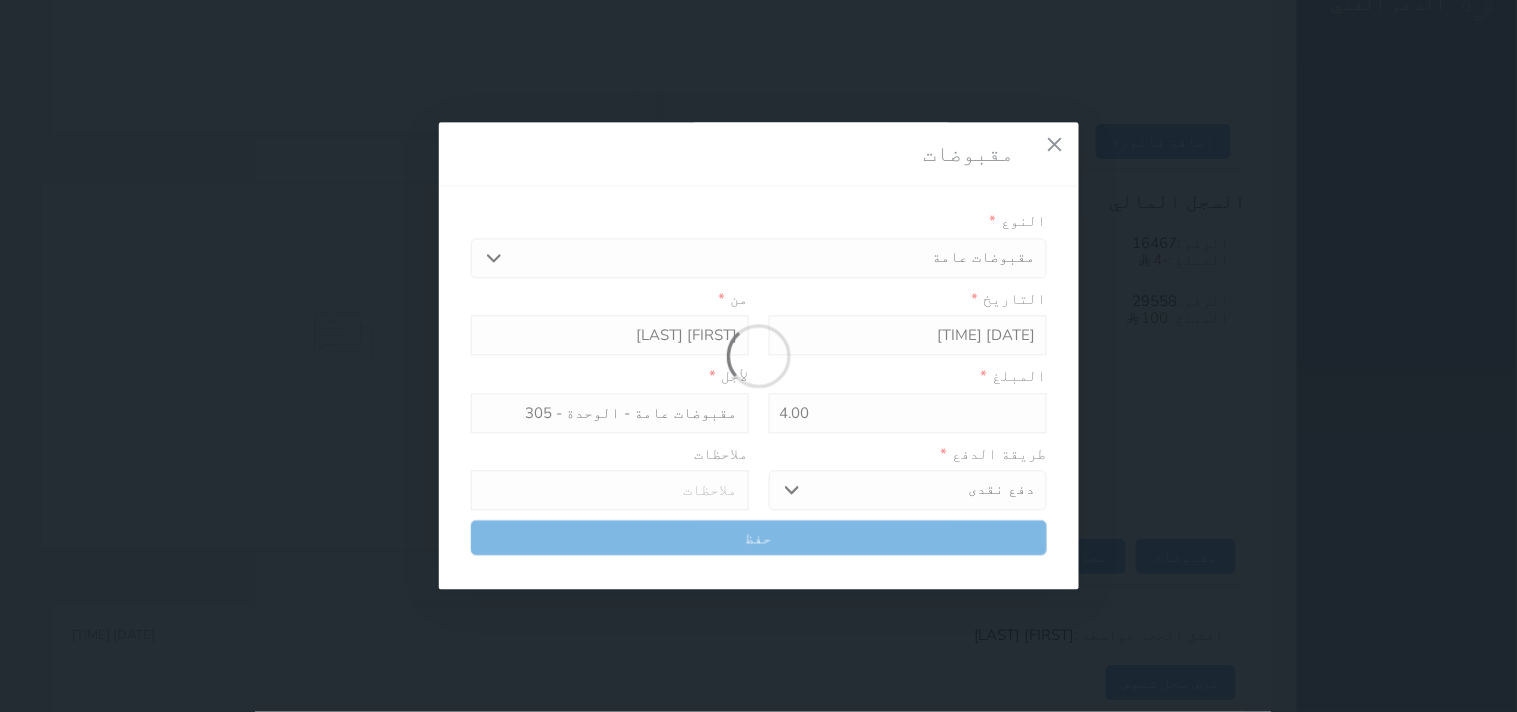 type 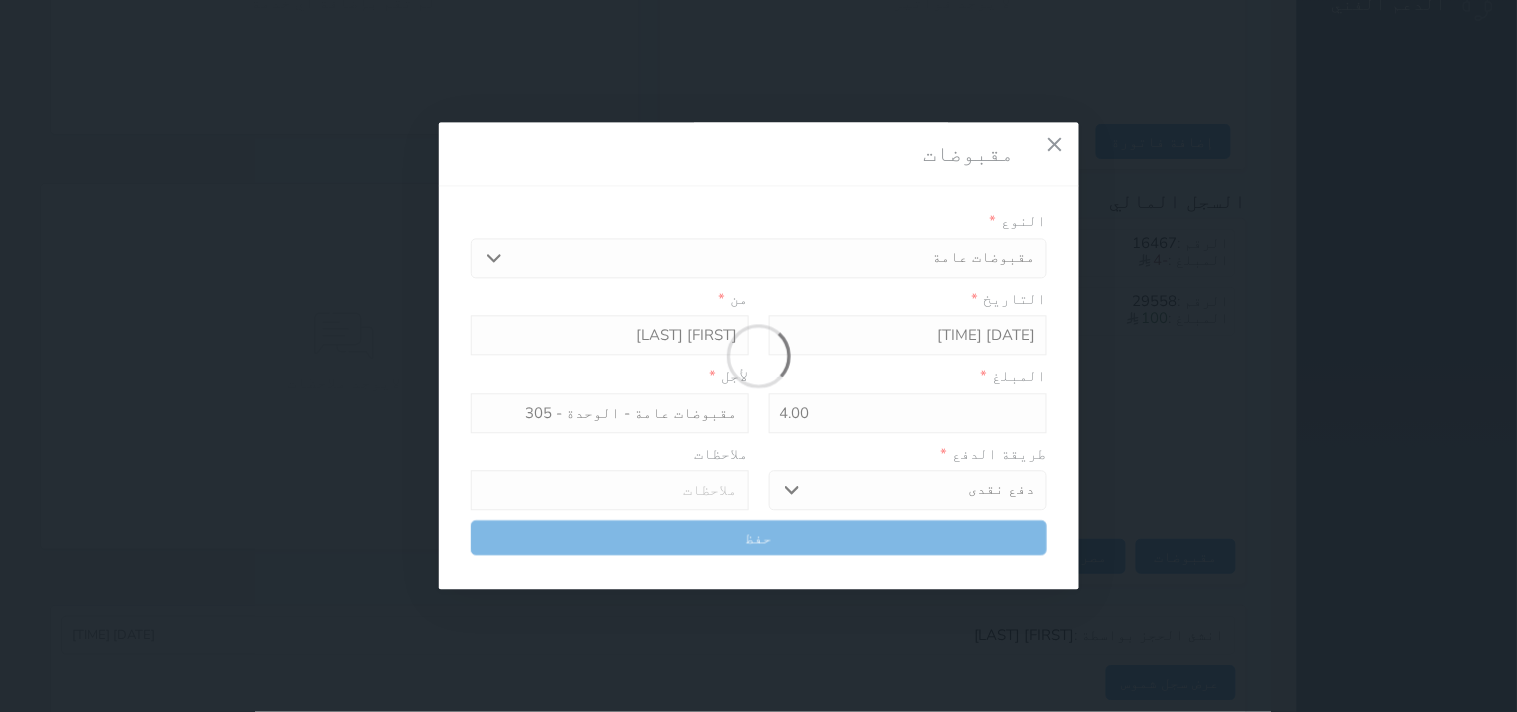 type on "0" 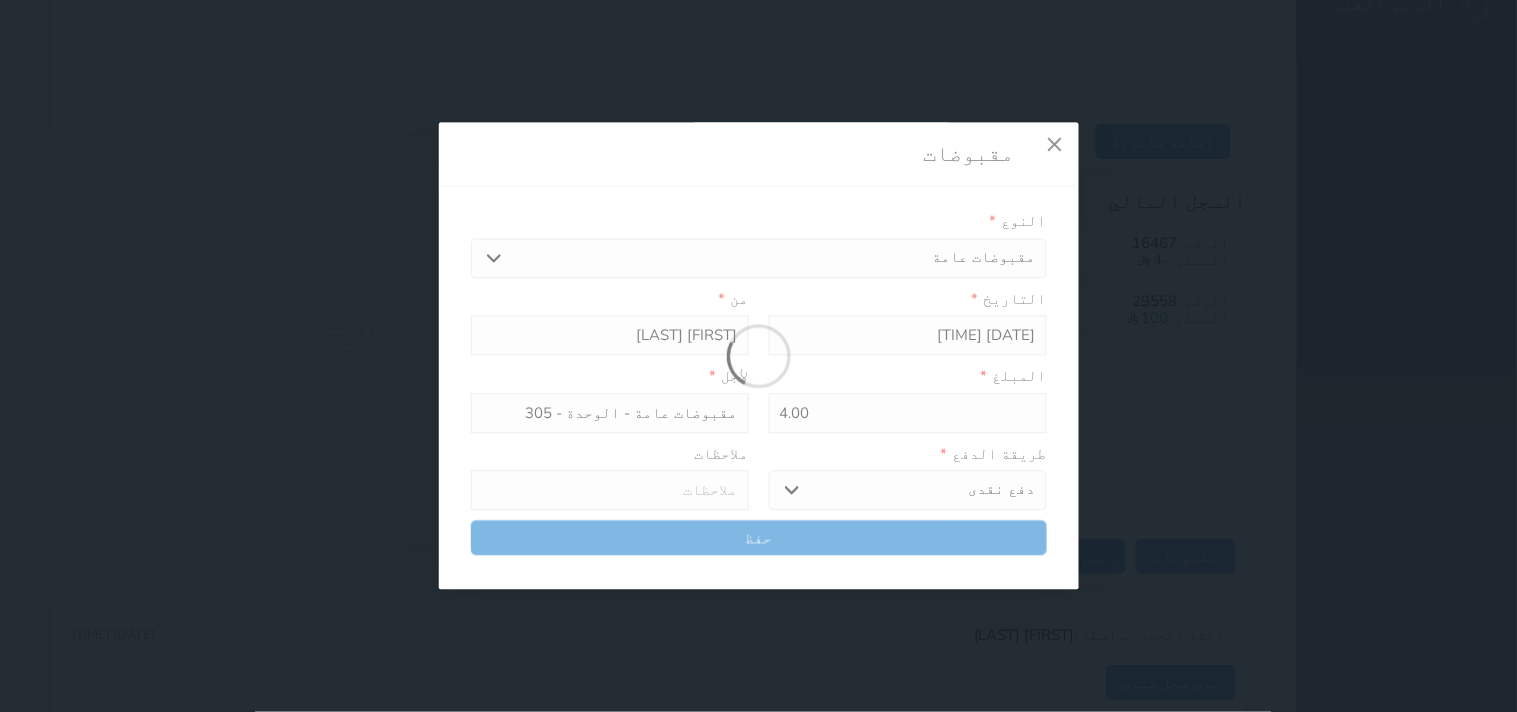 select 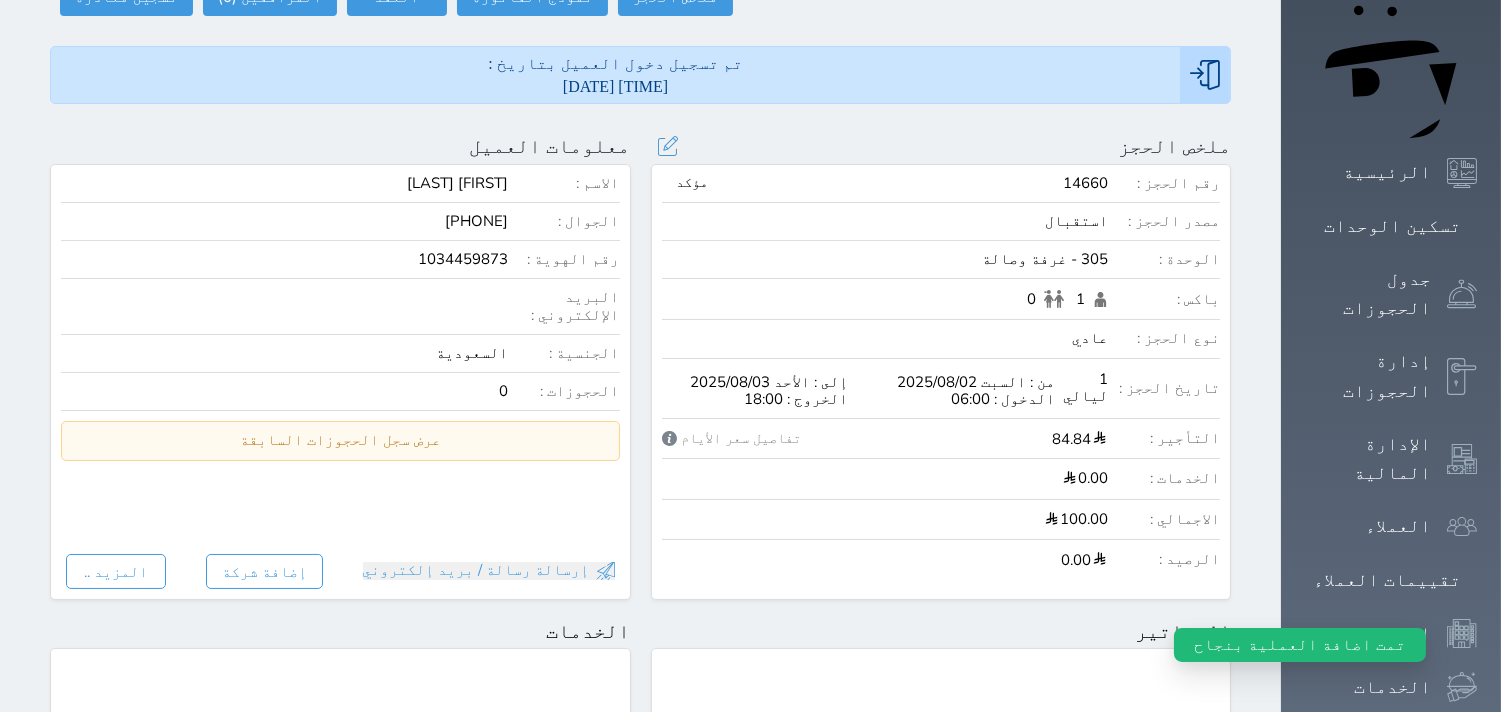 scroll, scrollTop: 0, scrollLeft: 0, axis: both 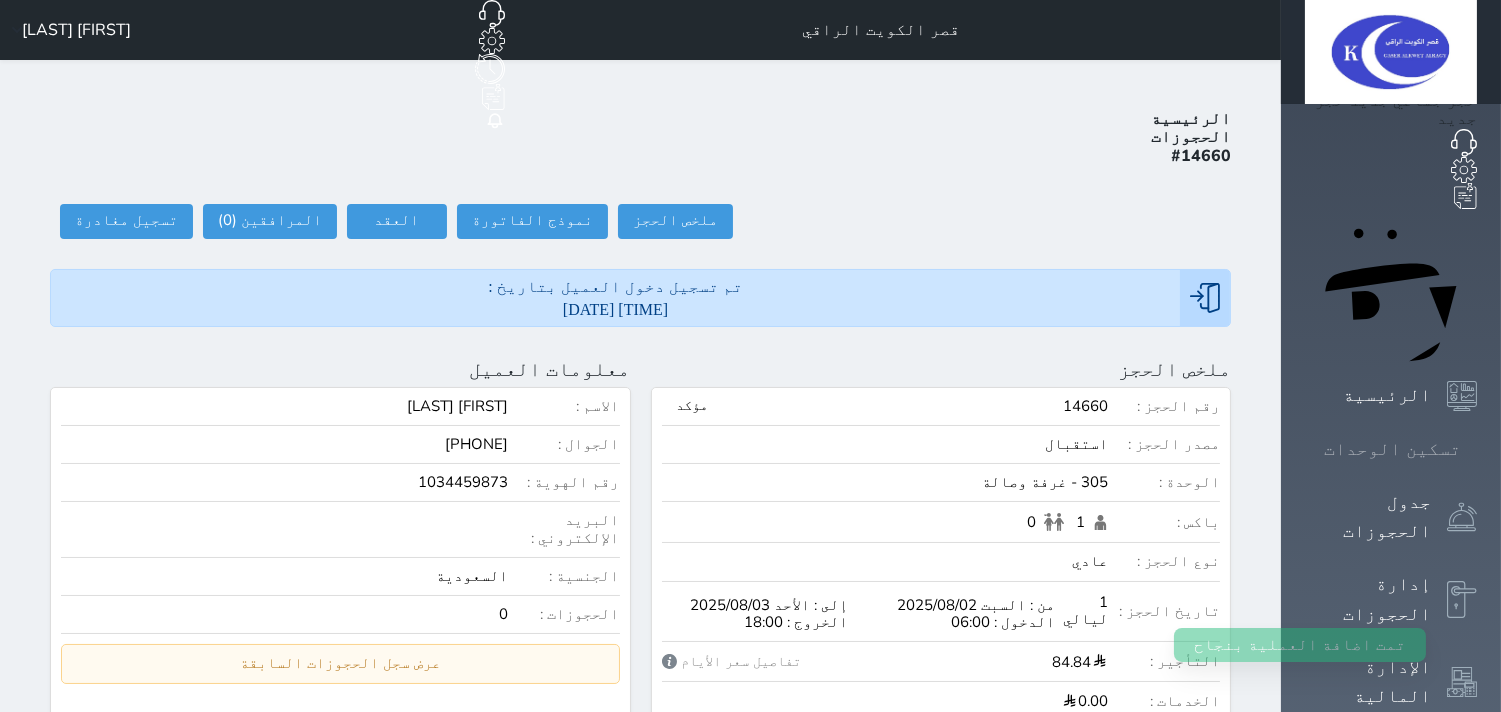 click at bounding box center (1477, 449) 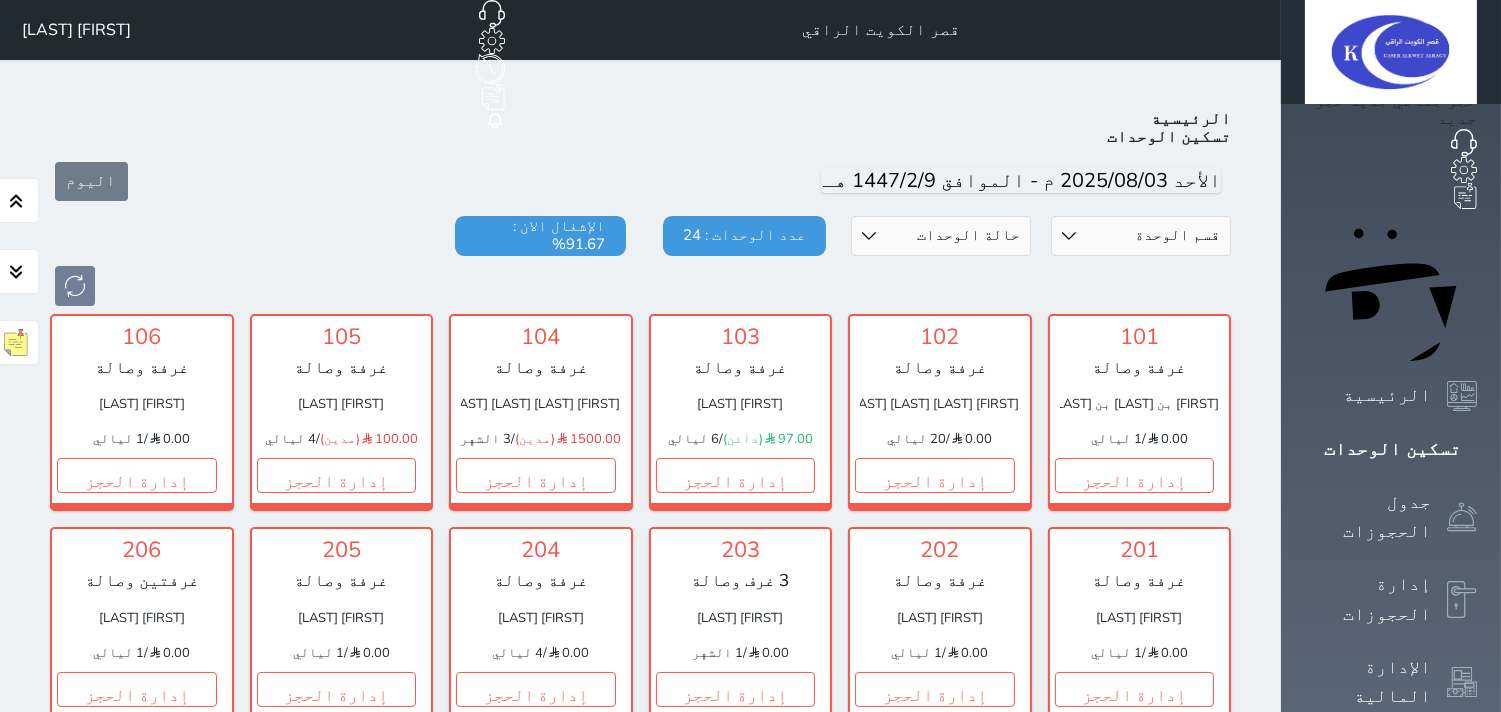 scroll, scrollTop: 77, scrollLeft: 0, axis: vertical 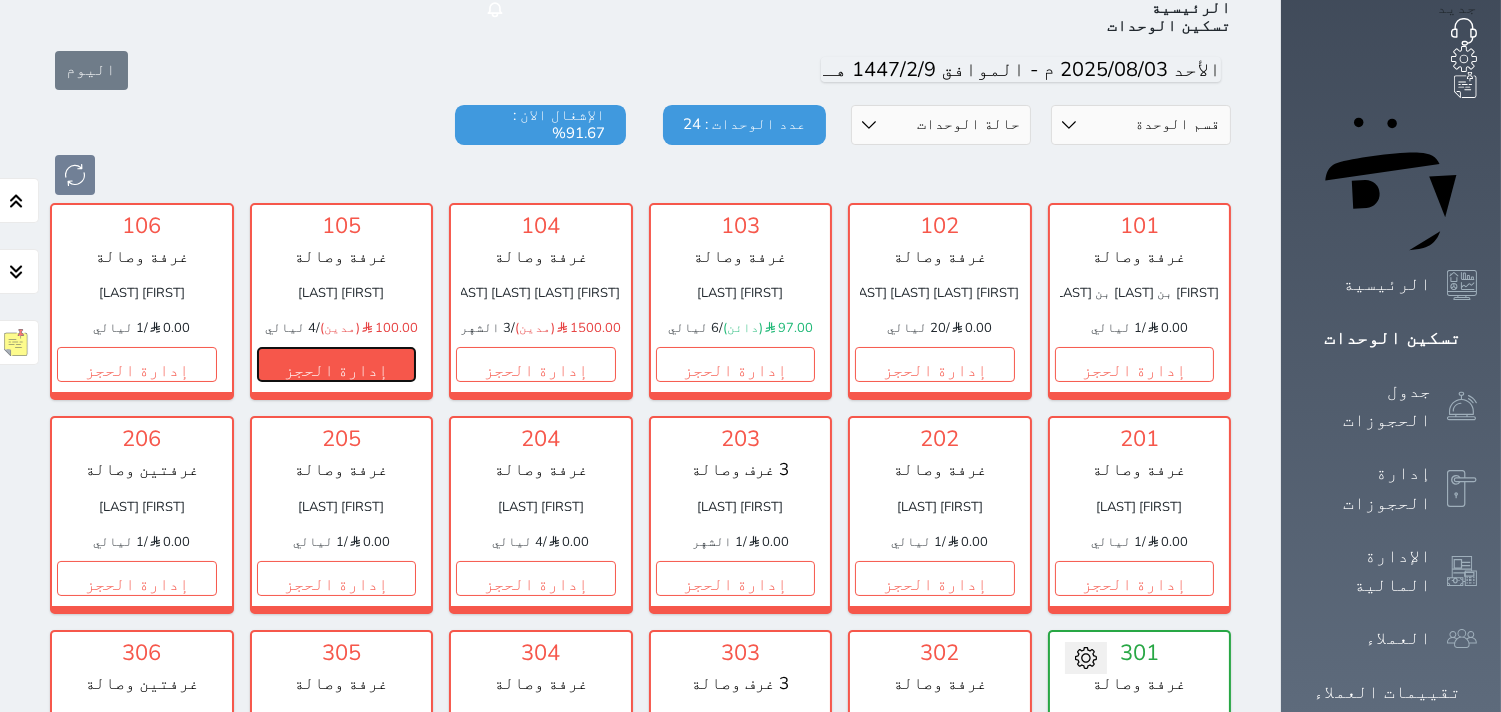 click on "إدارة الحجز" at bounding box center [337, 364] 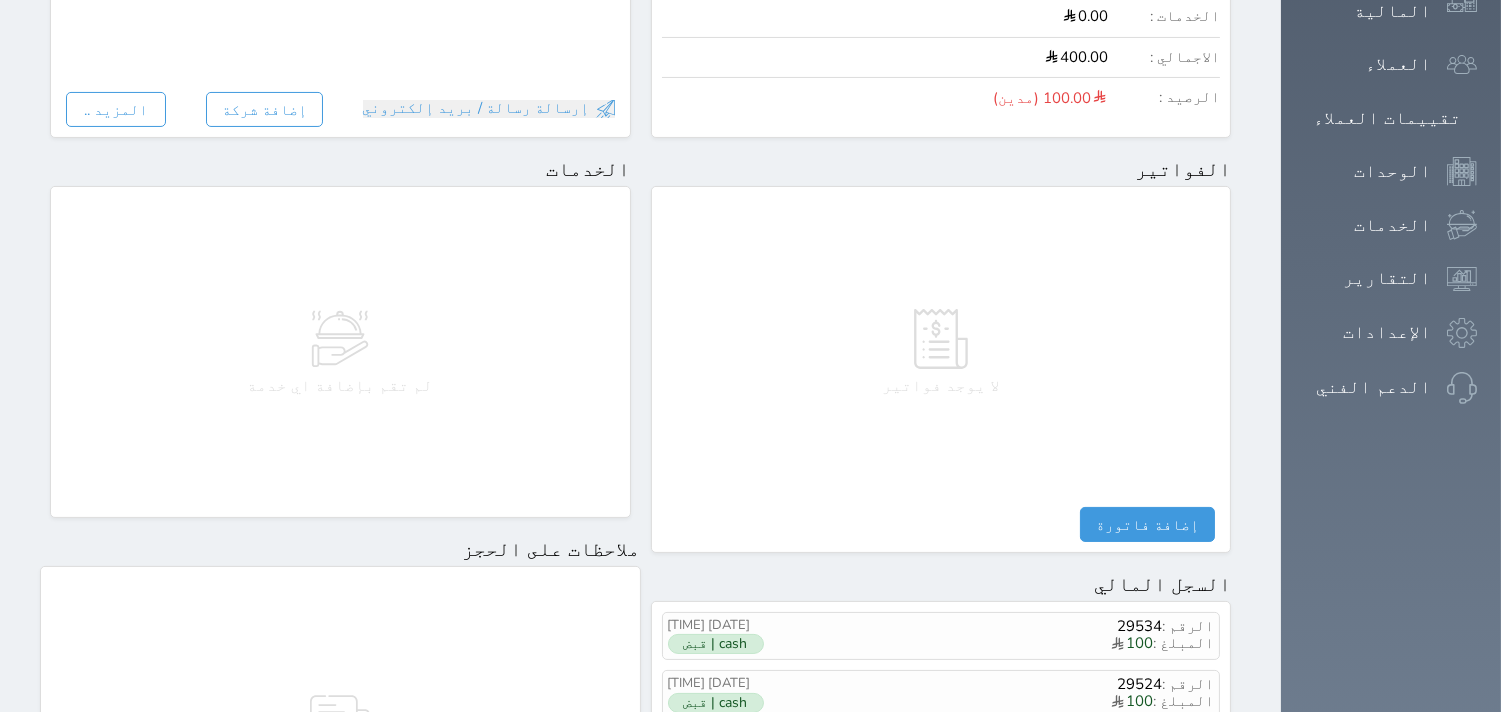 scroll, scrollTop: 1068, scrollLeft: 0, axis: vertical 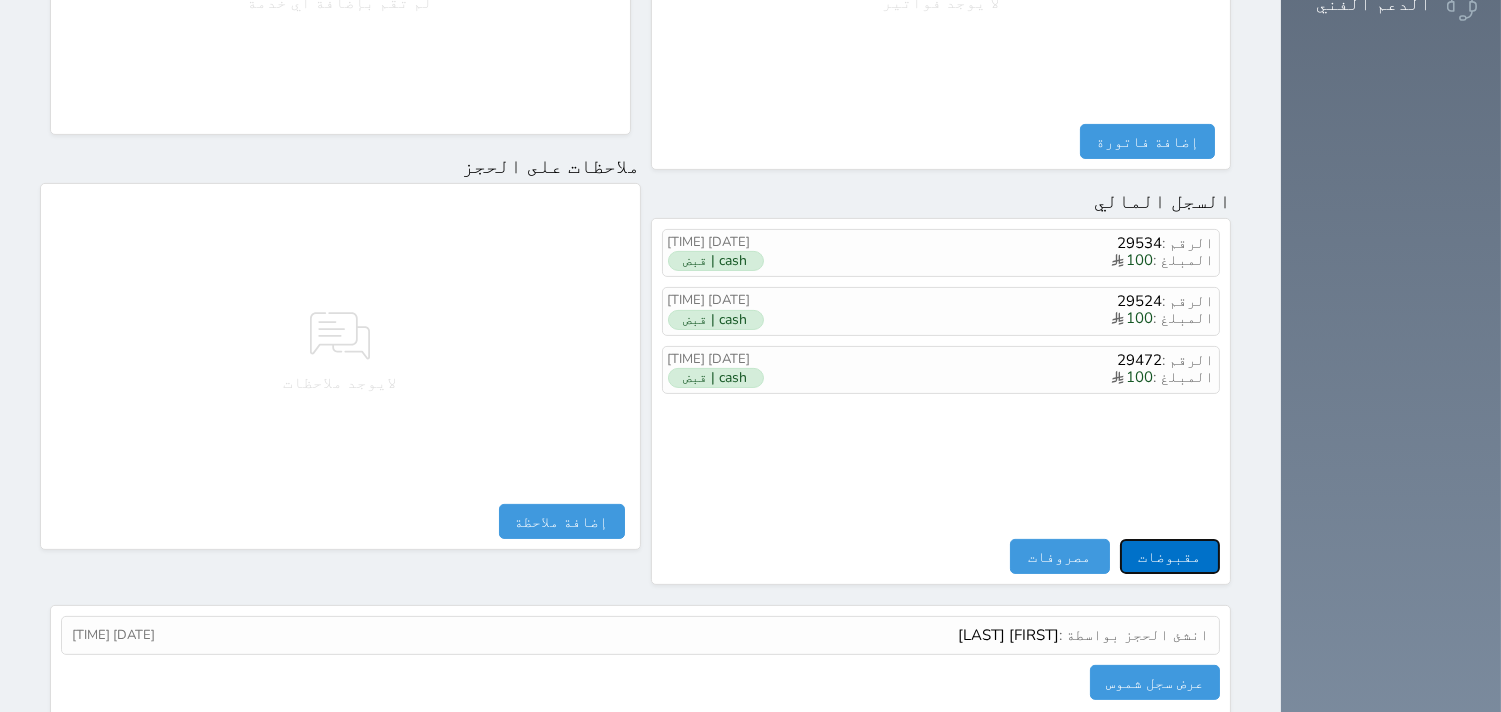 click on "مقبوضات" at bounding box center [1170, 556] 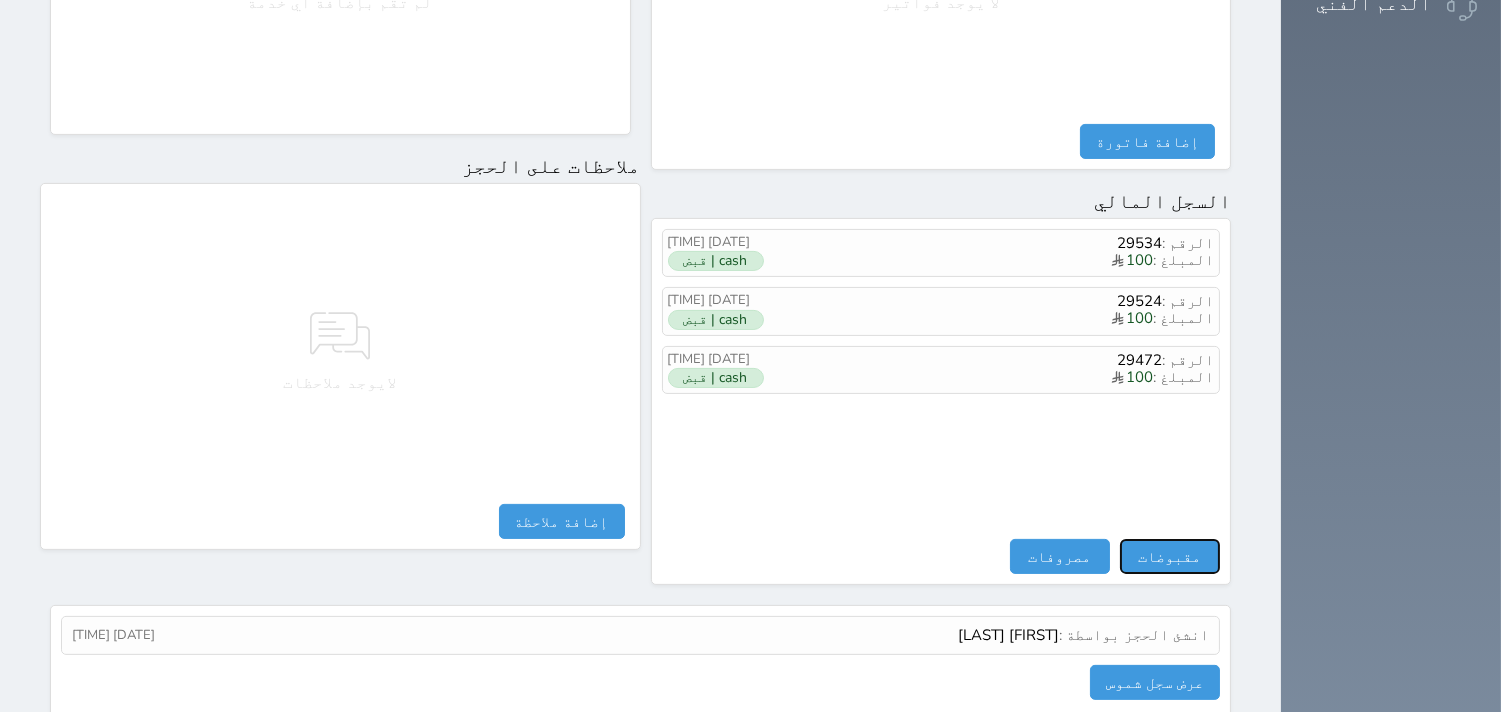 select 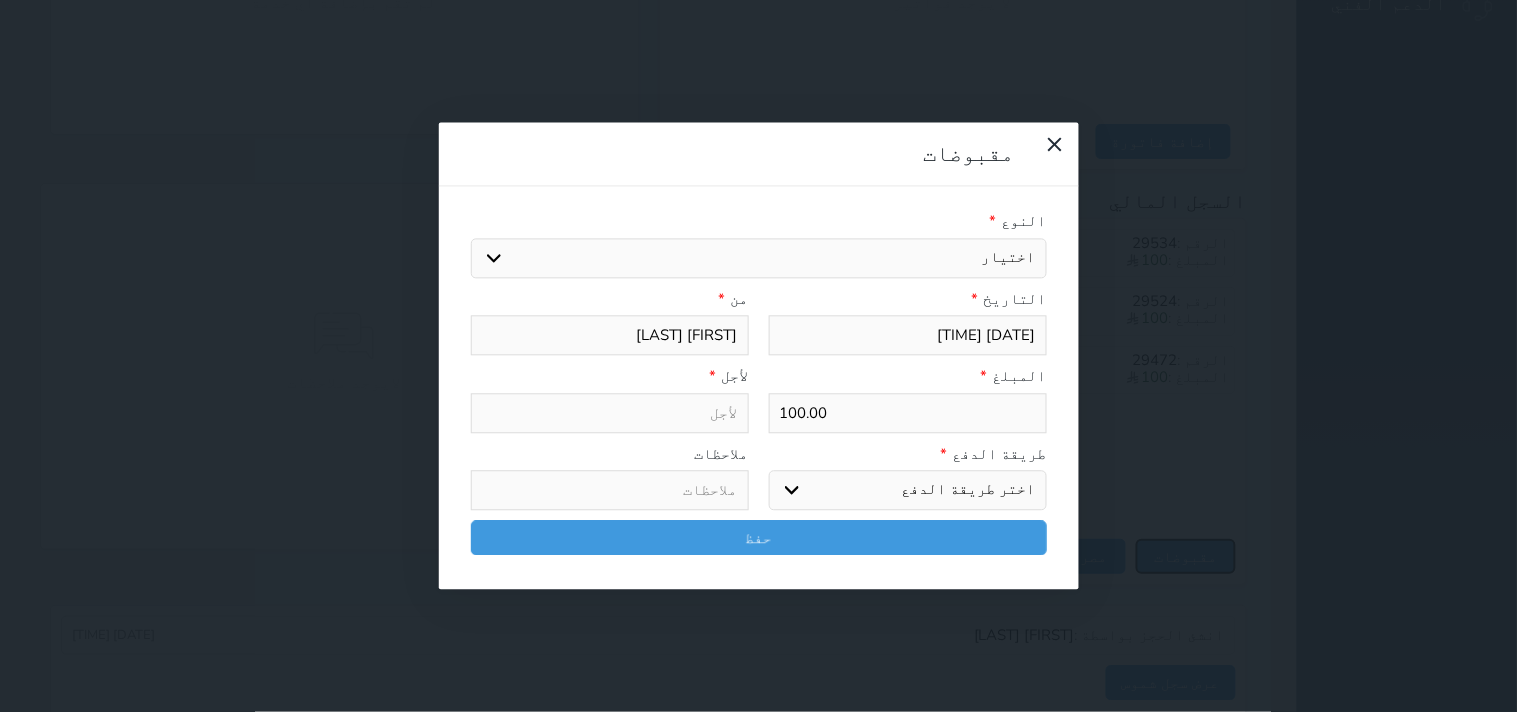 select 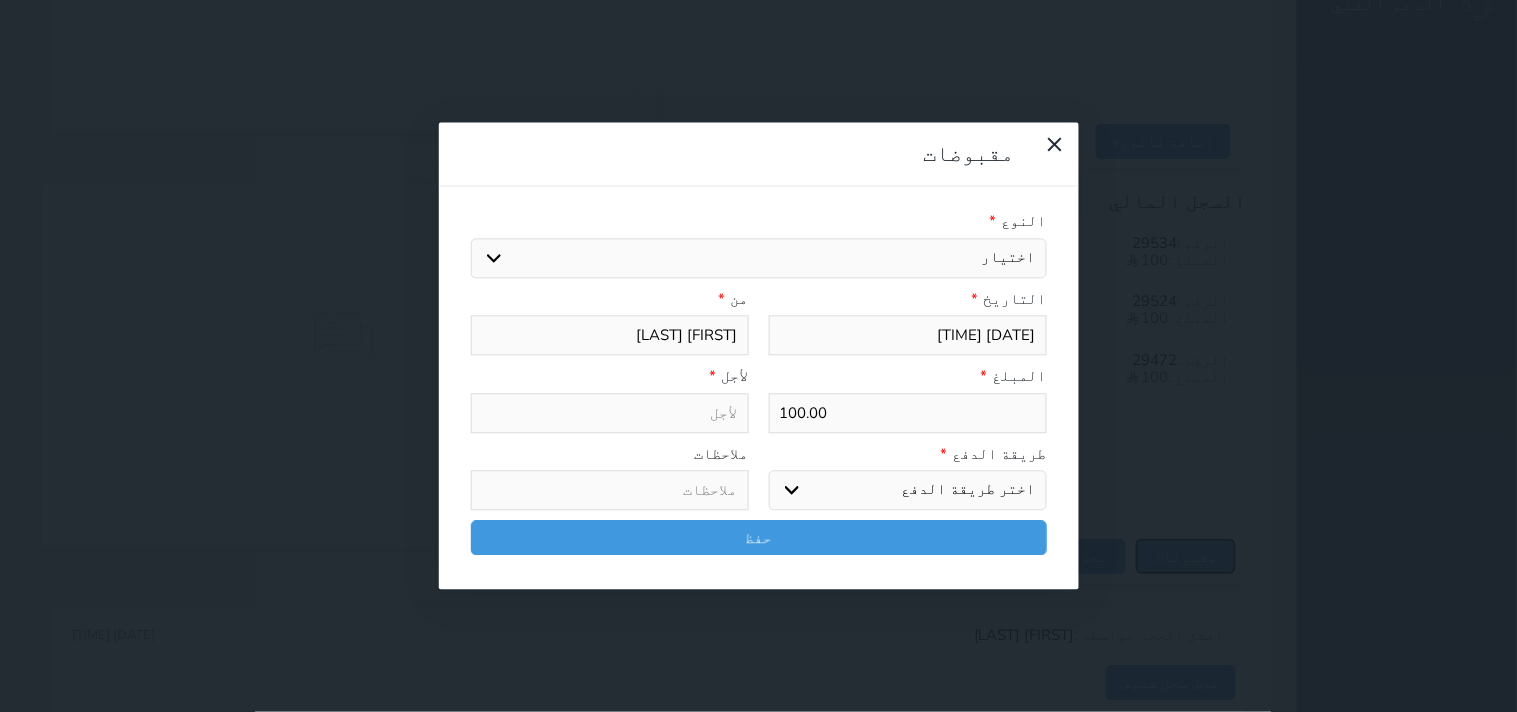 select 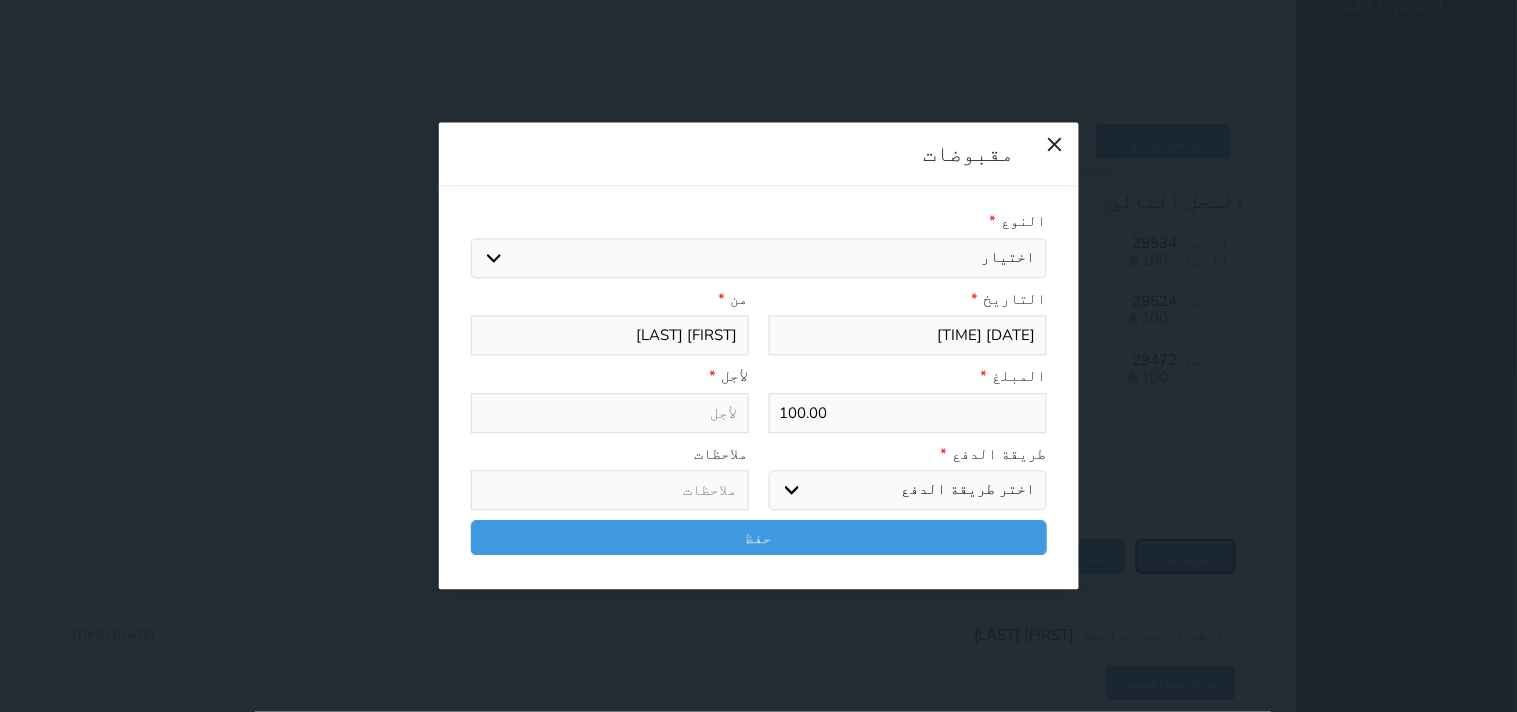 select 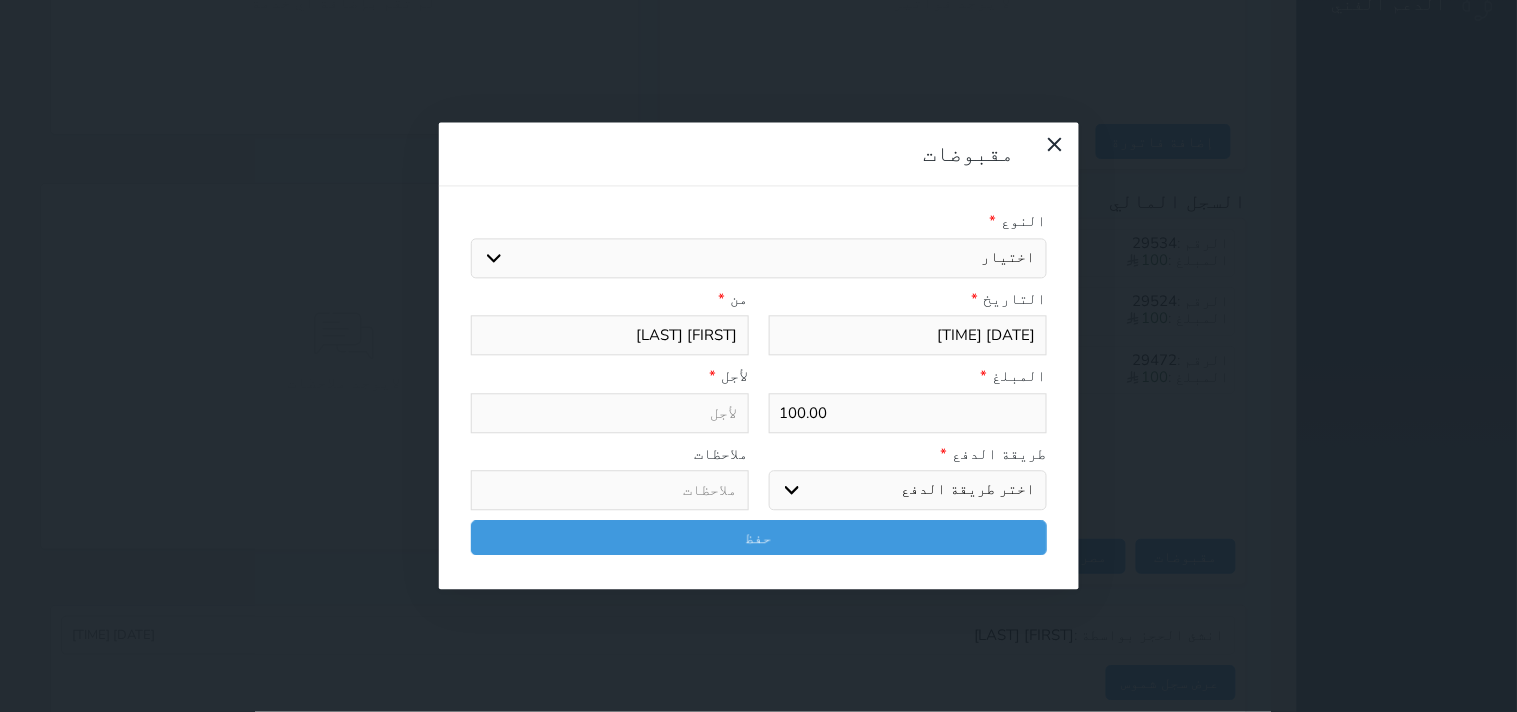 click at bounding box center (759, 258) 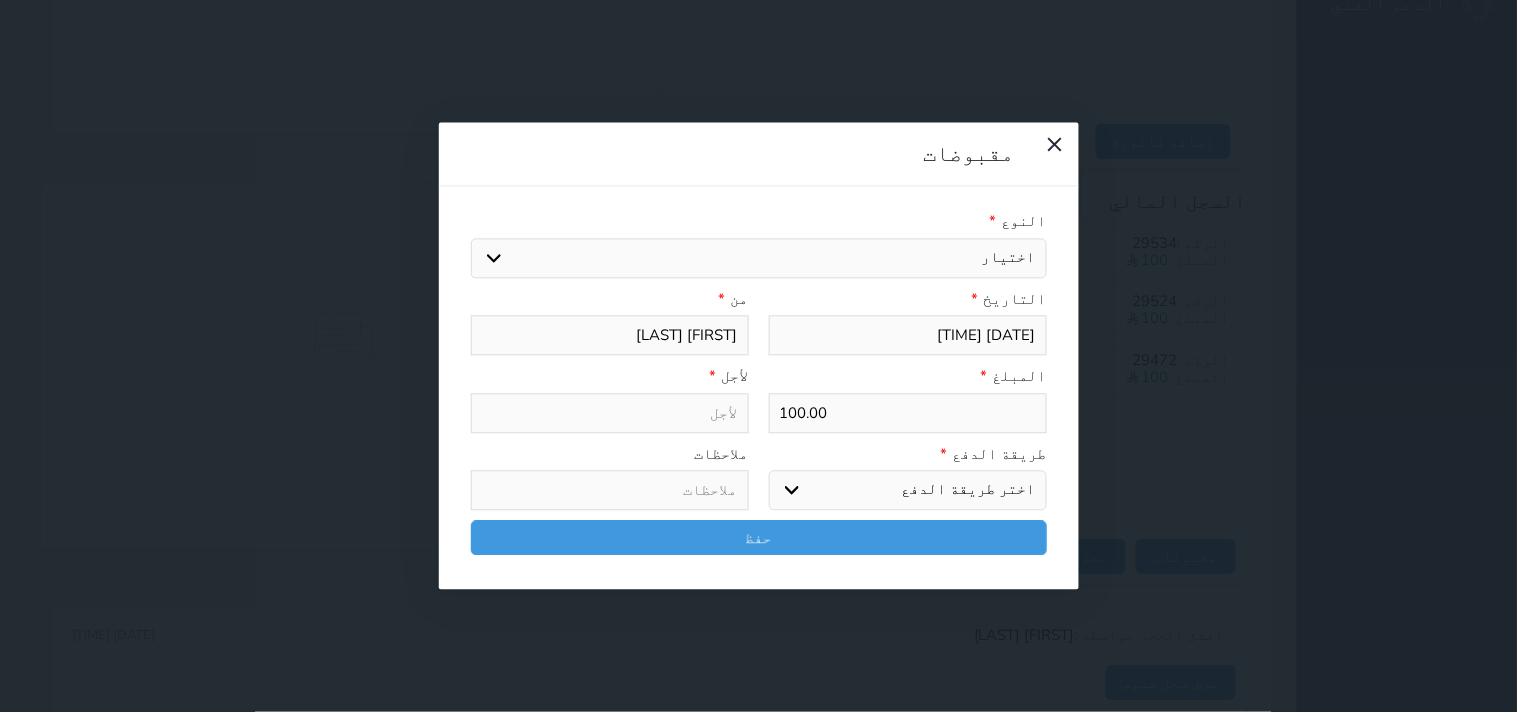 select on "28446" 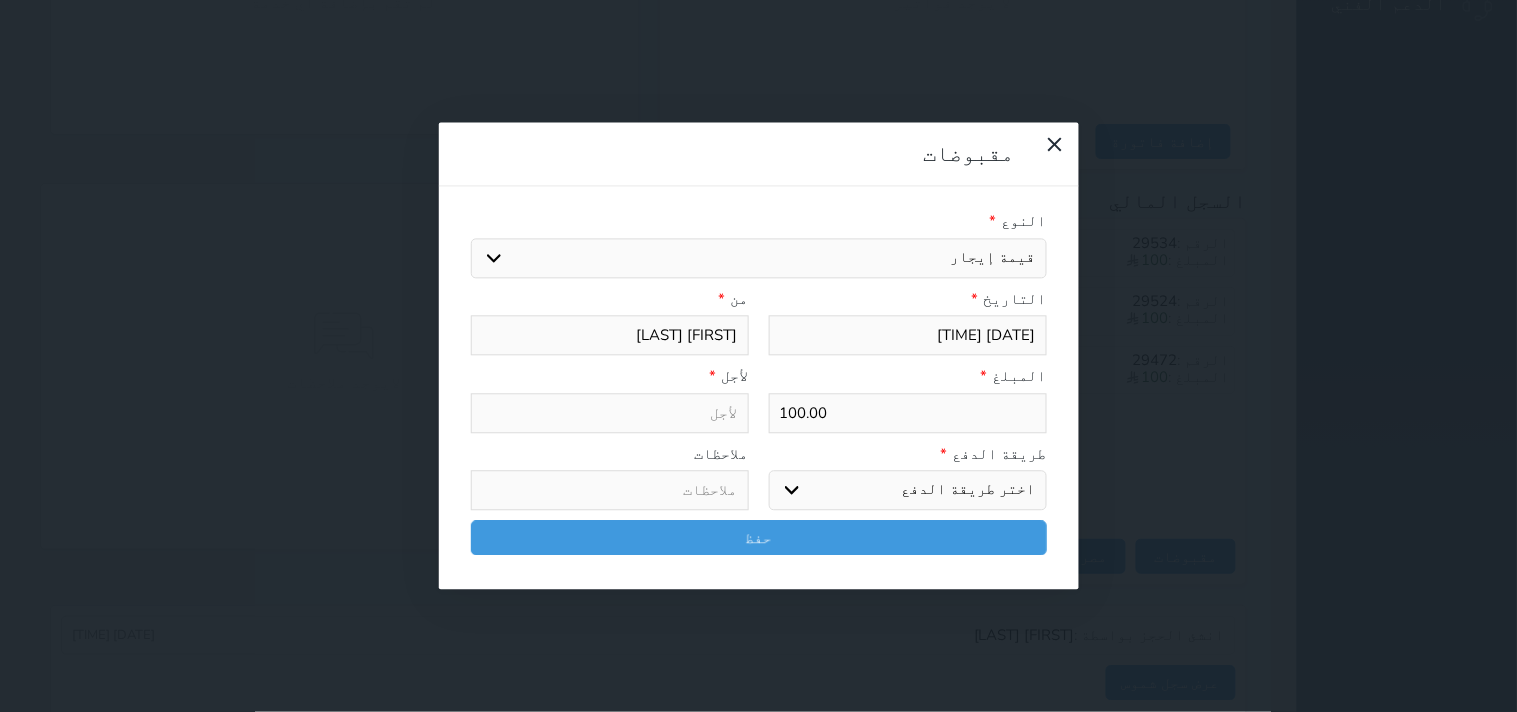click at bounding box center [759, 258] 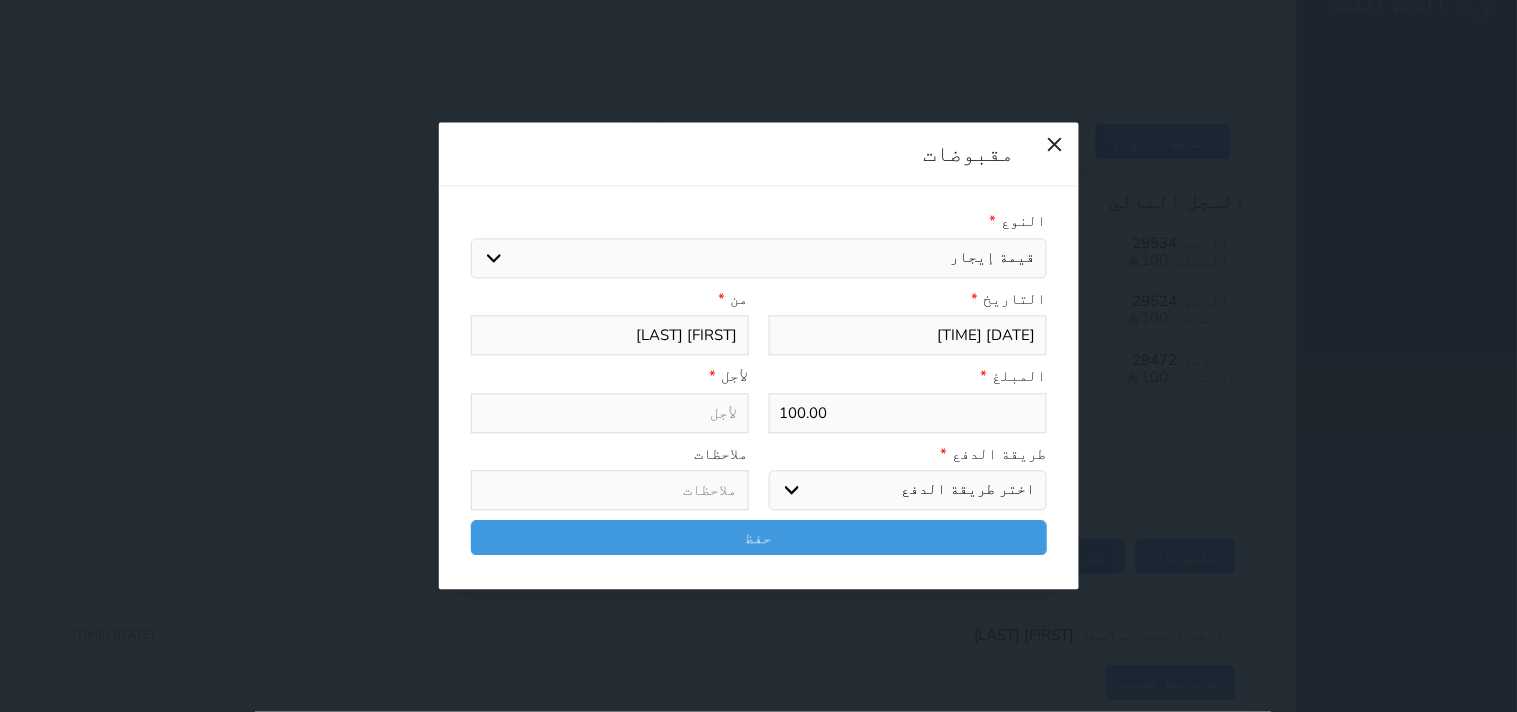 type on "قيمة إيجار - الوحدة - 105" 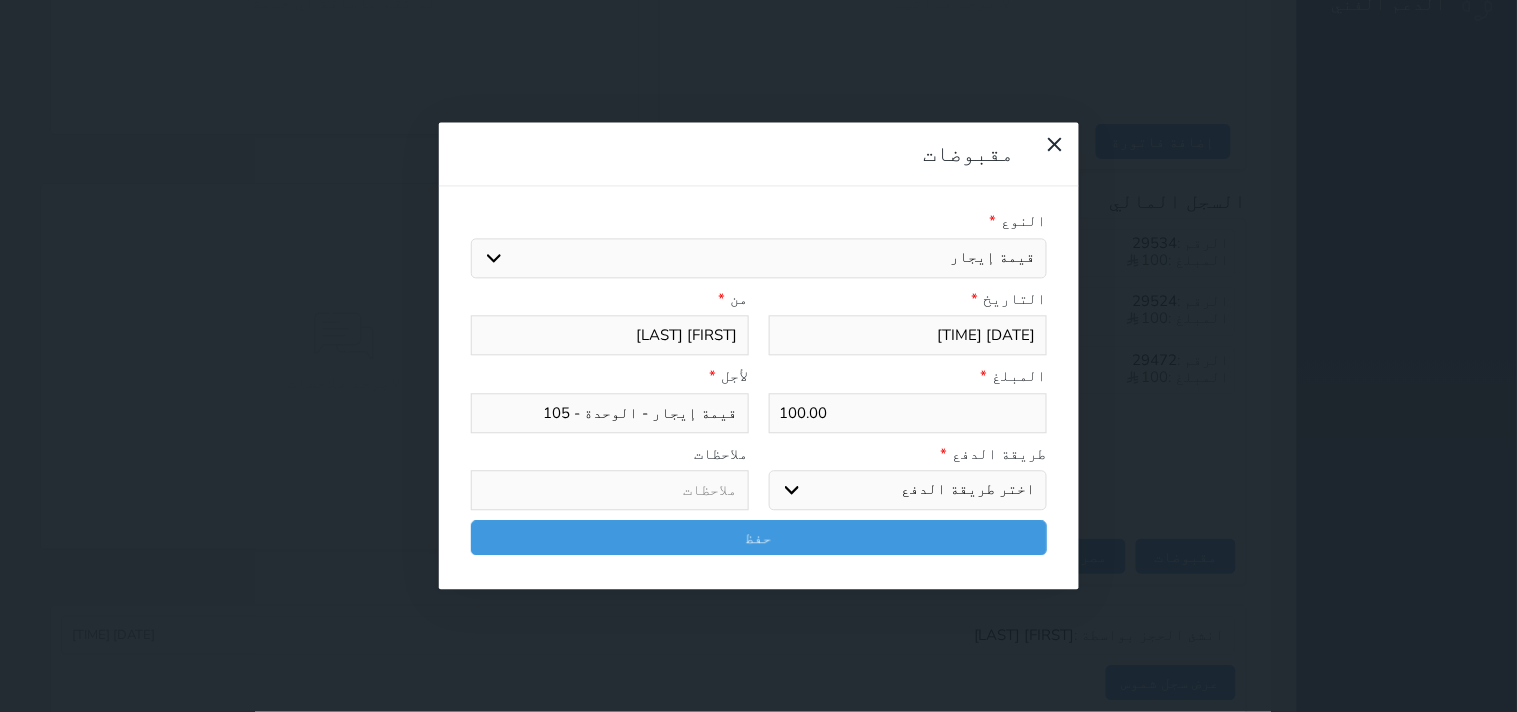 click on "اختر طريقة الدفع   دفع نقدى   تحويل بنكى   مدى   بطاقة ائتمان   آجل" at bounding box center (908, 491) 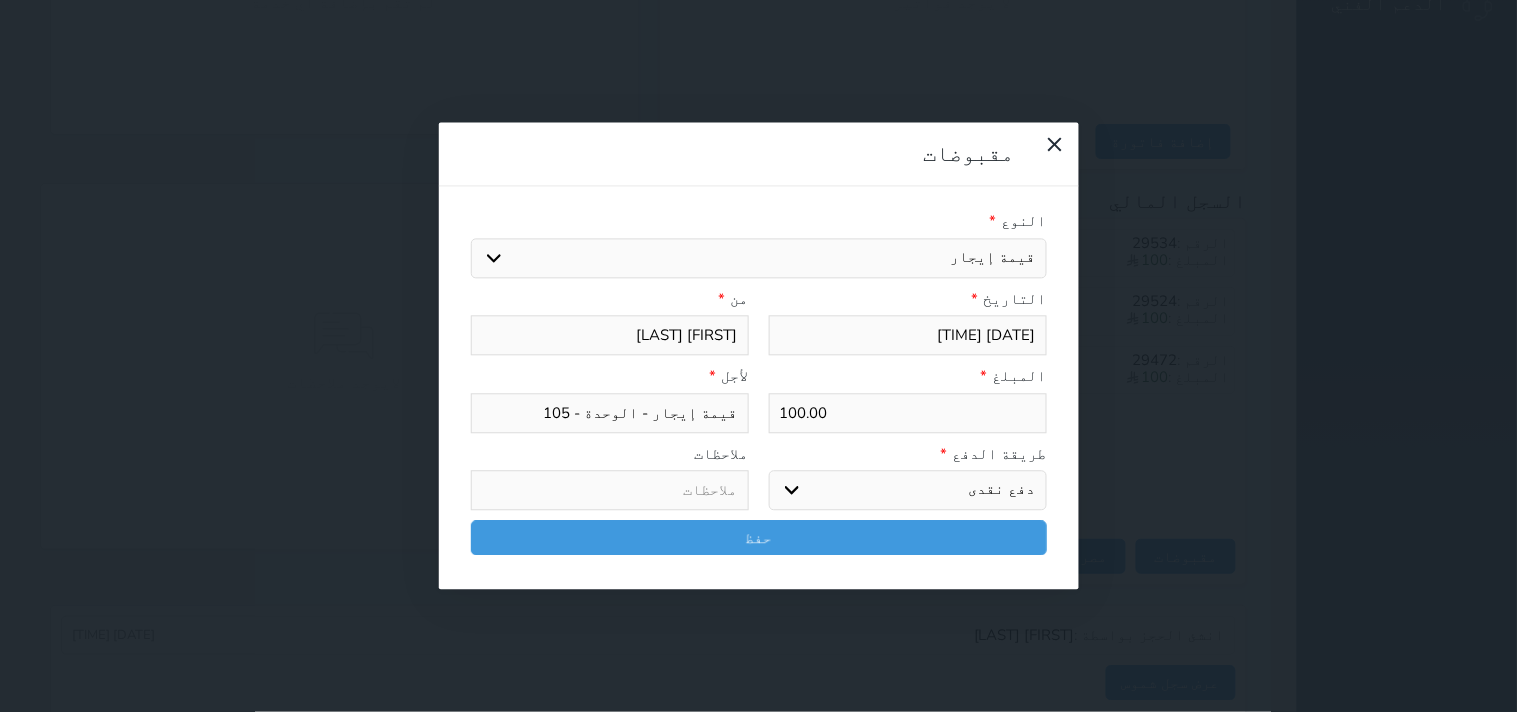 click on "اختر طريقة الدفع   دفع نقدى   تحويل بنكى   مدى   بطاقة ائتمان   آجل" at bounding box center [908, 491] 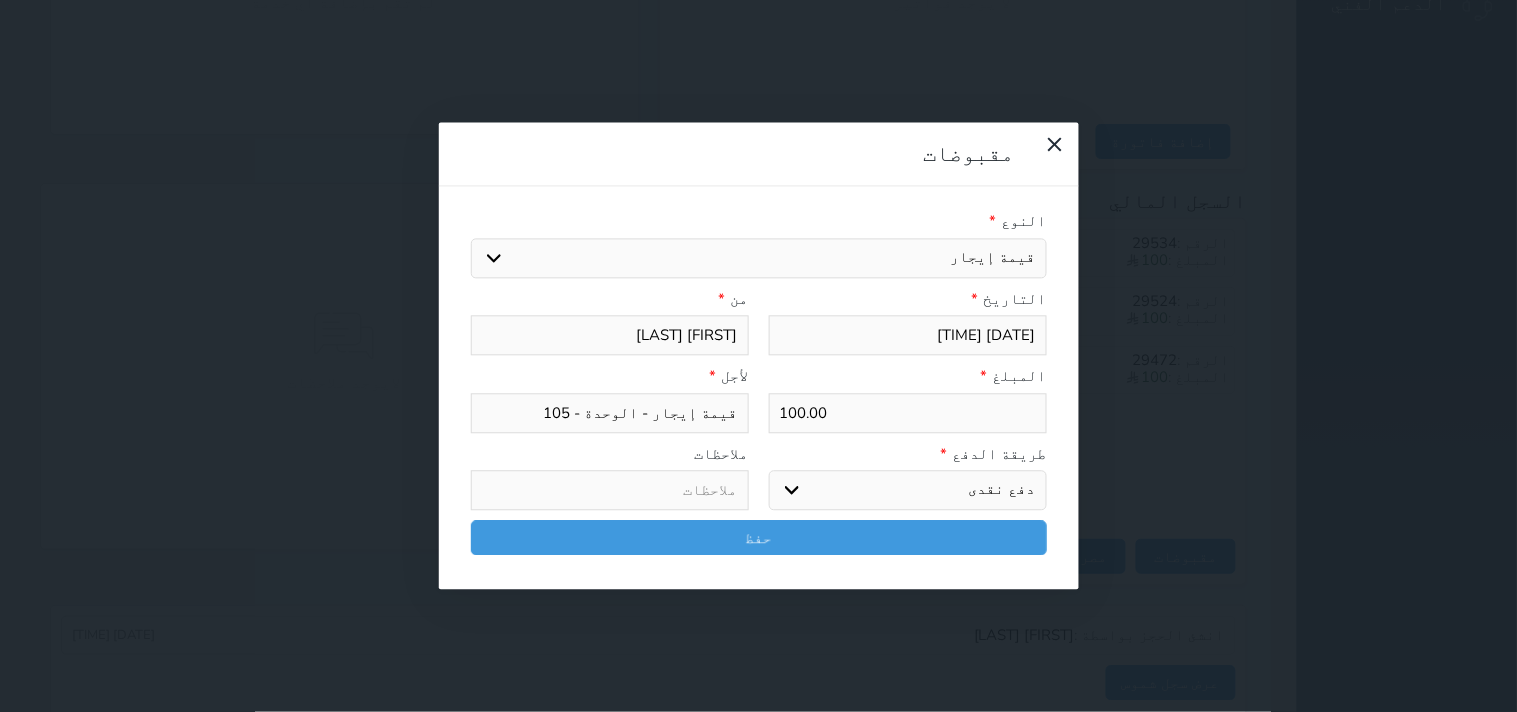 click on "100.00" at bounding box center (908, 413) 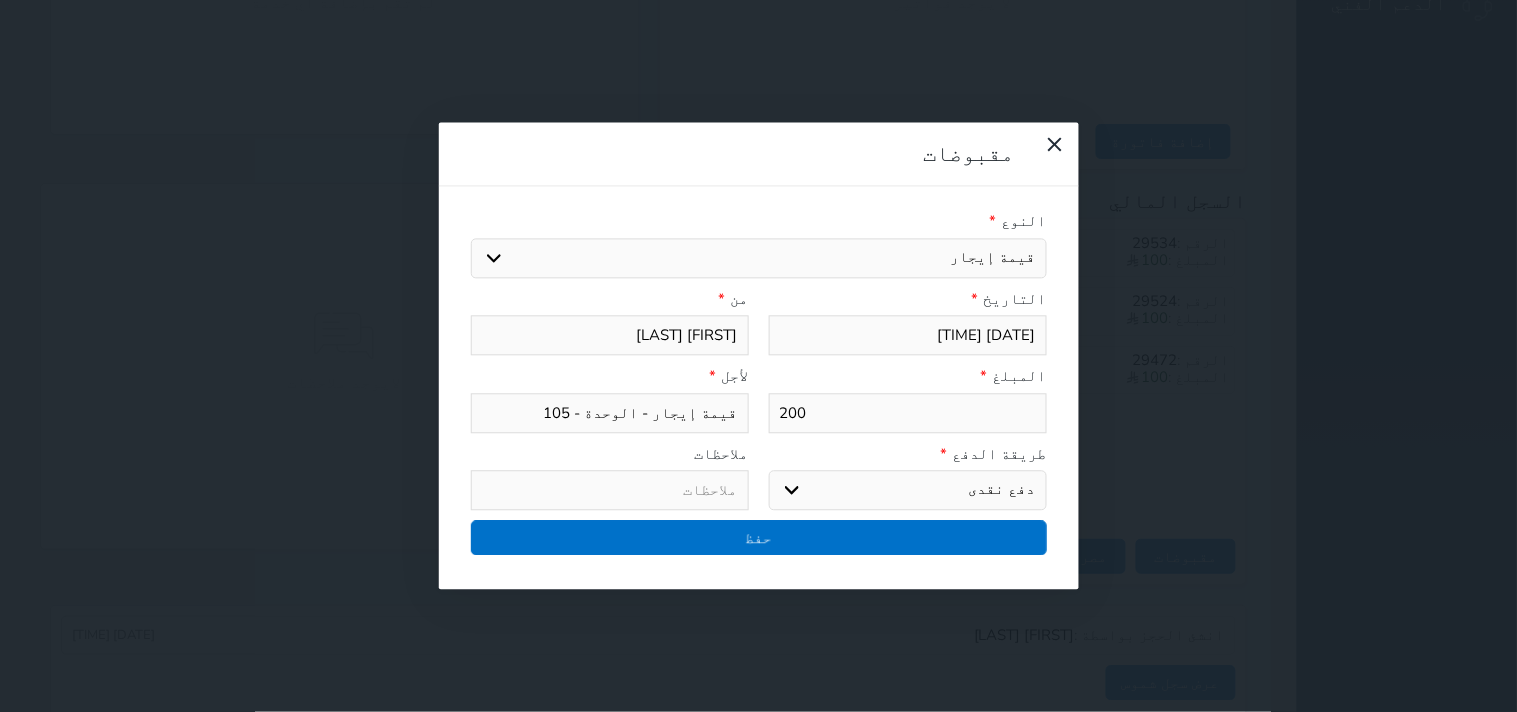 type on "200" 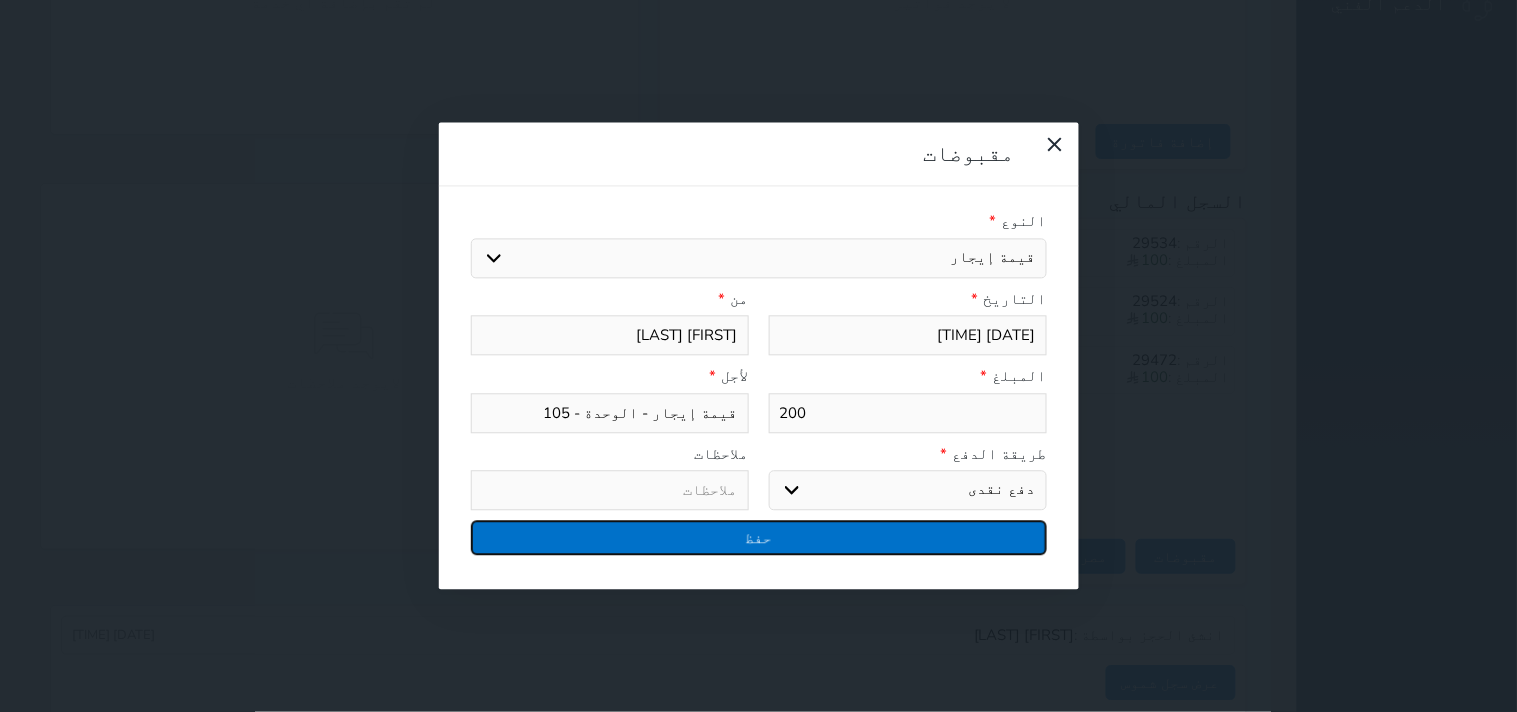 click on "حفظ" at bounding box center (759, 538) 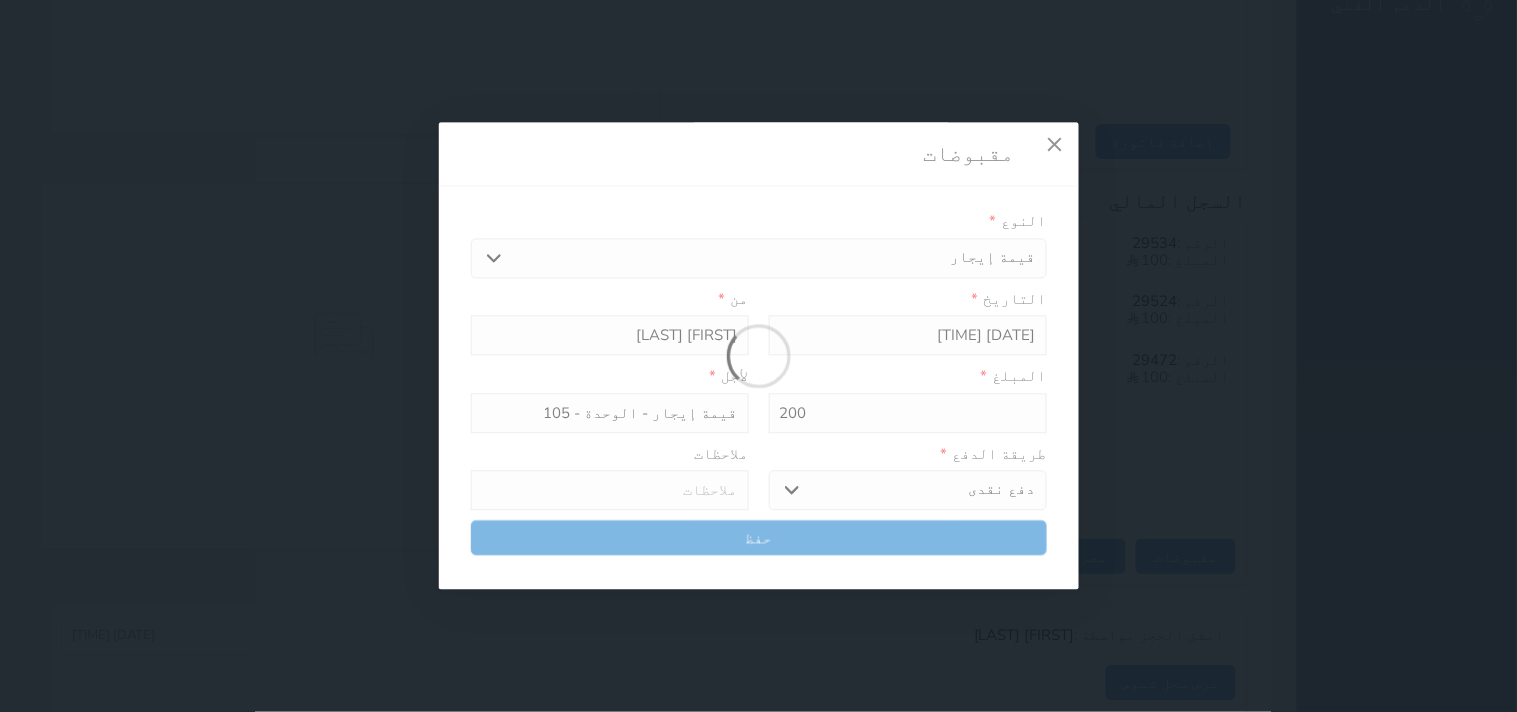 select 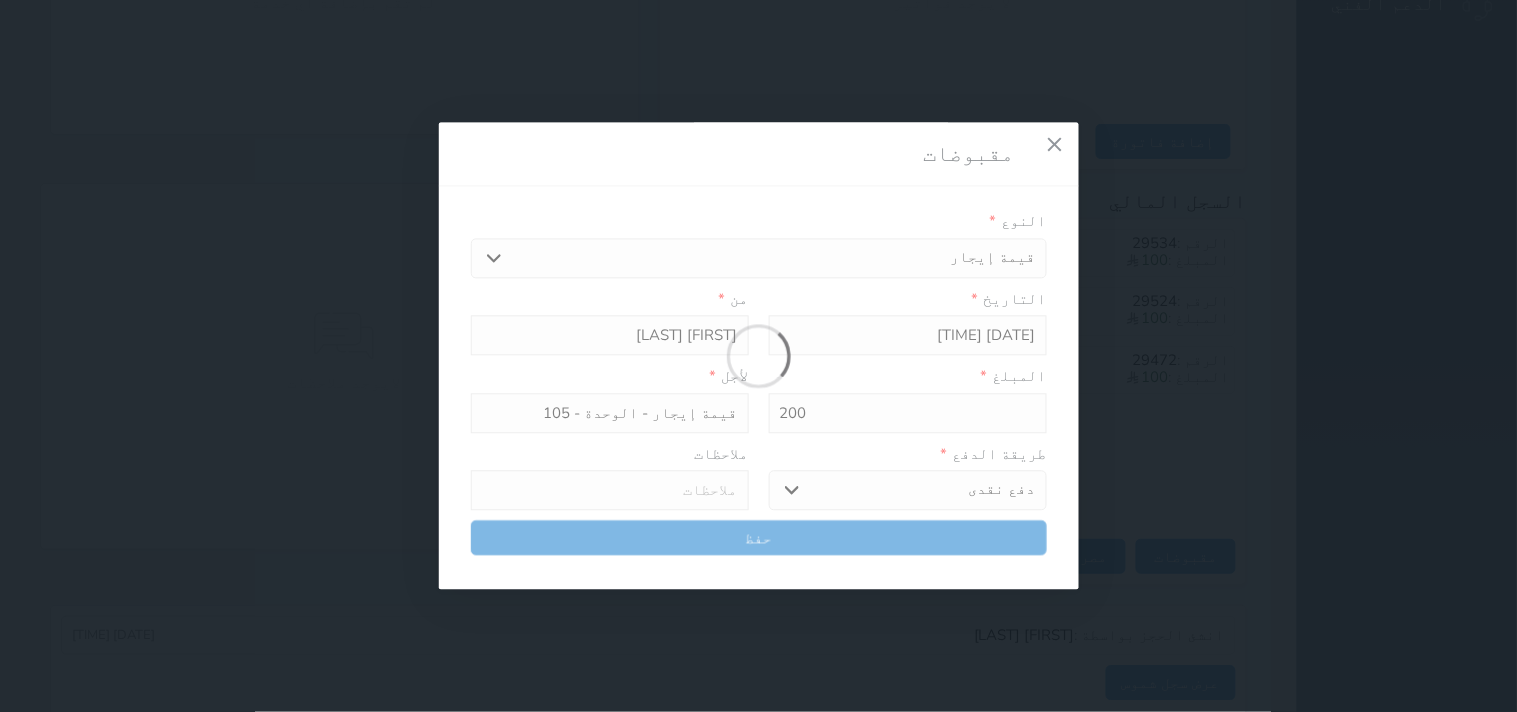 type 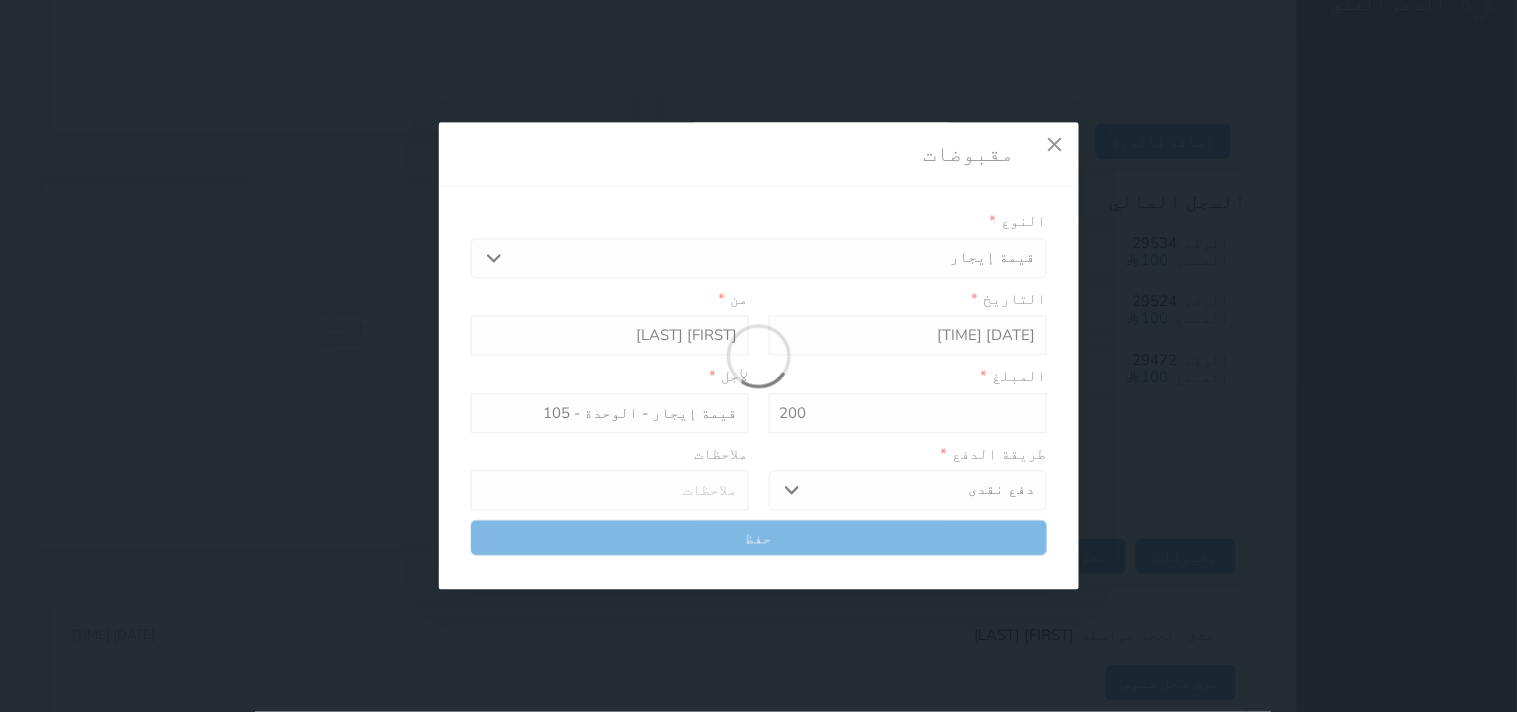 type on "0" 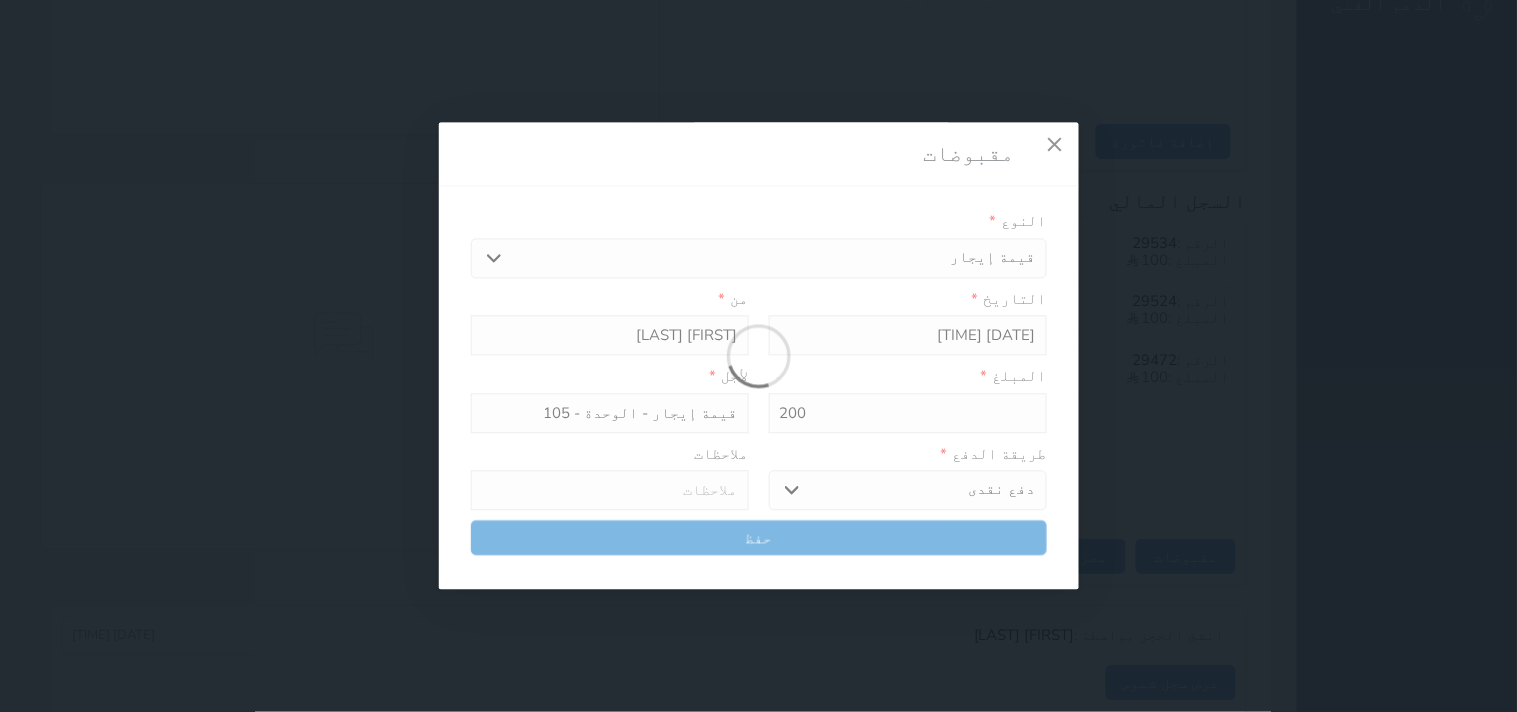 select 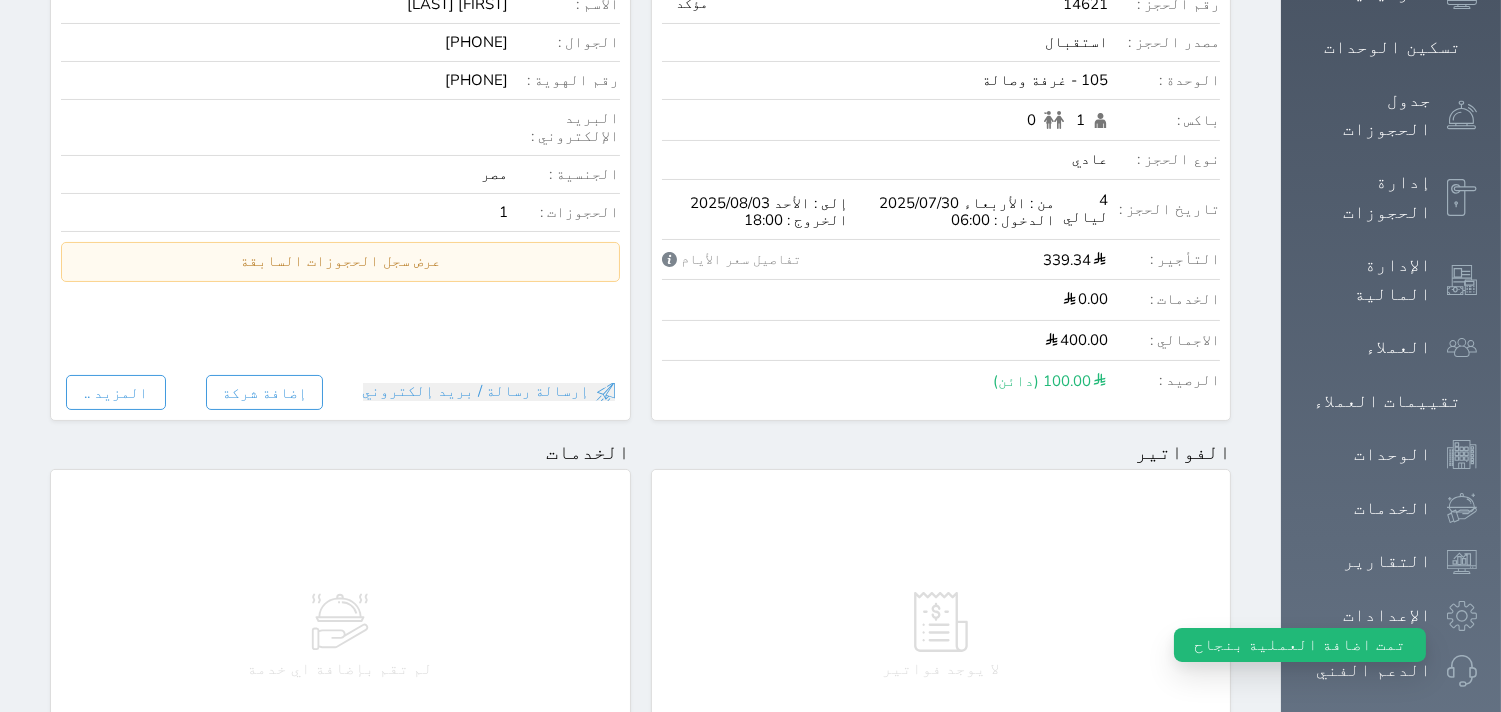 scroll, scrollTop: 0, scrollLeft: 0, axis: both 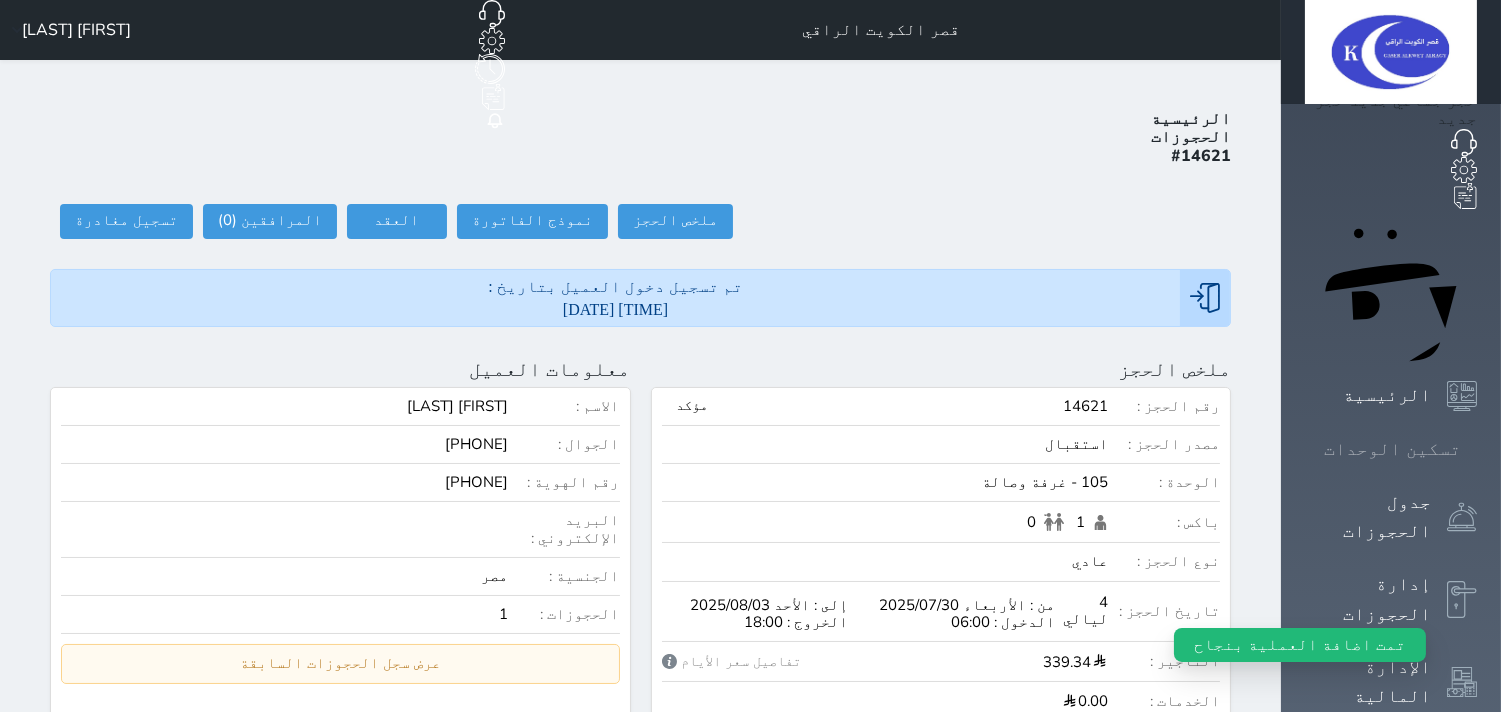 click on "تسكين الوحدات" at bounding box center (1392, 449) 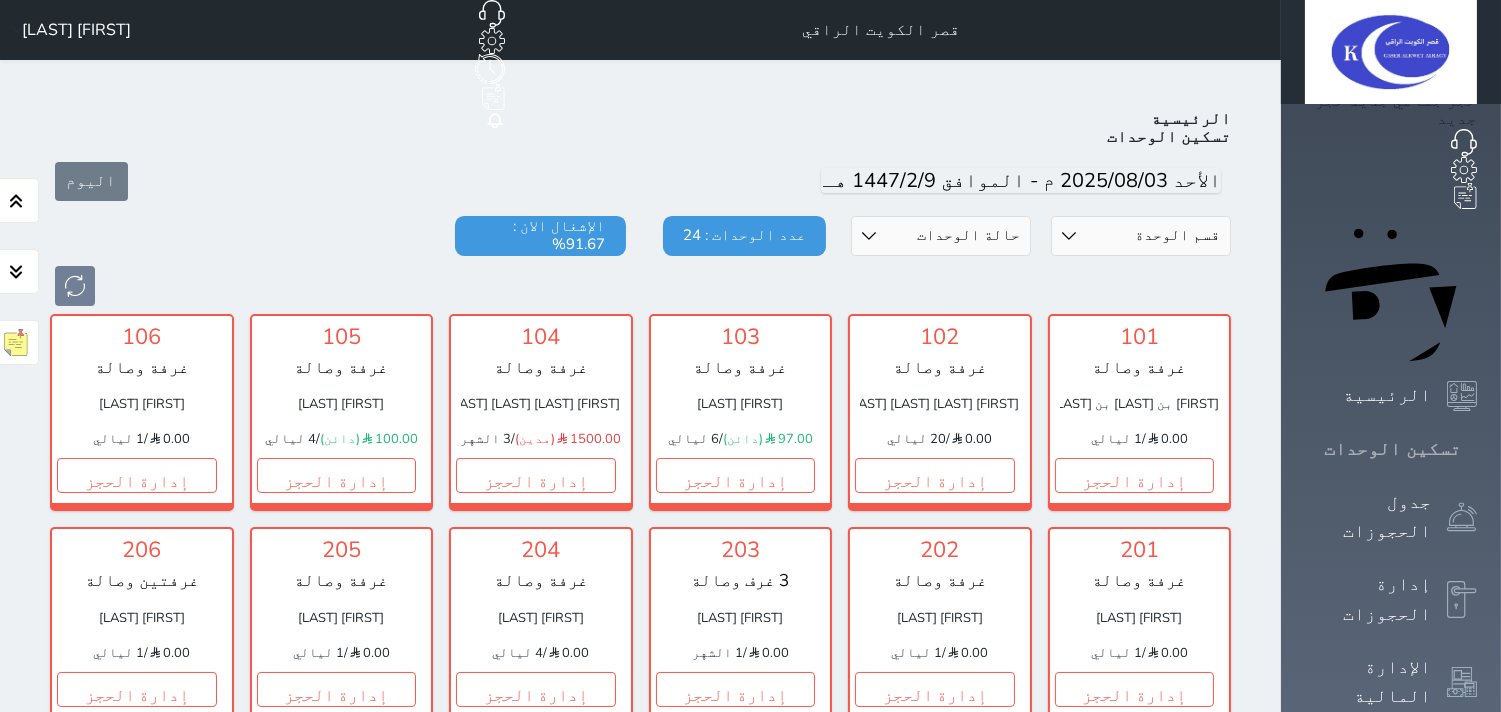scroll, scrollTop: 77, scrollLeft: 0, axis: vertical 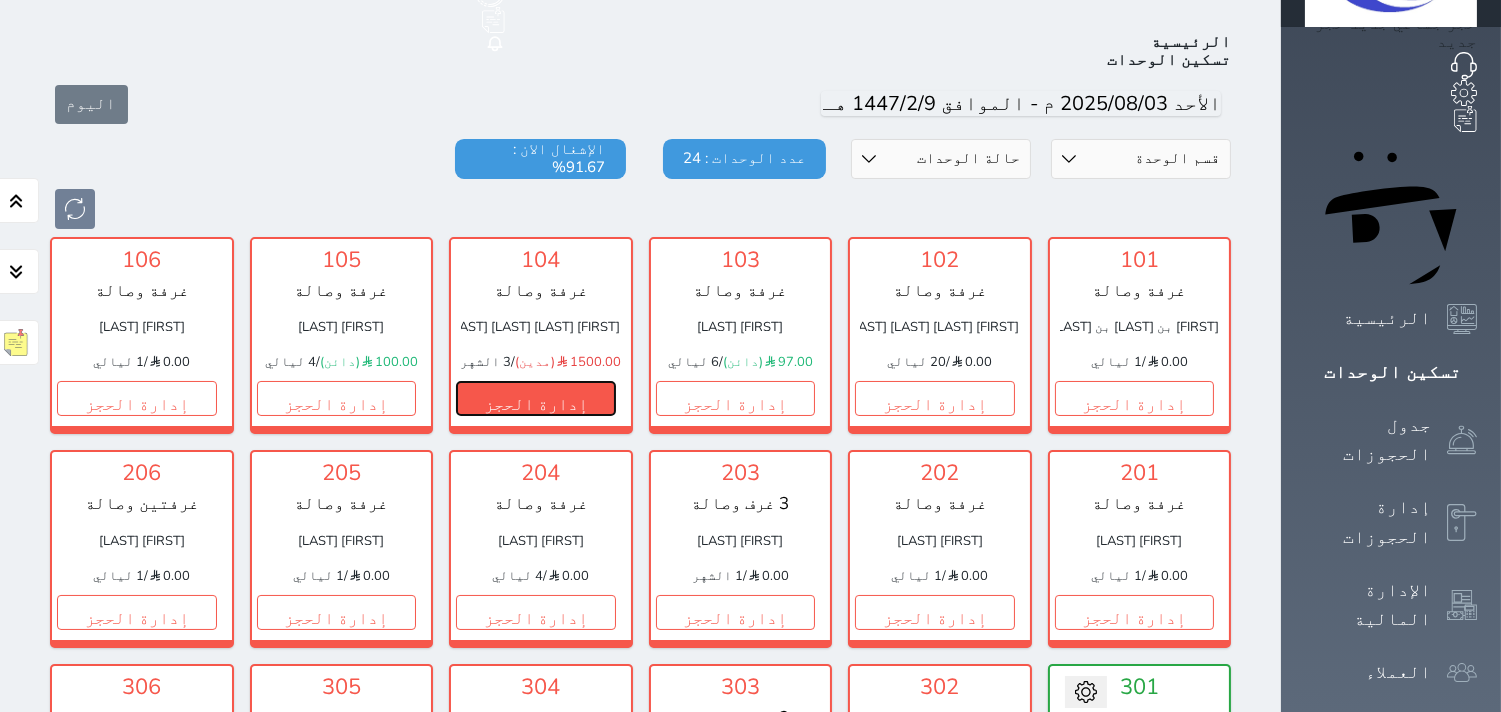 click on "إدارة الحجز" at bounding box center (536, 398) 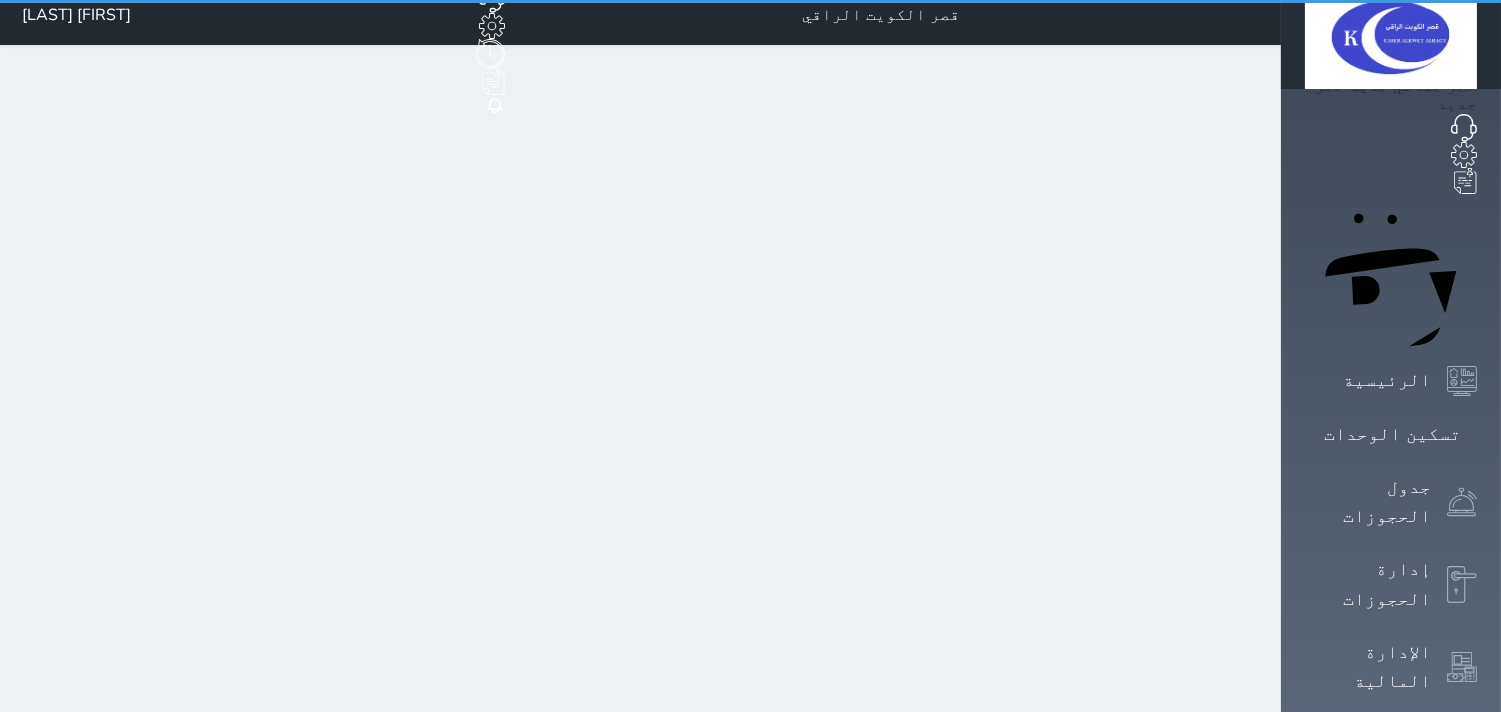 scroll, scrollTop: 0, scrollLeft: 0, axis: both 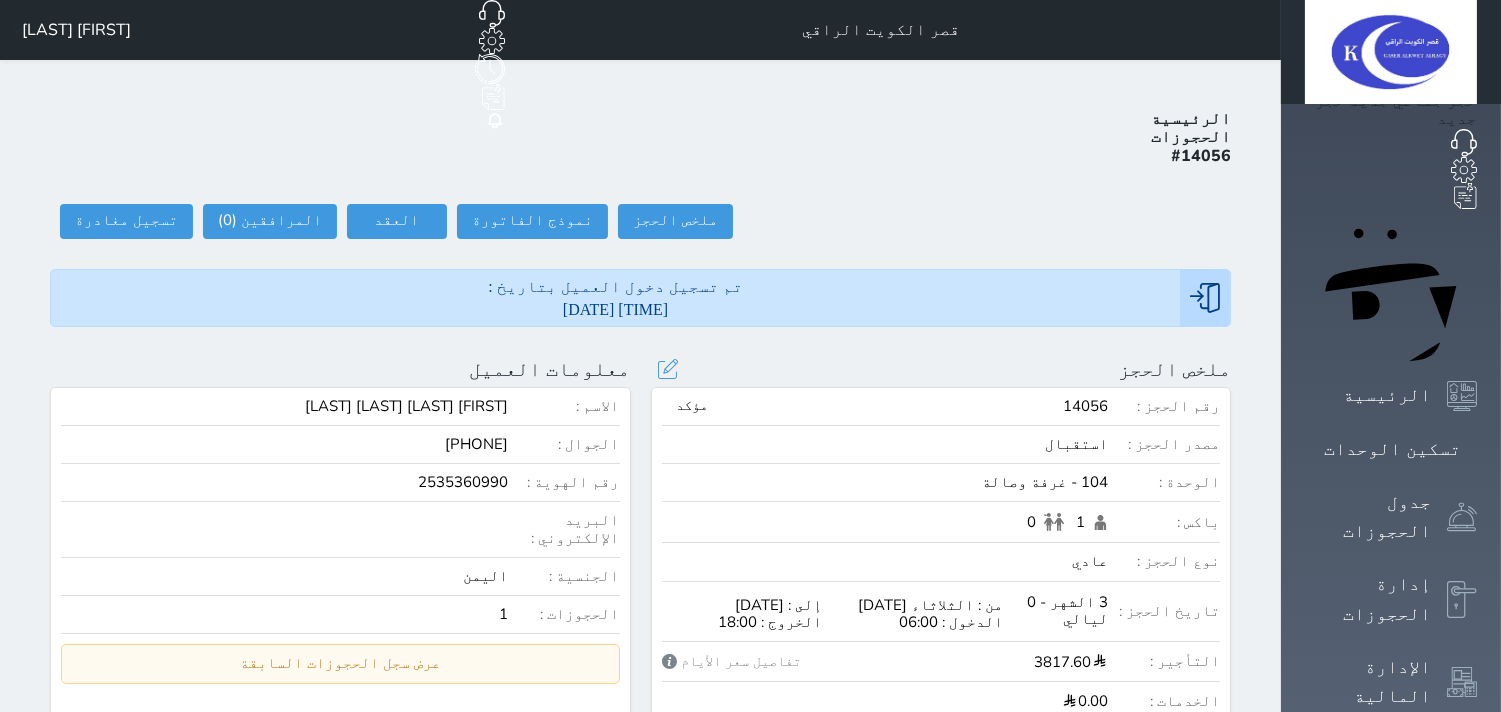 select 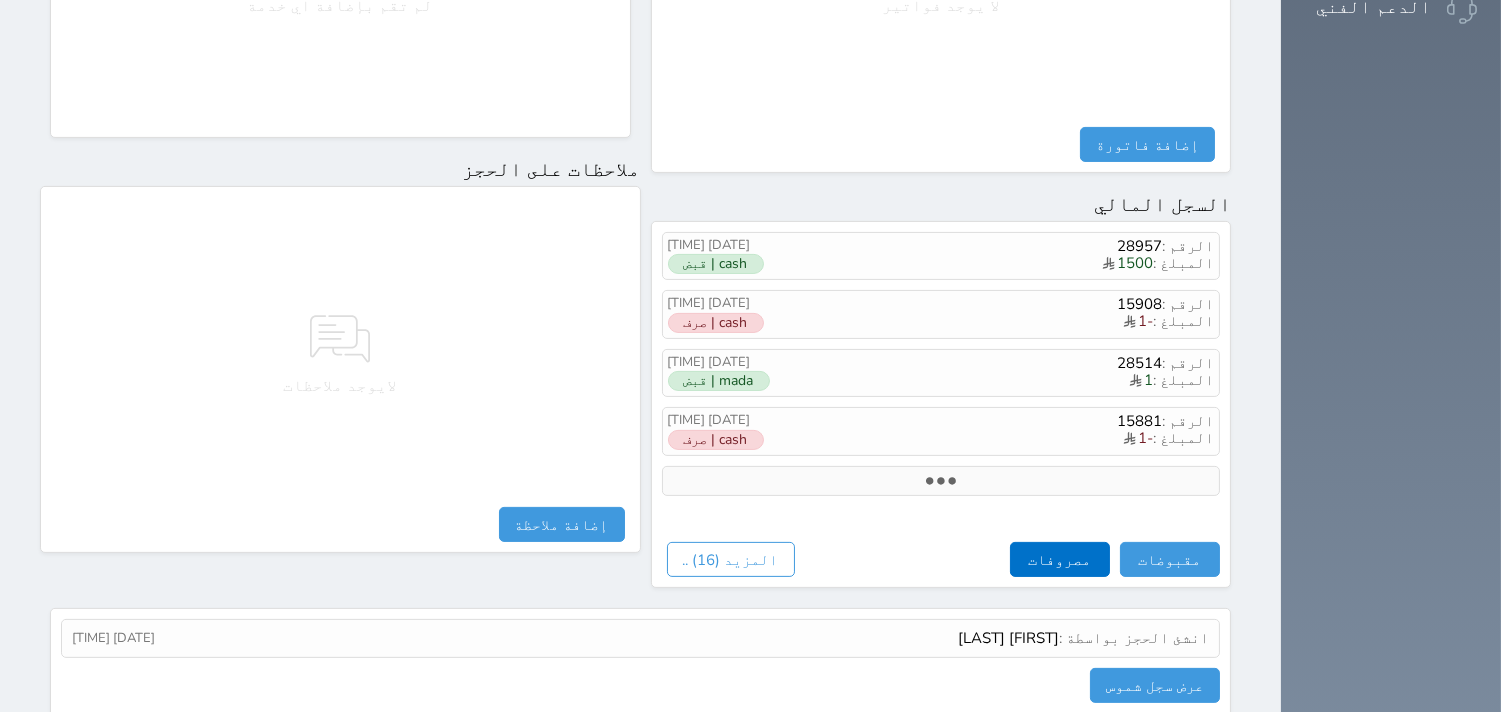 scroll, scrollTop: 1068, scrollLeft: 0, axis: vertical 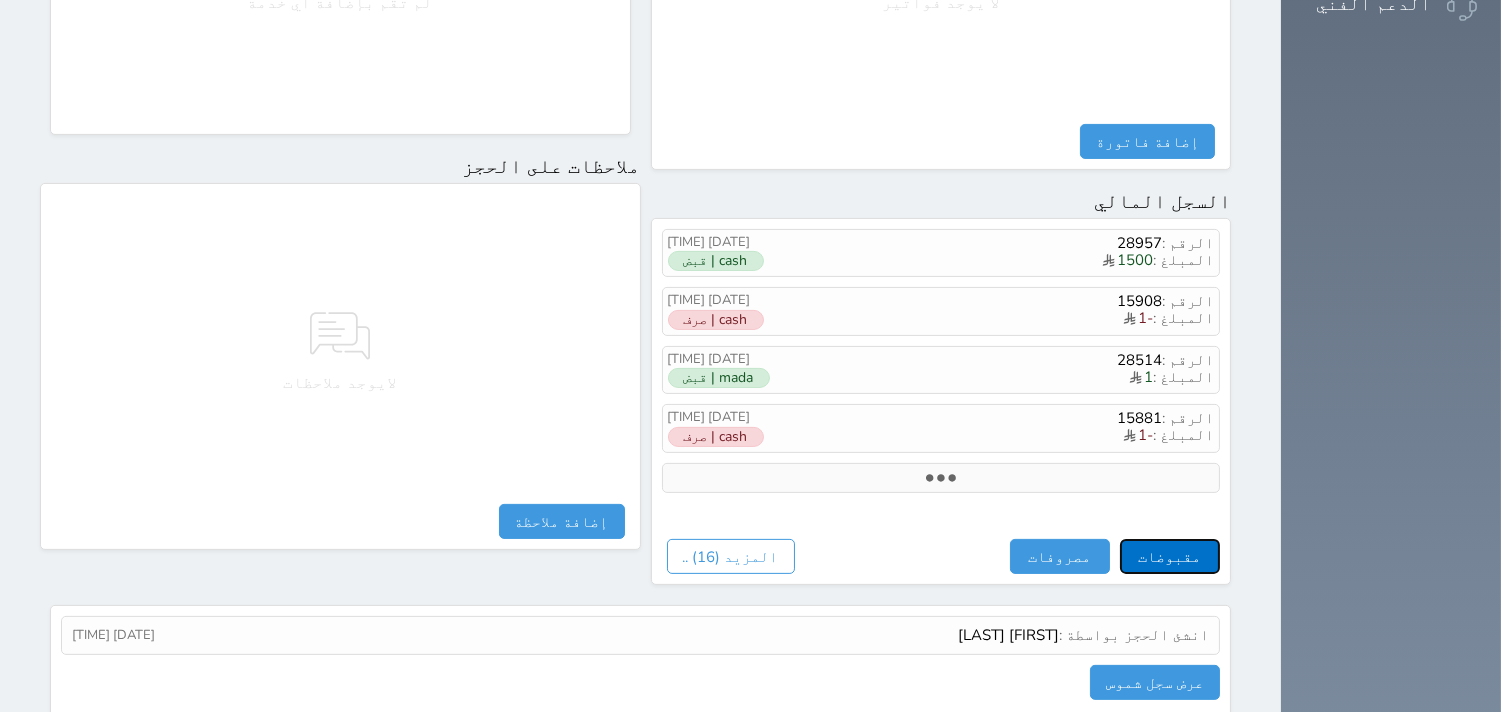 click on "مقبوضات" at bounding box center (1170, 556) 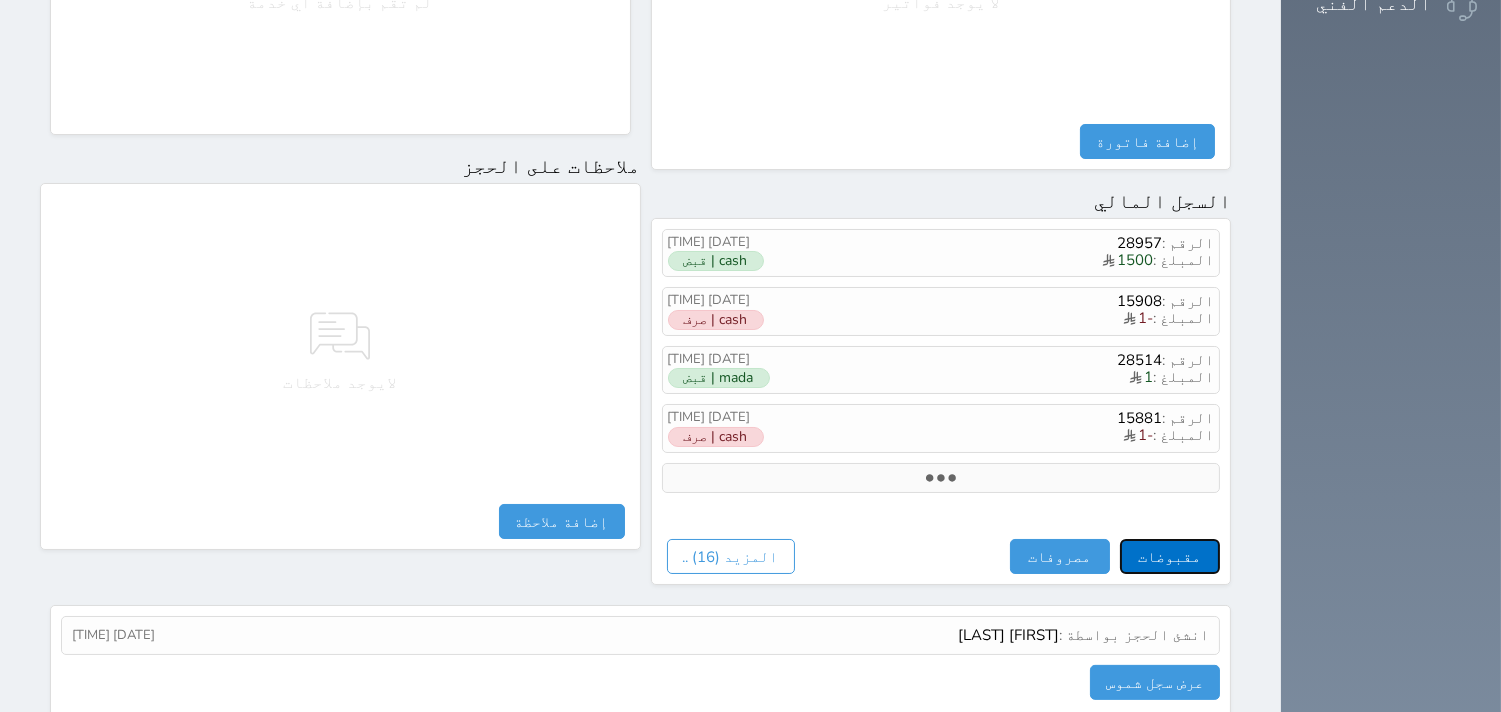 select 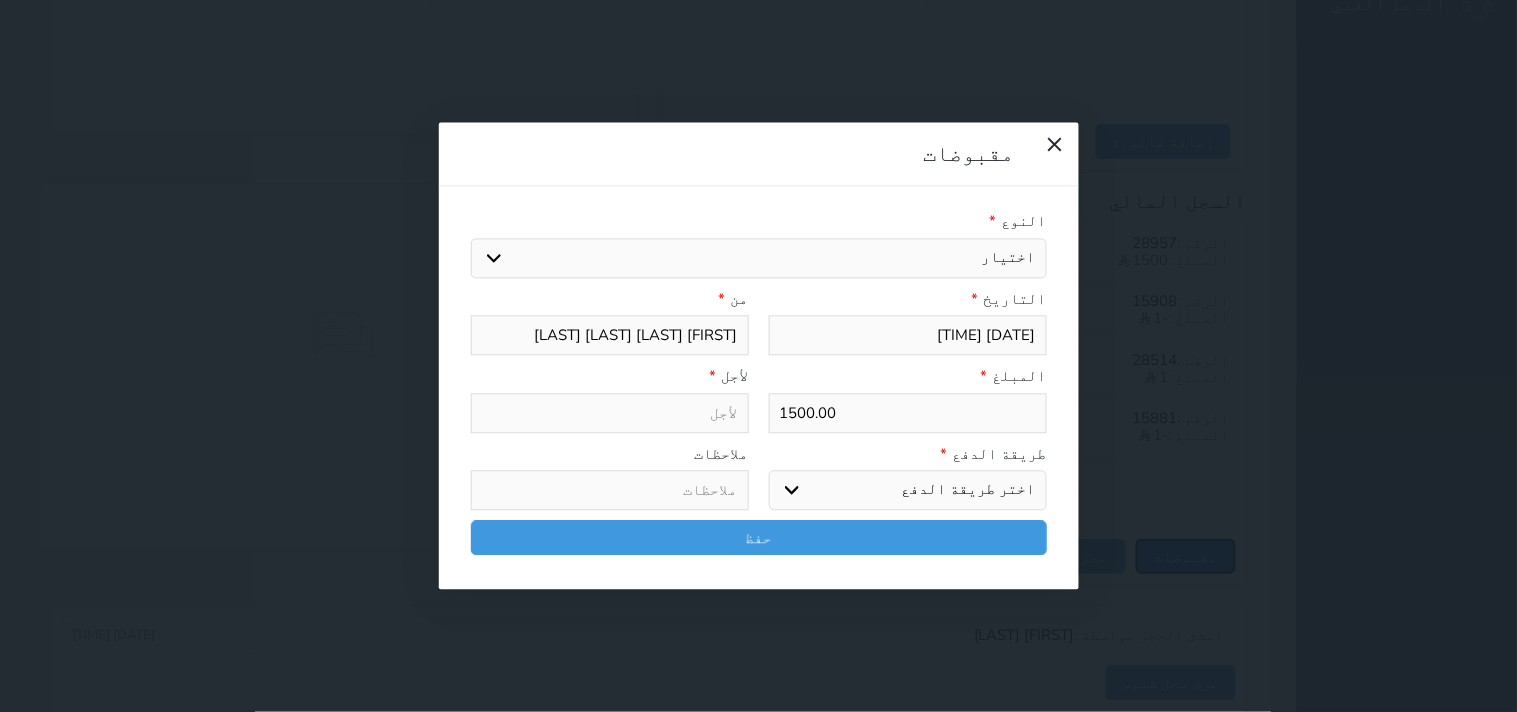select 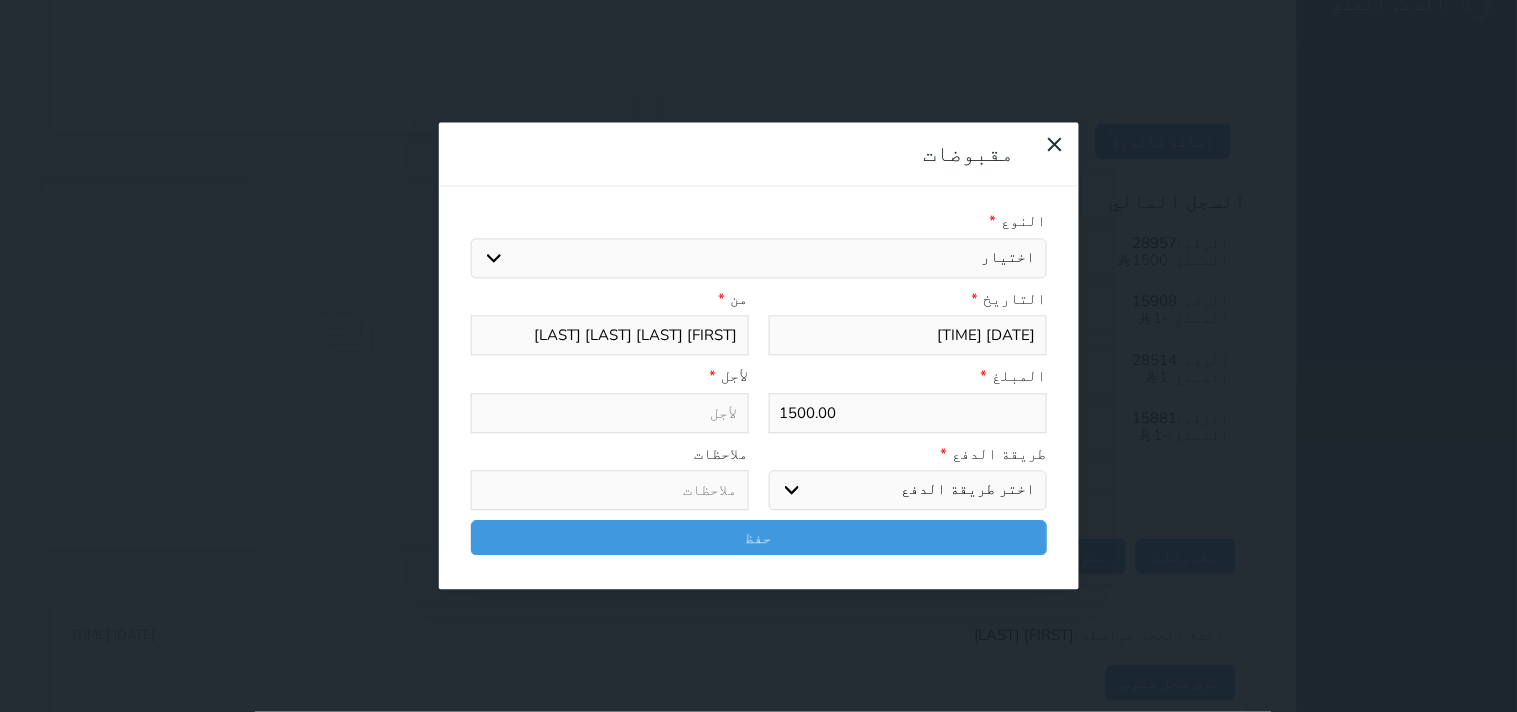 click at bounding box center [759, 258] 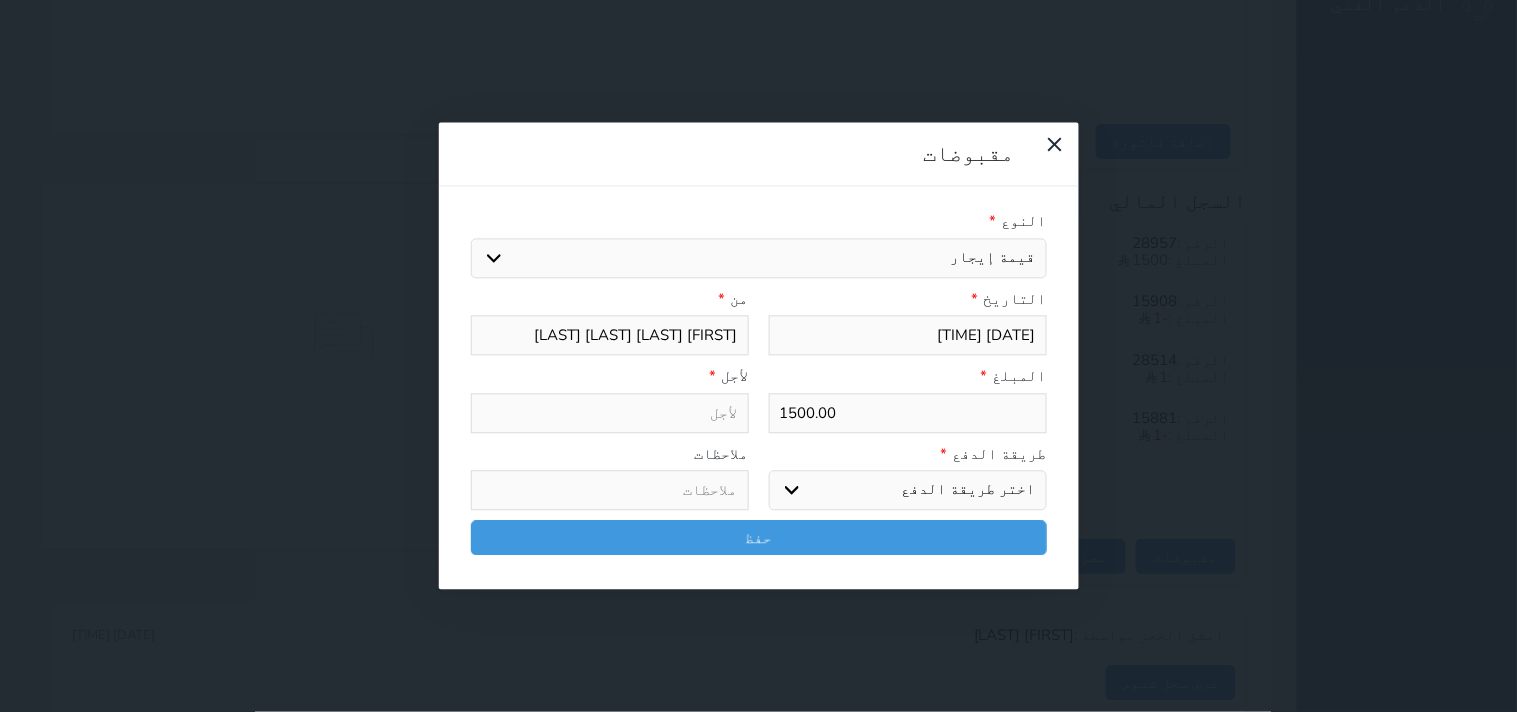 click at bounding box center [759, 258] 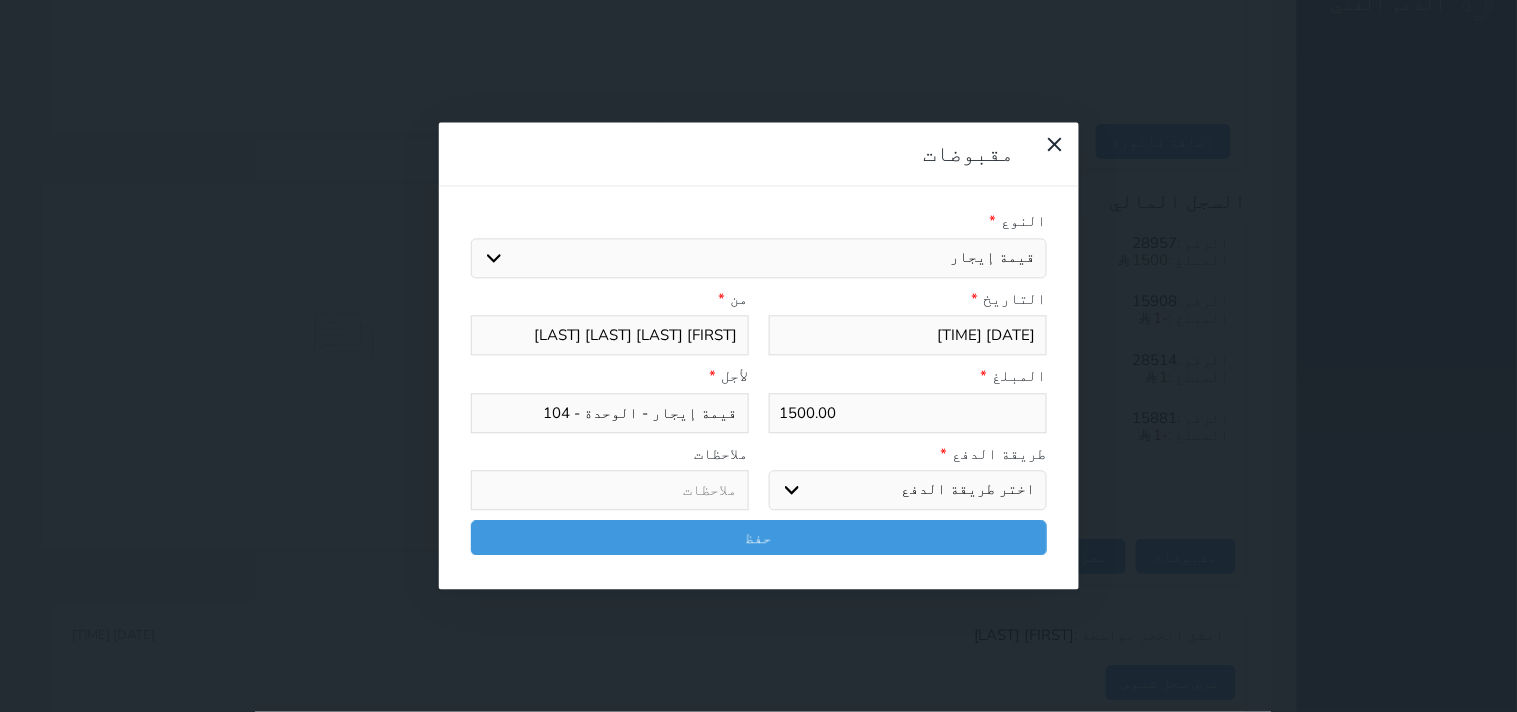 click on "اختر طريقة الدفع   دفع نقدى   تحويل بنكى   مدى   بطاقة ائتمان   آجل" at bounding box center [908, 491] 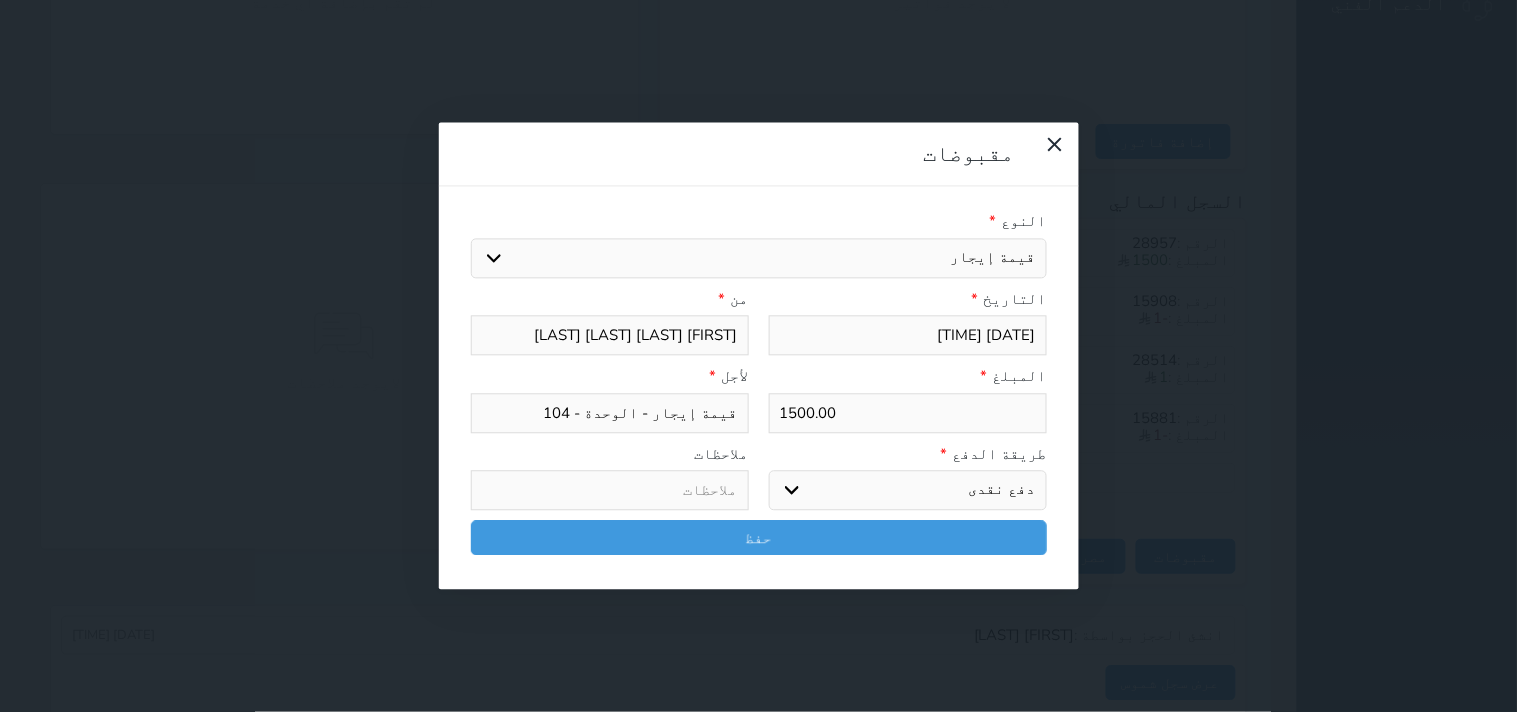 click on "اختر طريقة الدفع   دفع نقدى   تحويل بنكى   مدى   بطاقة ائتمان   آجل" at bounding box center [908, 491] 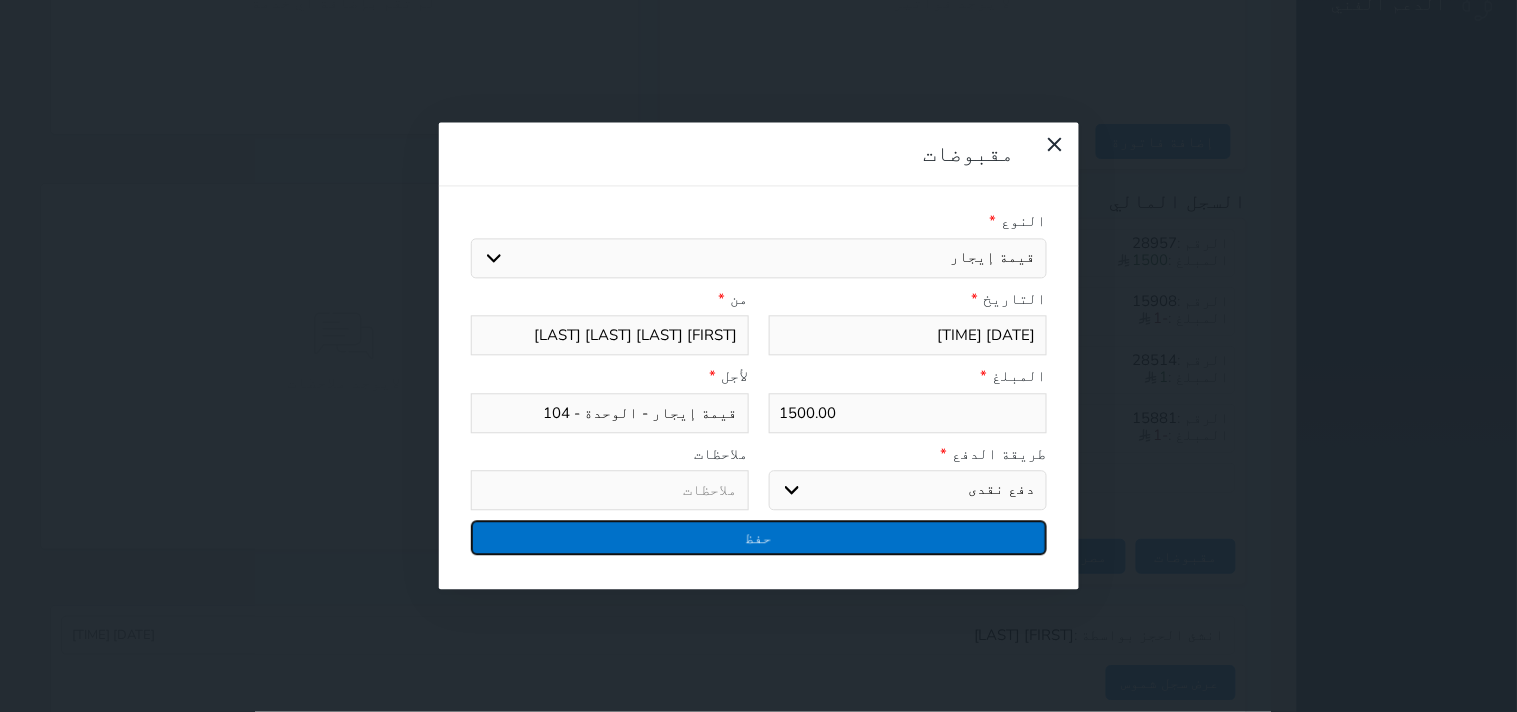 click on "حفظ" at bounding box center [759, 538] 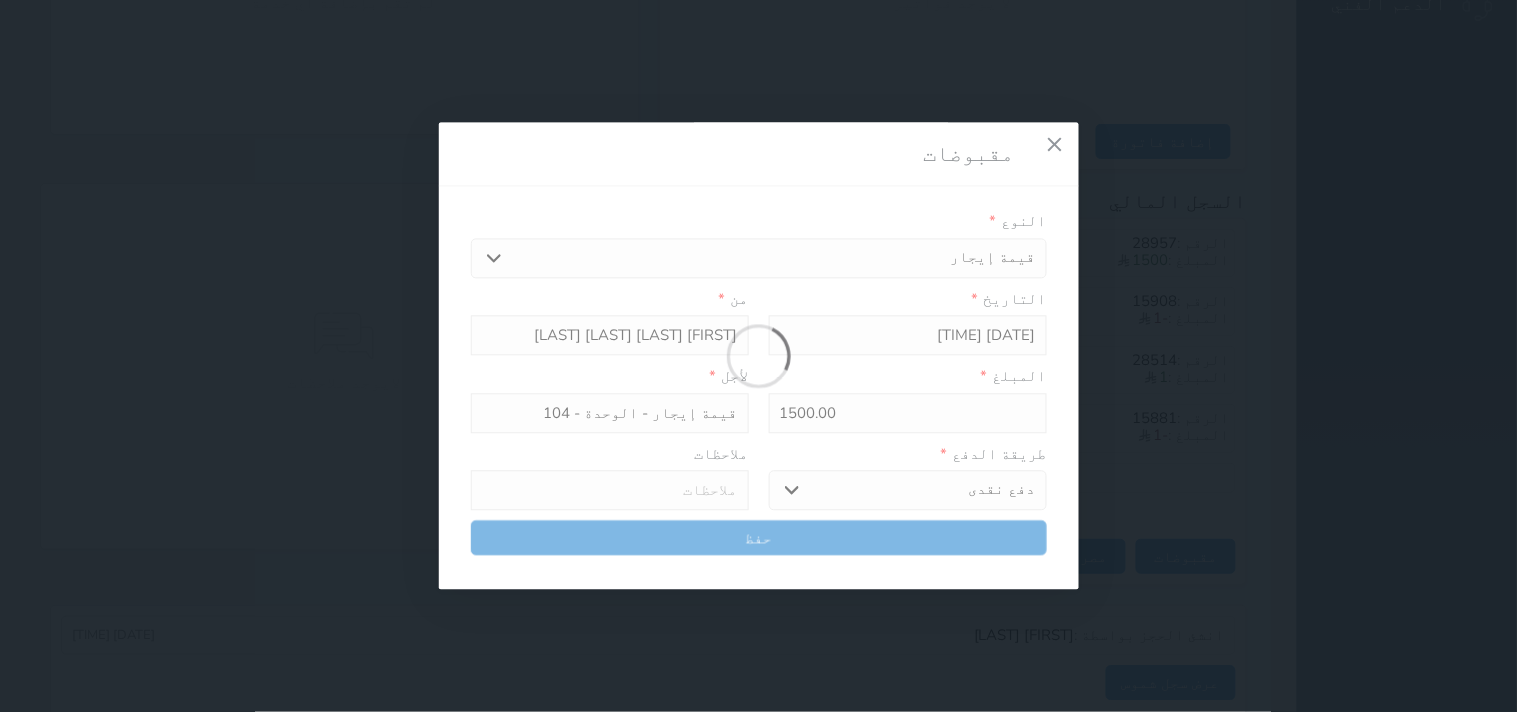 select 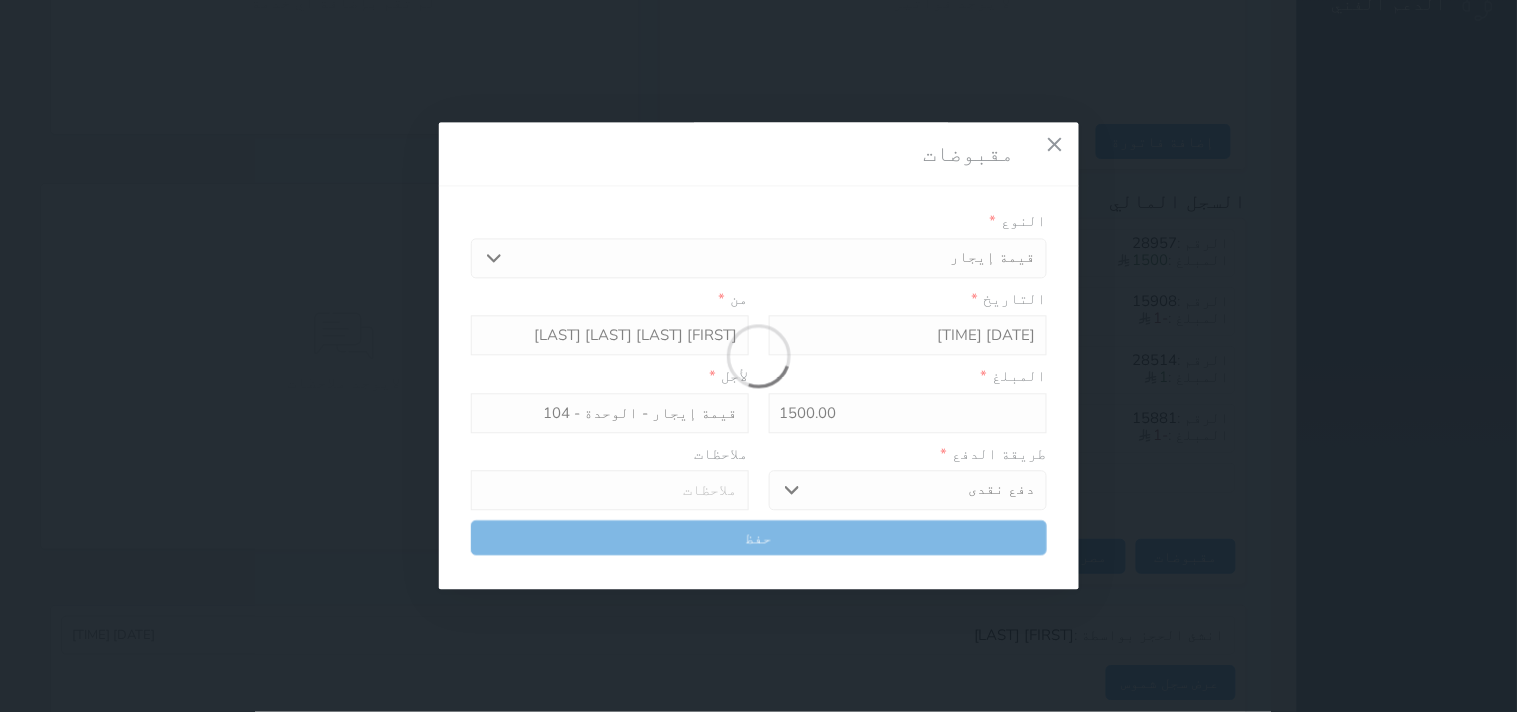 type 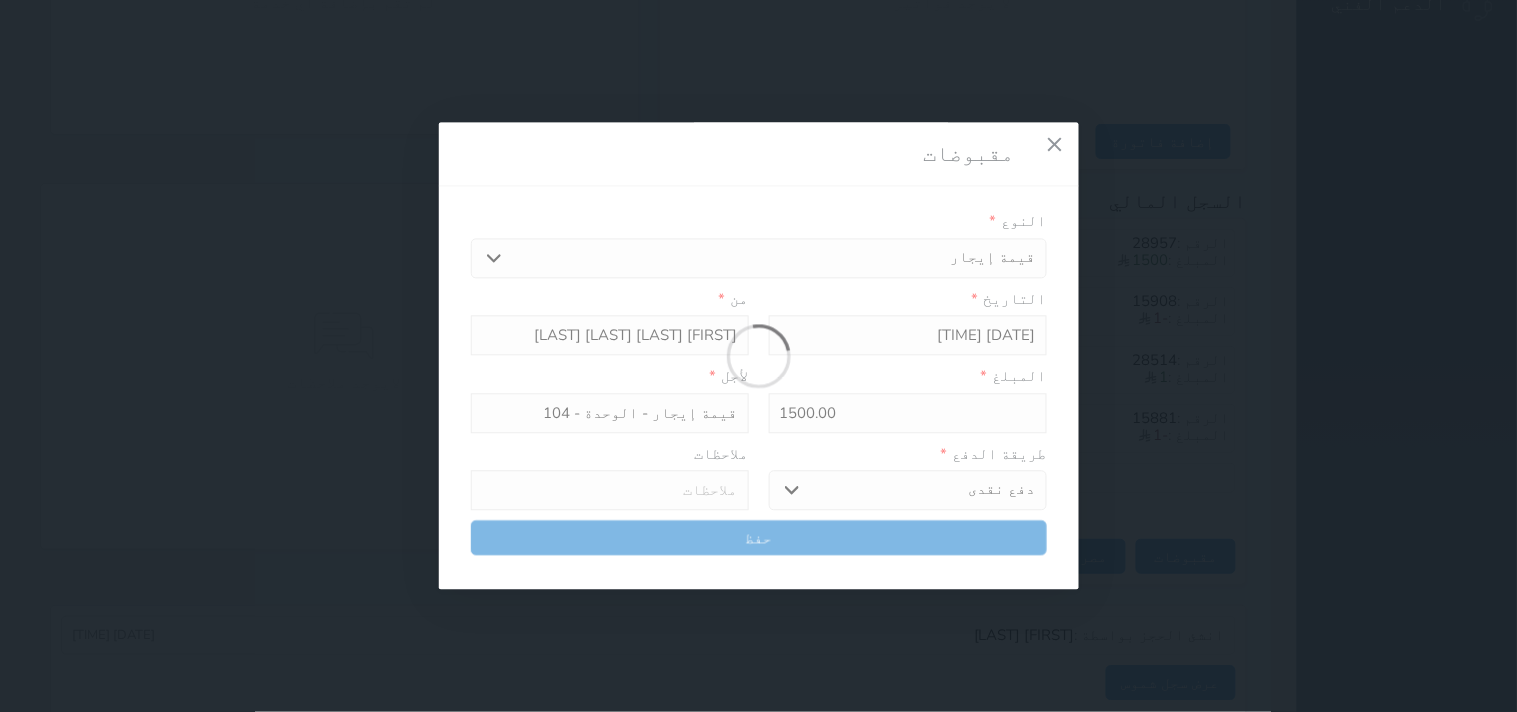type on "0" 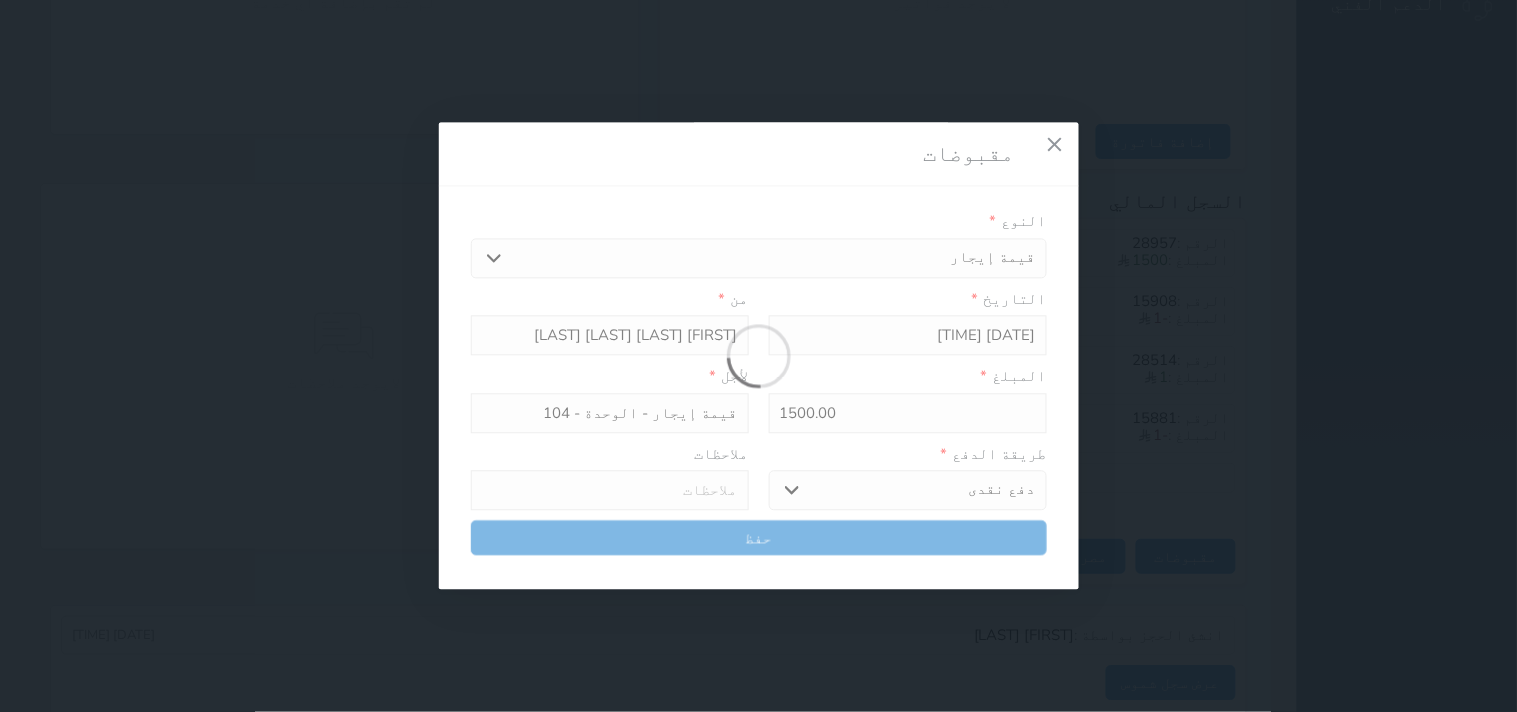 select 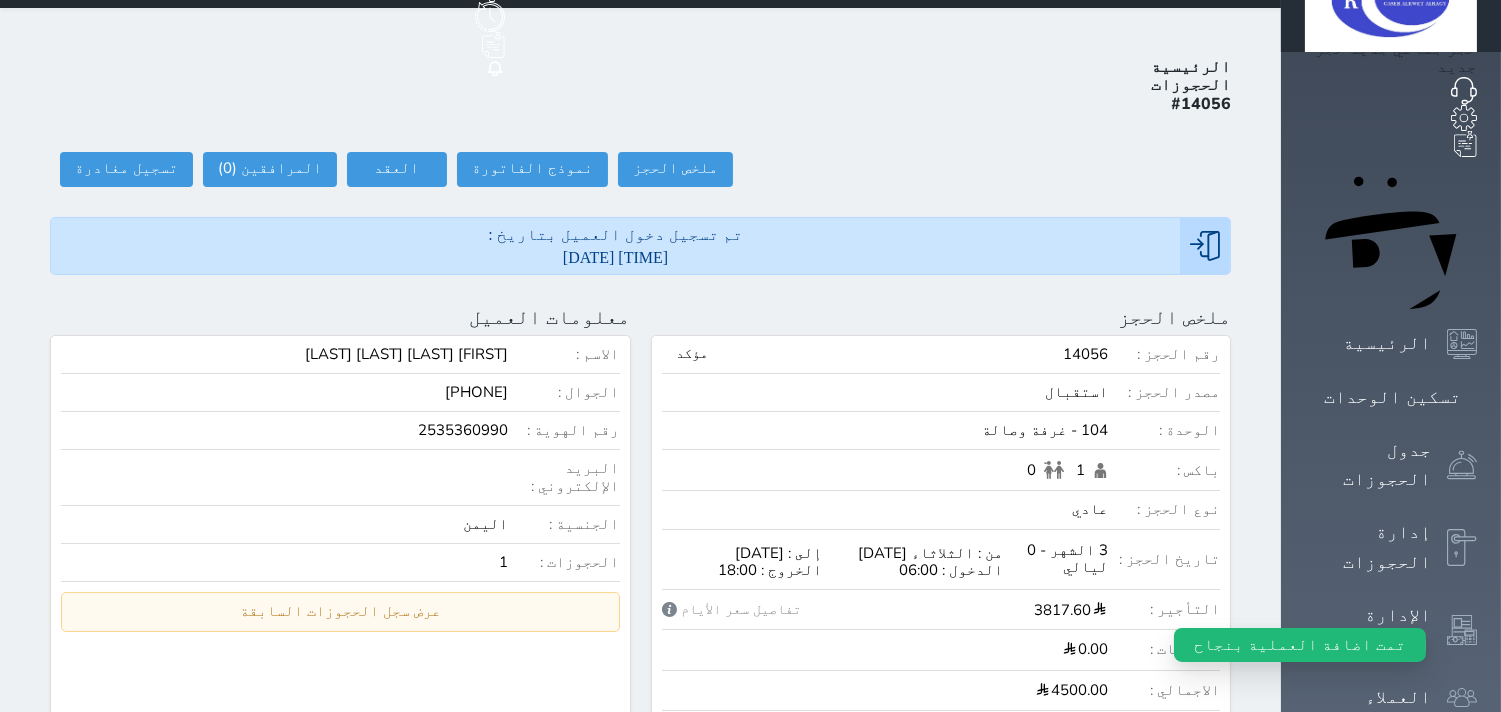 scroll, scrollTop: 0, scrollLeft: 0, axis: both 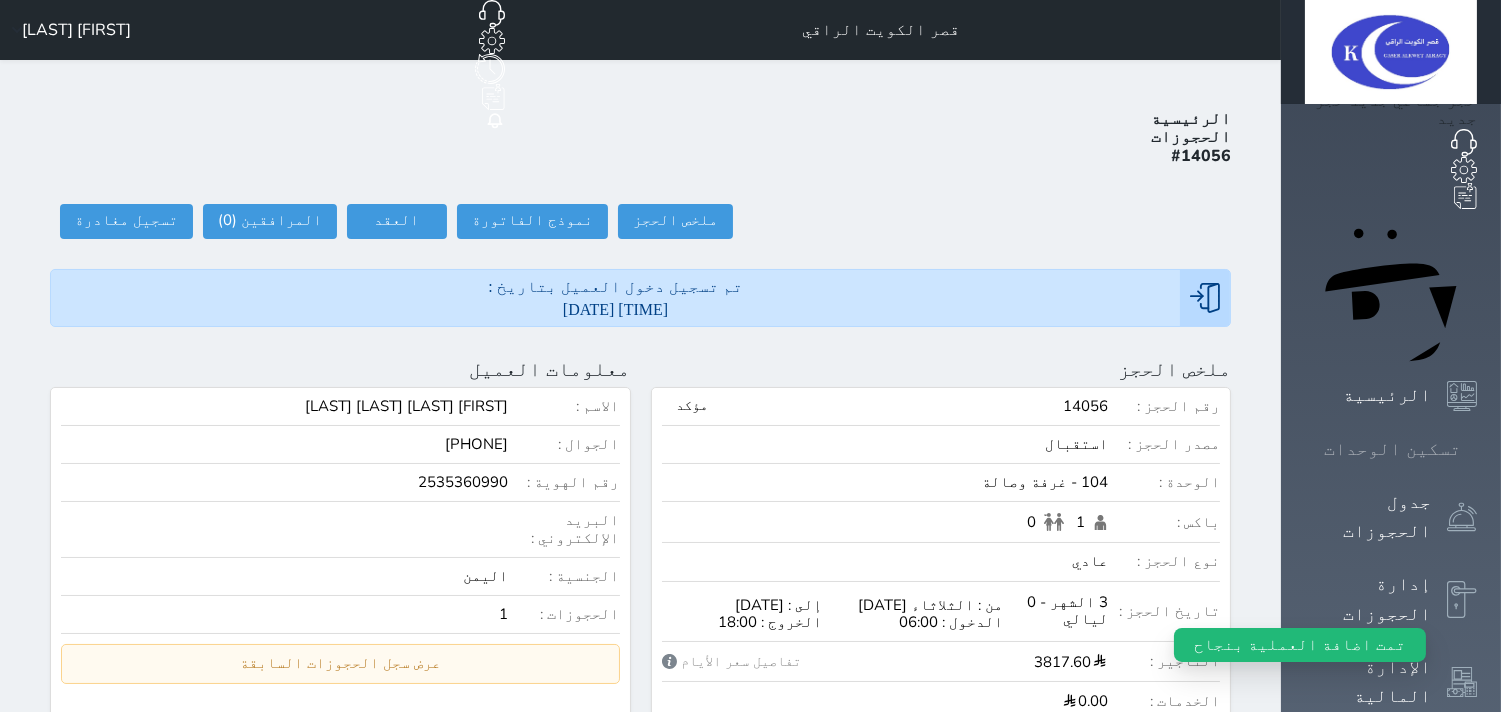 click on "تسكين الوحدات" at bounding box center (1392, 449) 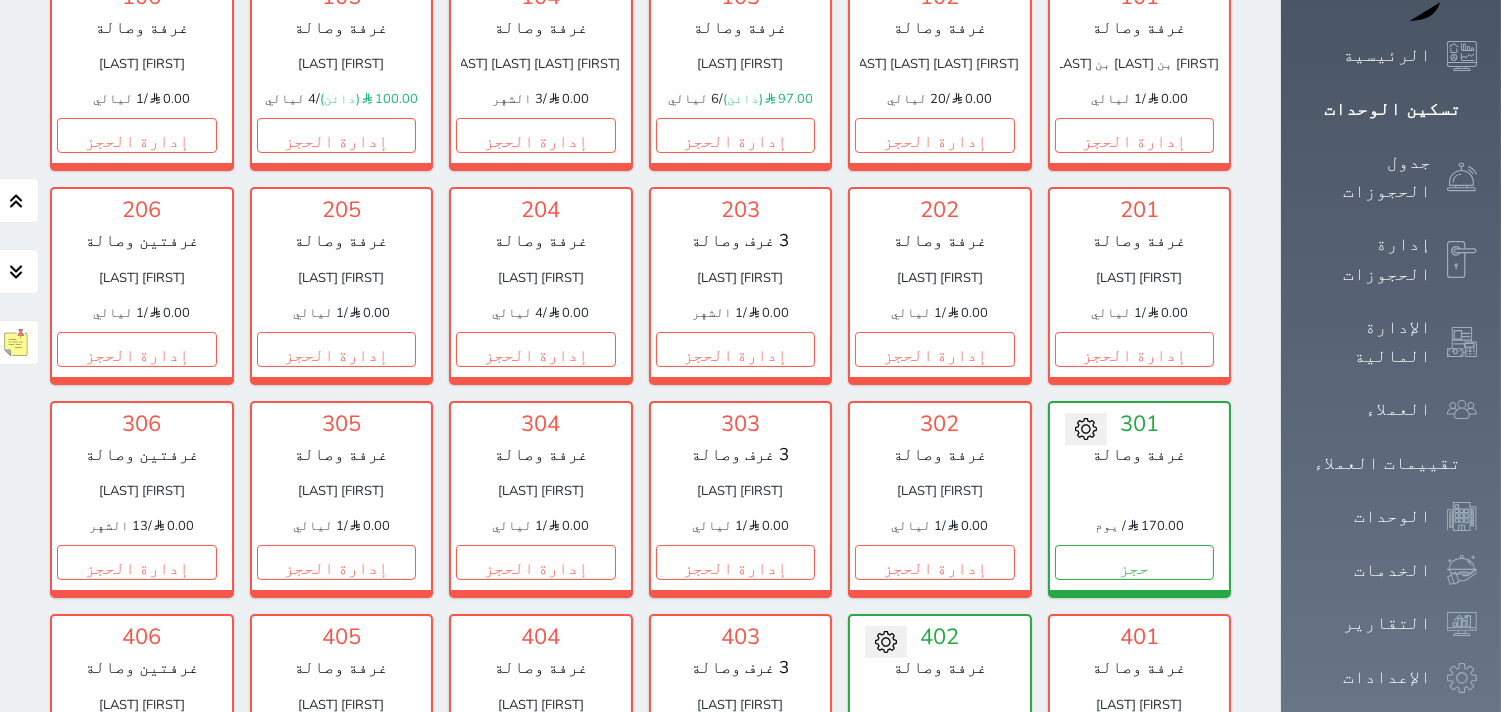 scroll, scrollTop: 222, scrollLeft: 0, axis: vertical 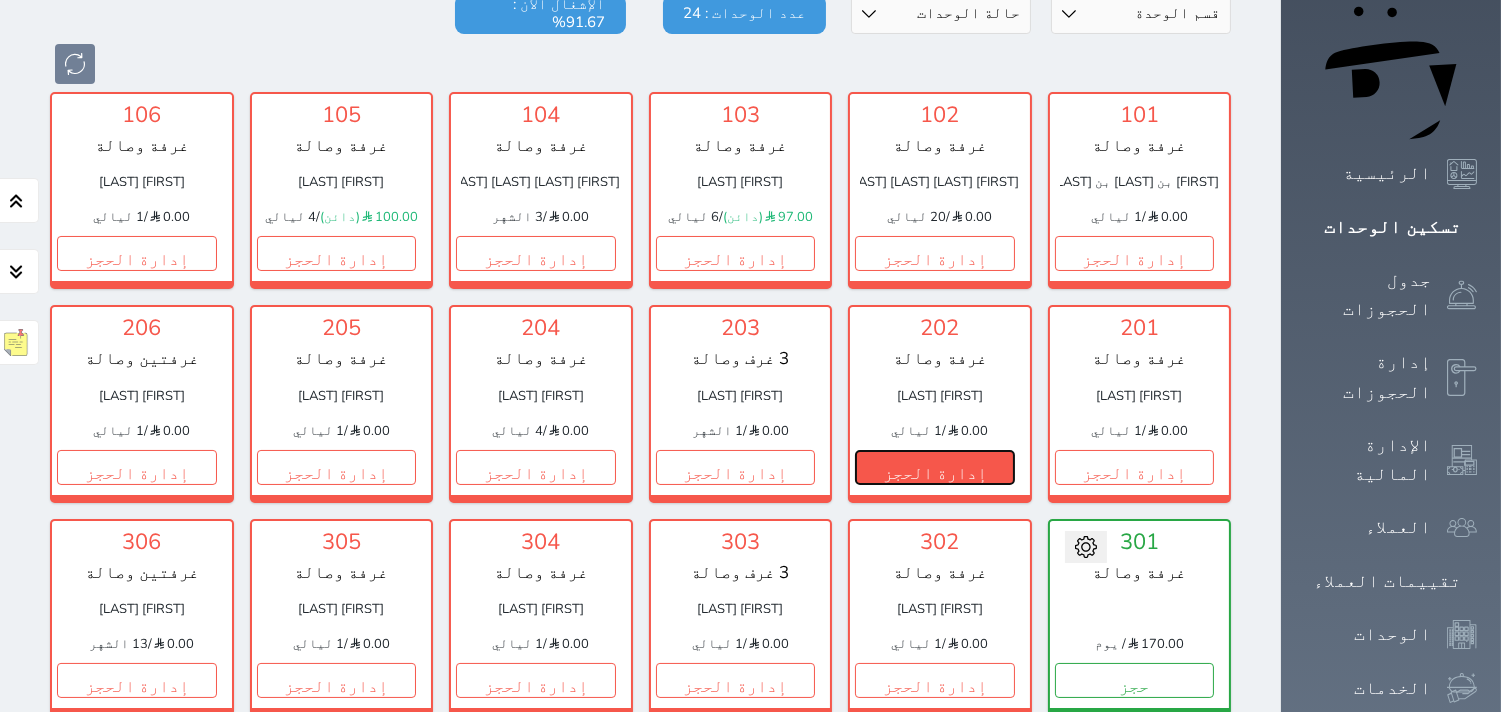 click on "إدارة الحجز" at bounding box center (935, 467) 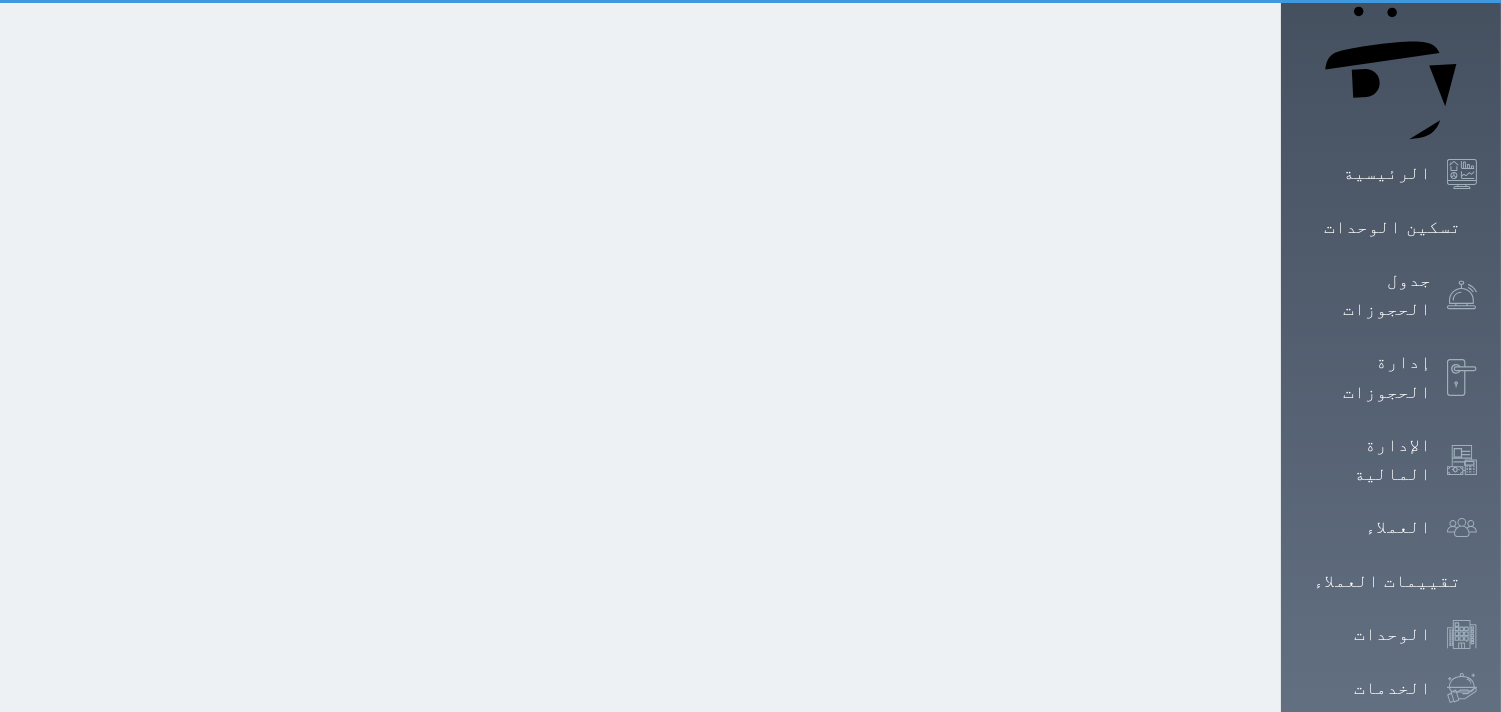 scroll, scrollTop: 0, scrollLeft: 0, axis: both 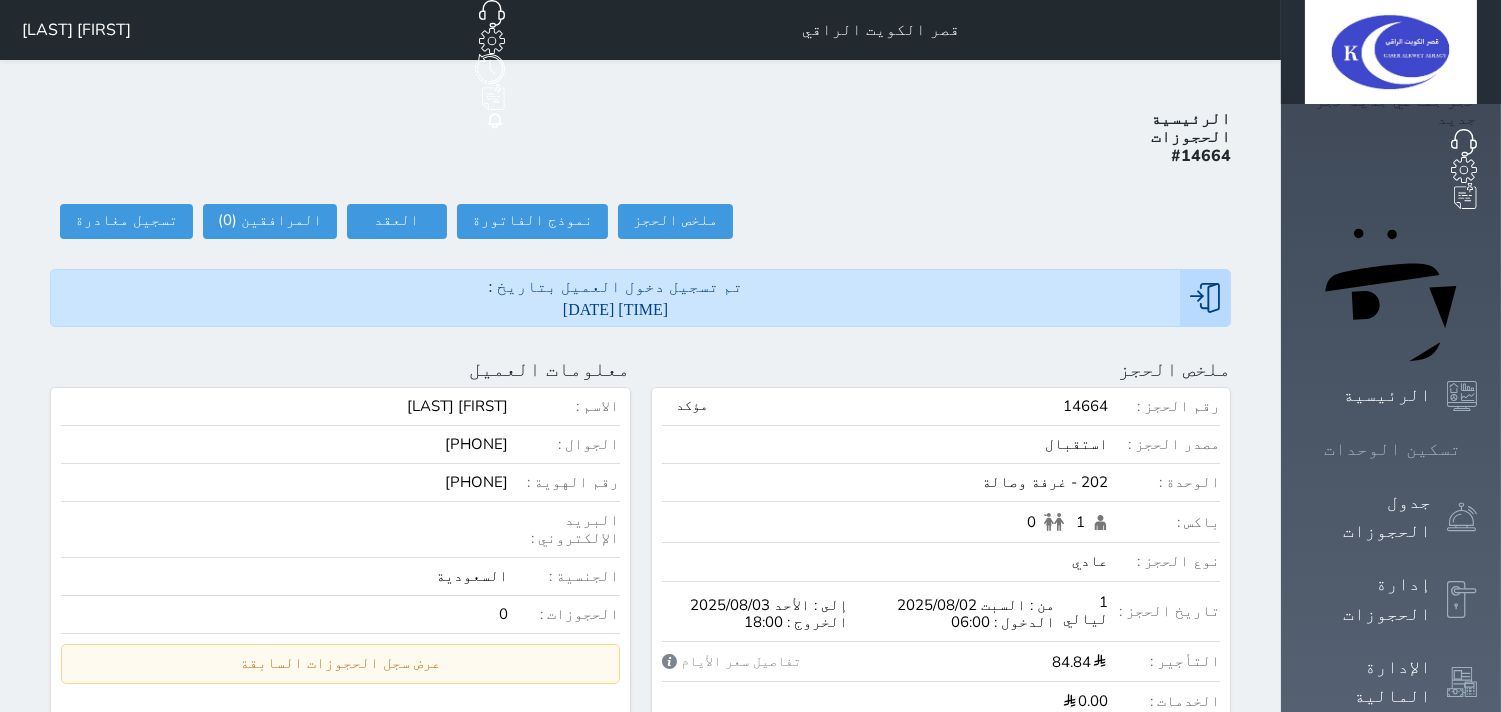 click on "تسكين الوحدات" at bounding box center (1392, 449) 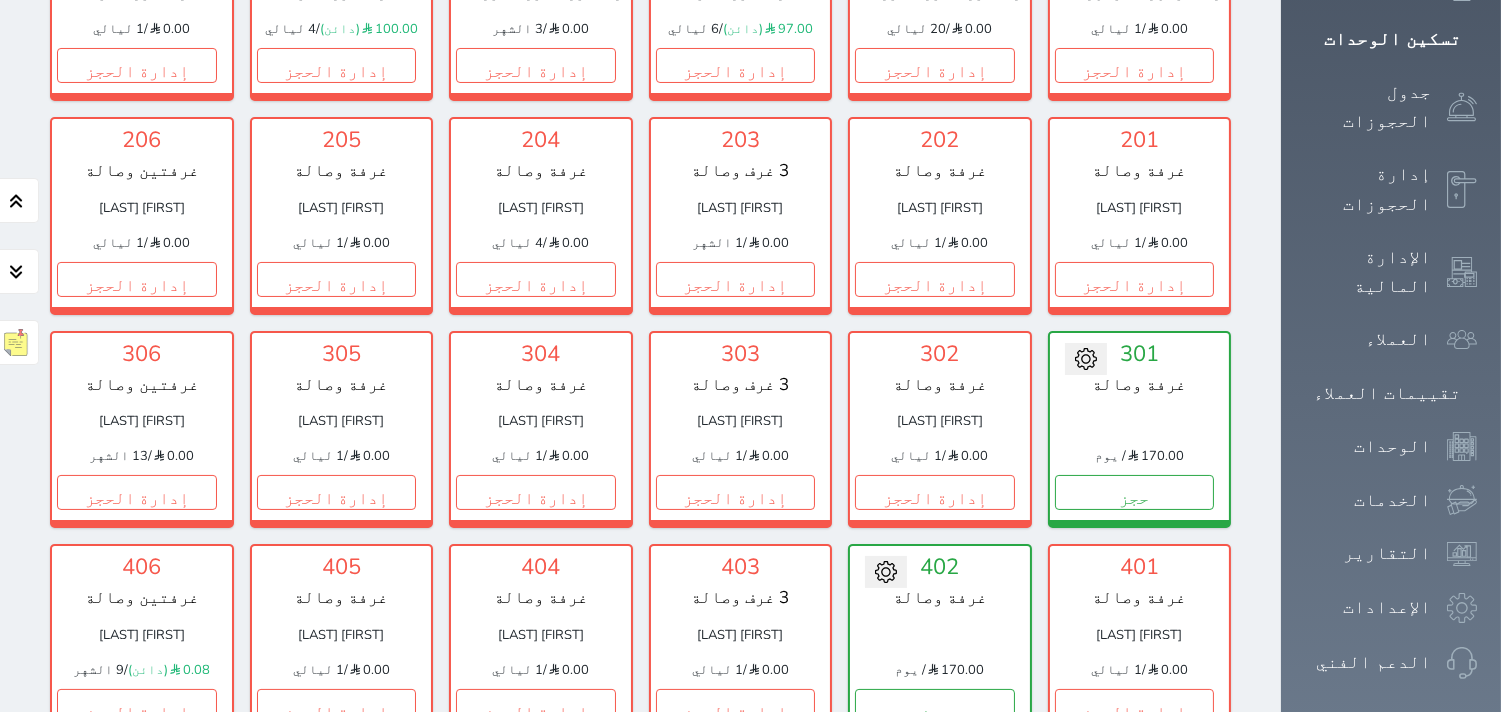 scroll, scrollTop: 411, scrollLeft: 0, axis: vertical 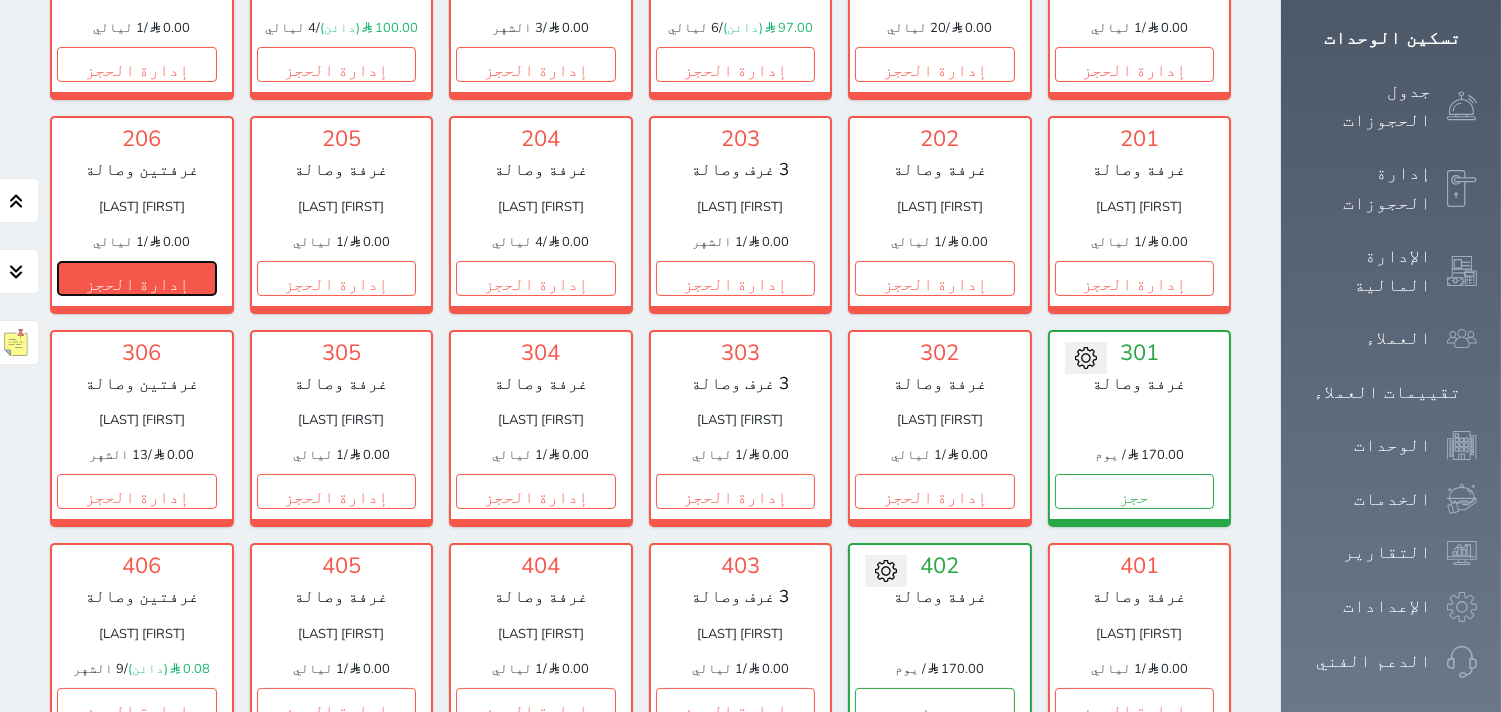 click on "إدارة الحجز" at bounding box center (137, 278) 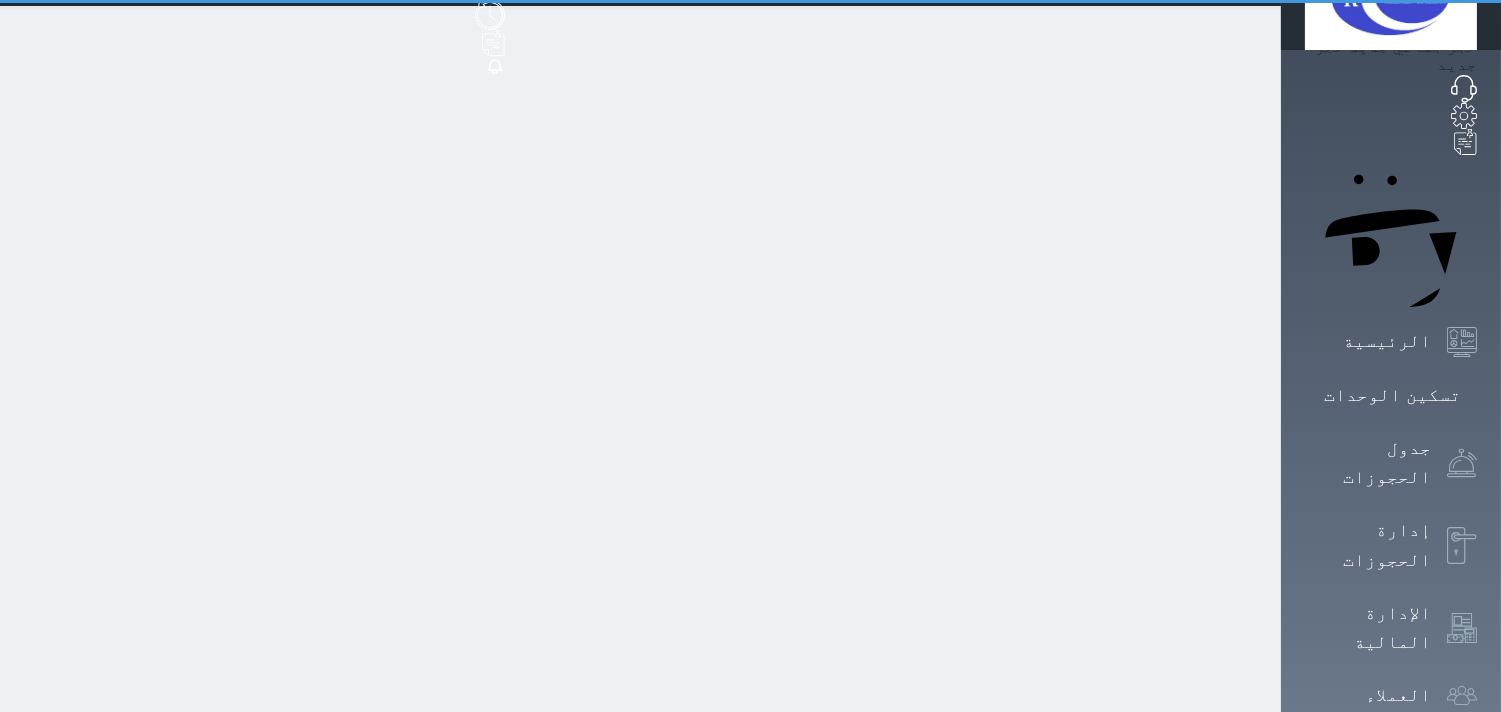 scroll, scrollTop: 0, scrollLeft: 0, axis: both 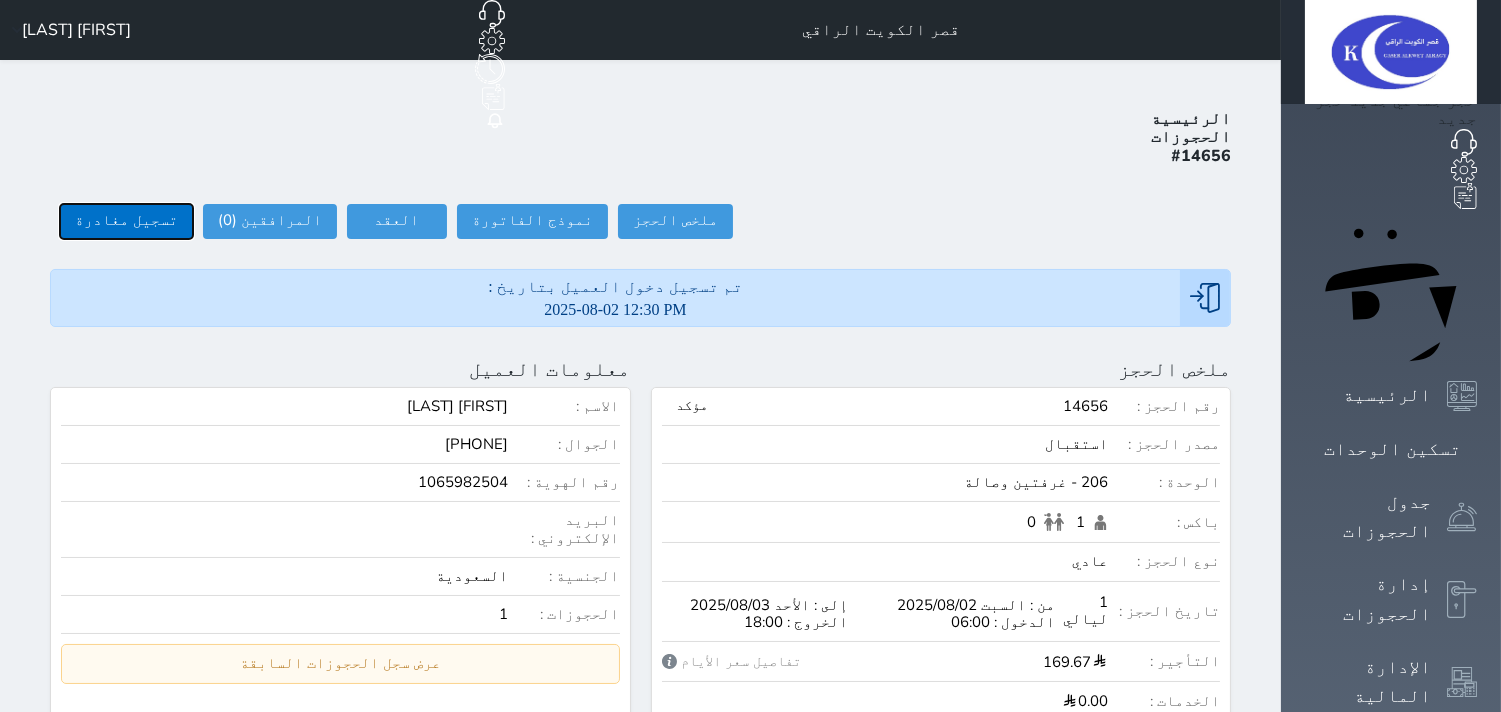 click on "تسجيل مغادرة" at bounding box center [126, 221] 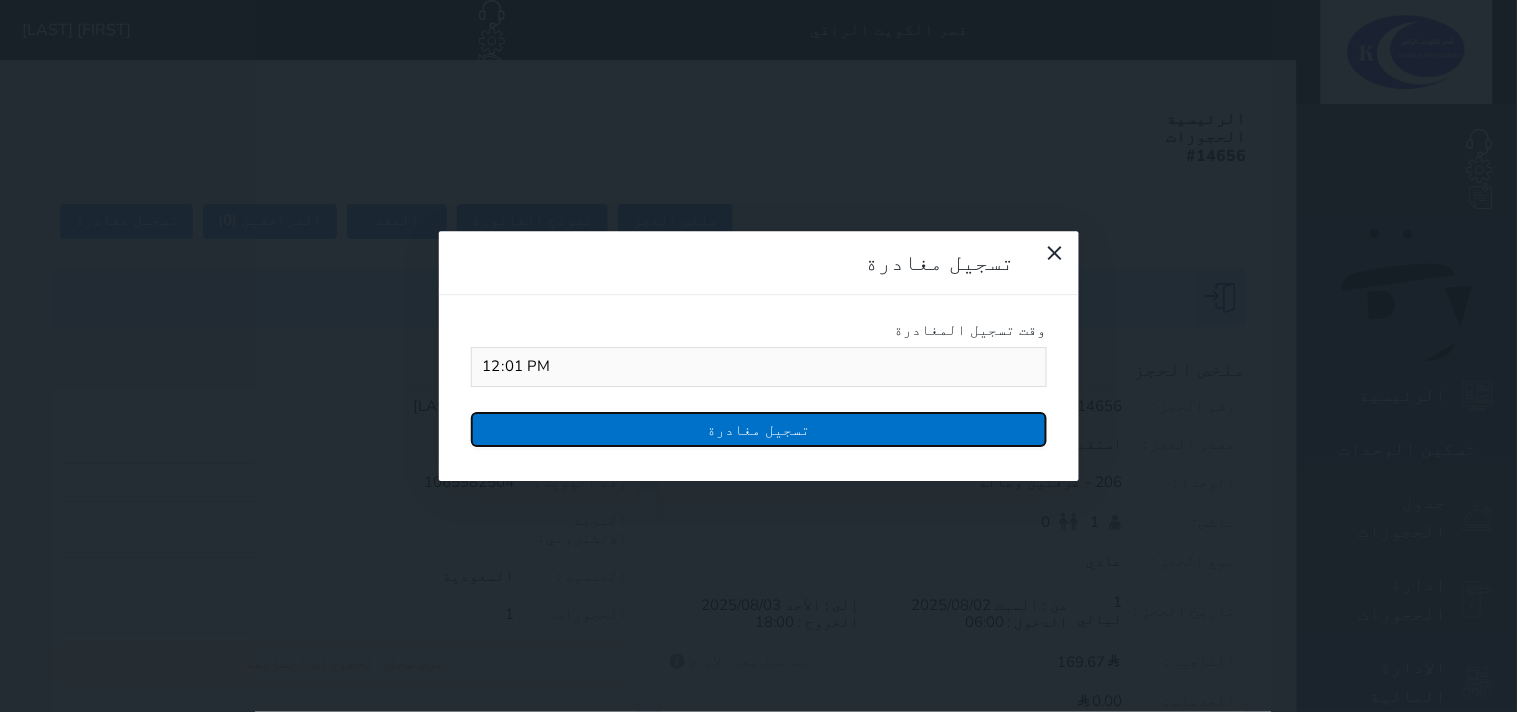 click on "تسجيل مغادرة" at bounding box center [759, 429] 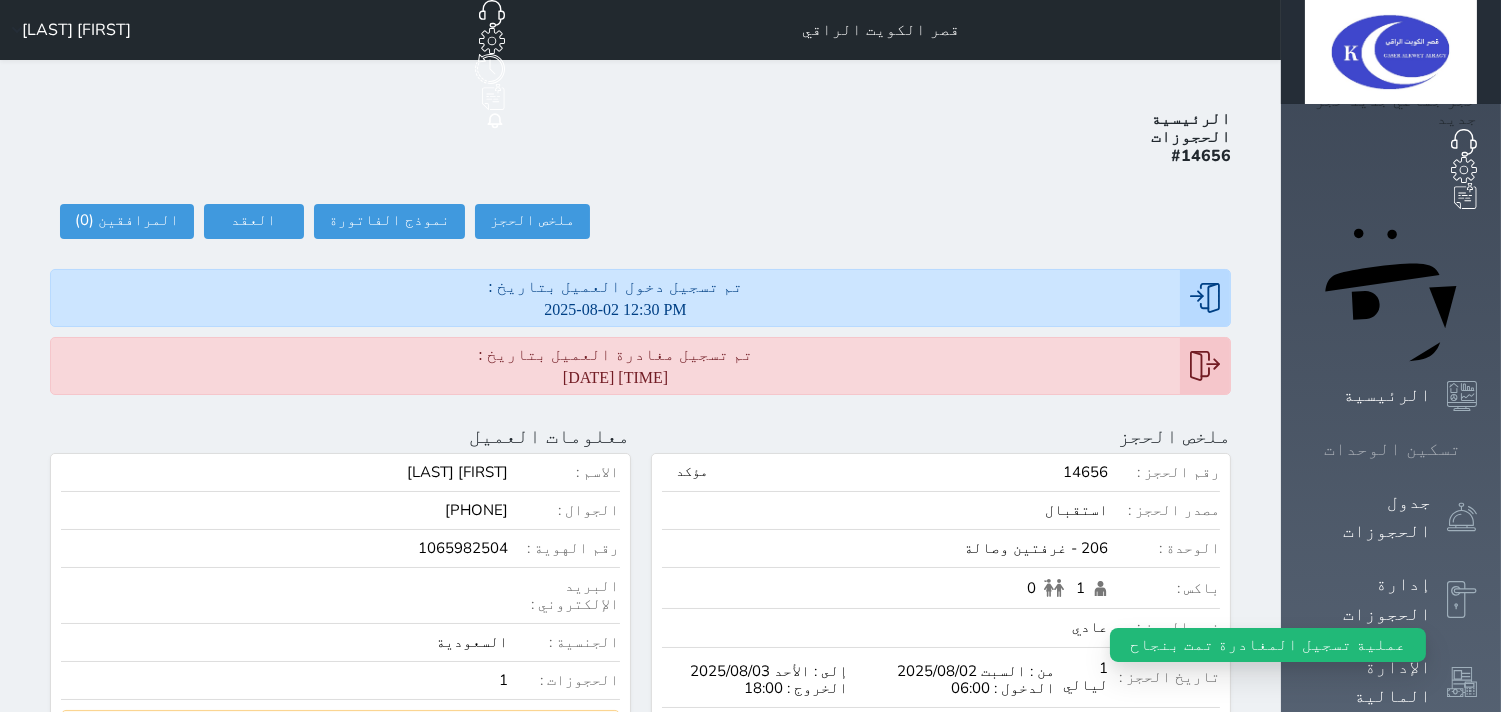 click at bounding box center (1477, 449) 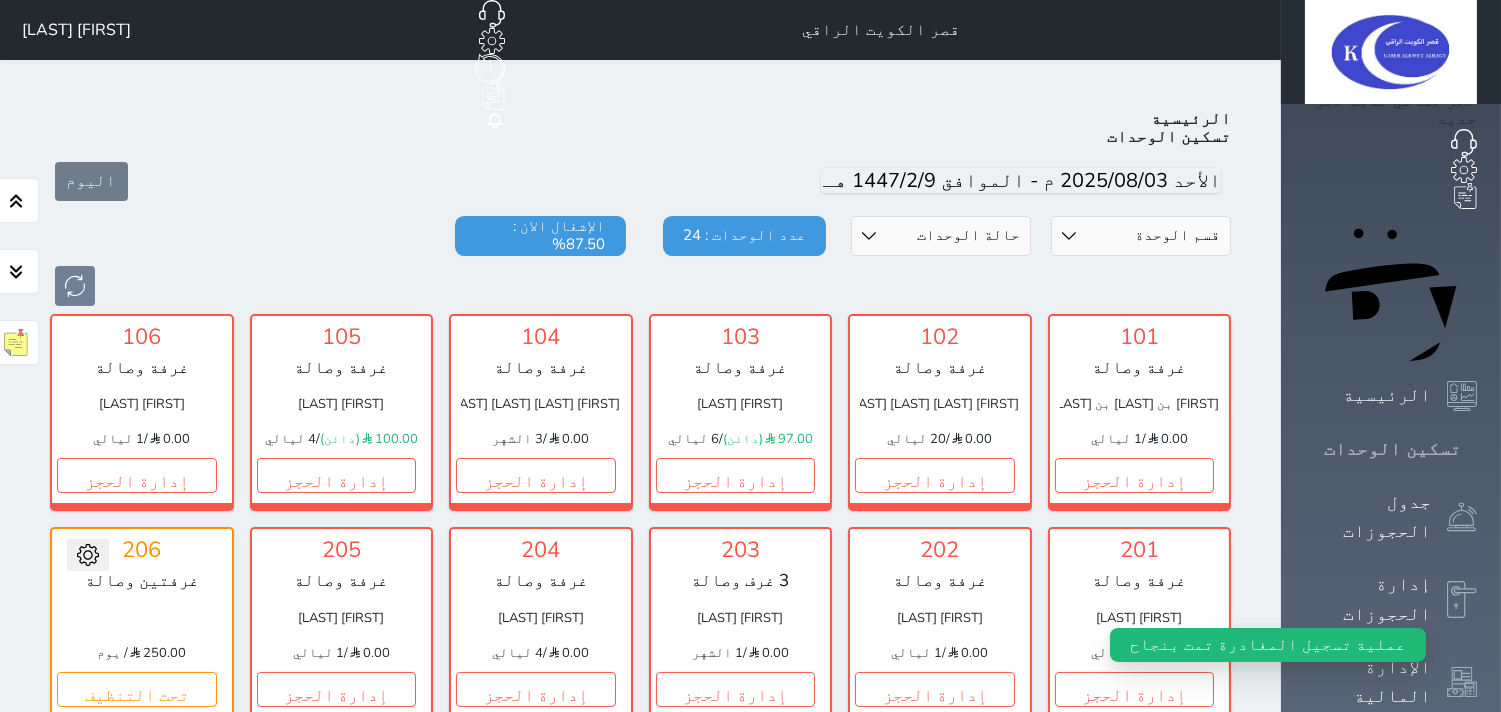 scroll, scrollTop: 77, scrollLeft: 0, axis: vertical 